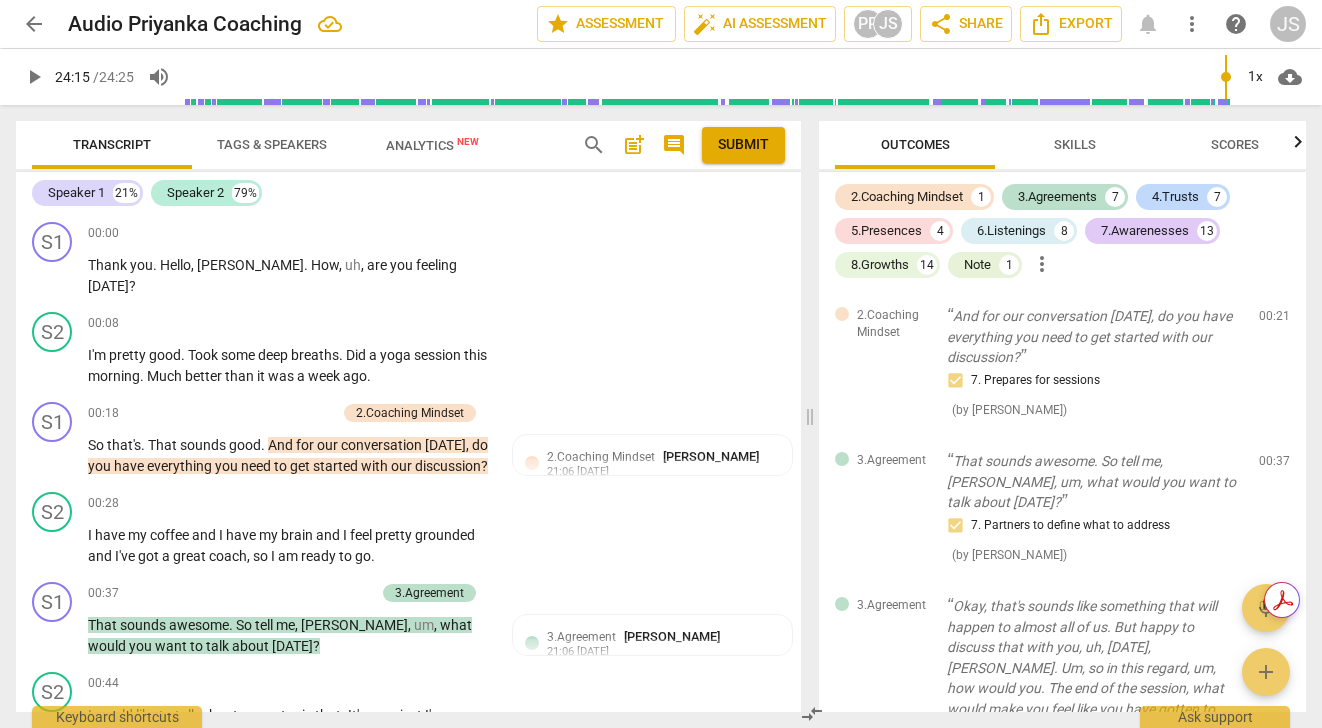 scroll, scrollTop: 0, scrollLeft: 0, axis: both 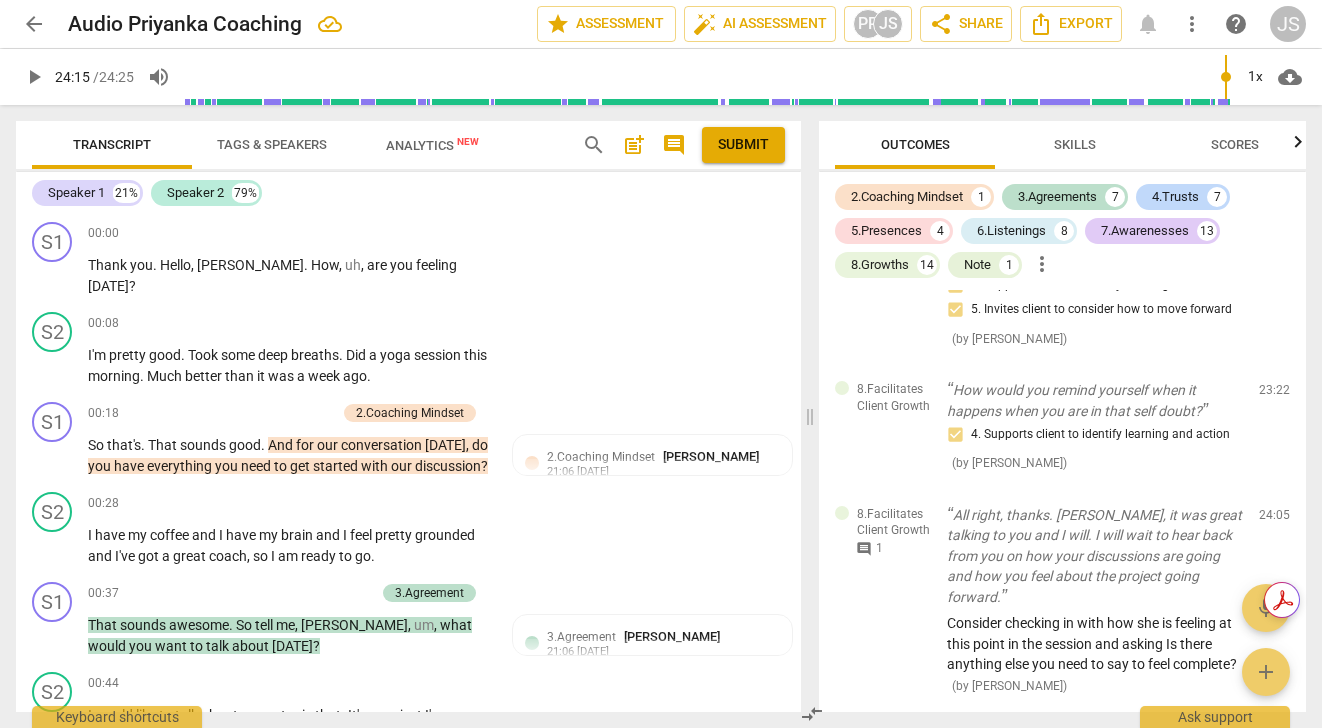 click on "post_add" at bounding box center [634, 145] 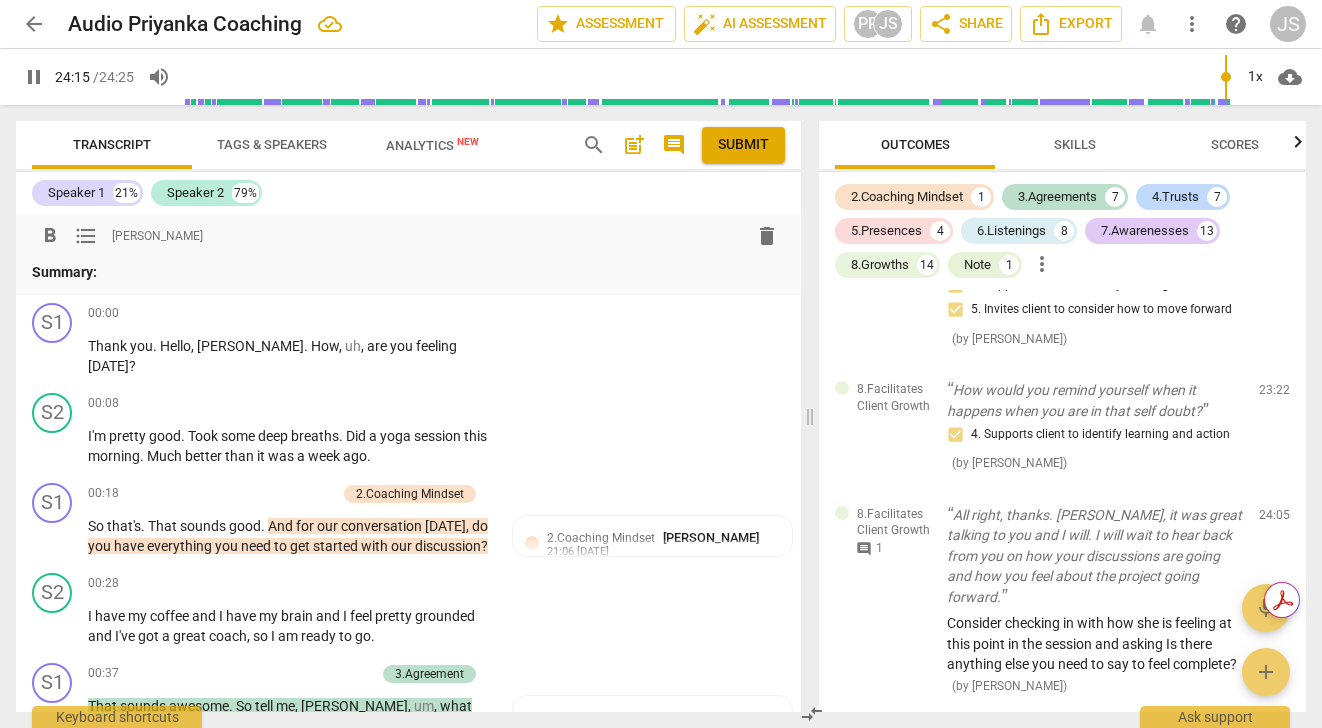scroll, scrollTop: 7922, scrollLeft: 0, axis: vertical 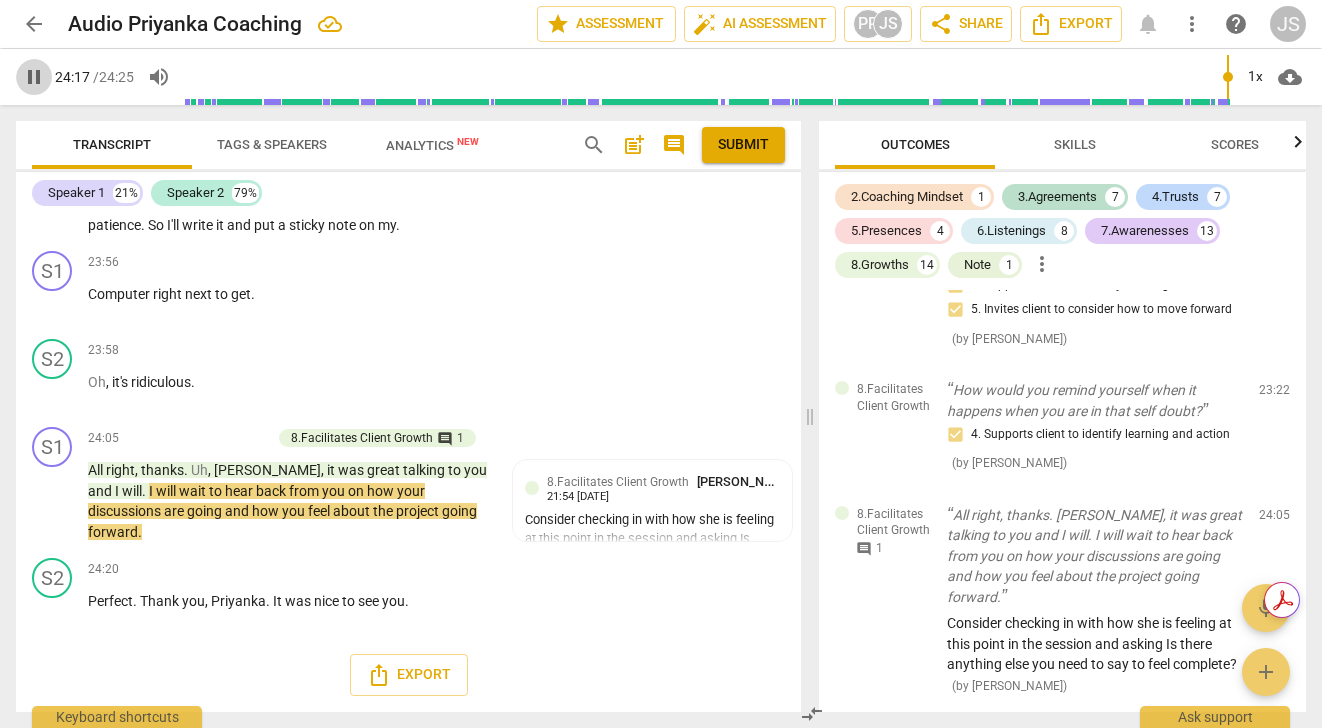 click on "pause" at bounding box center [34, 77] 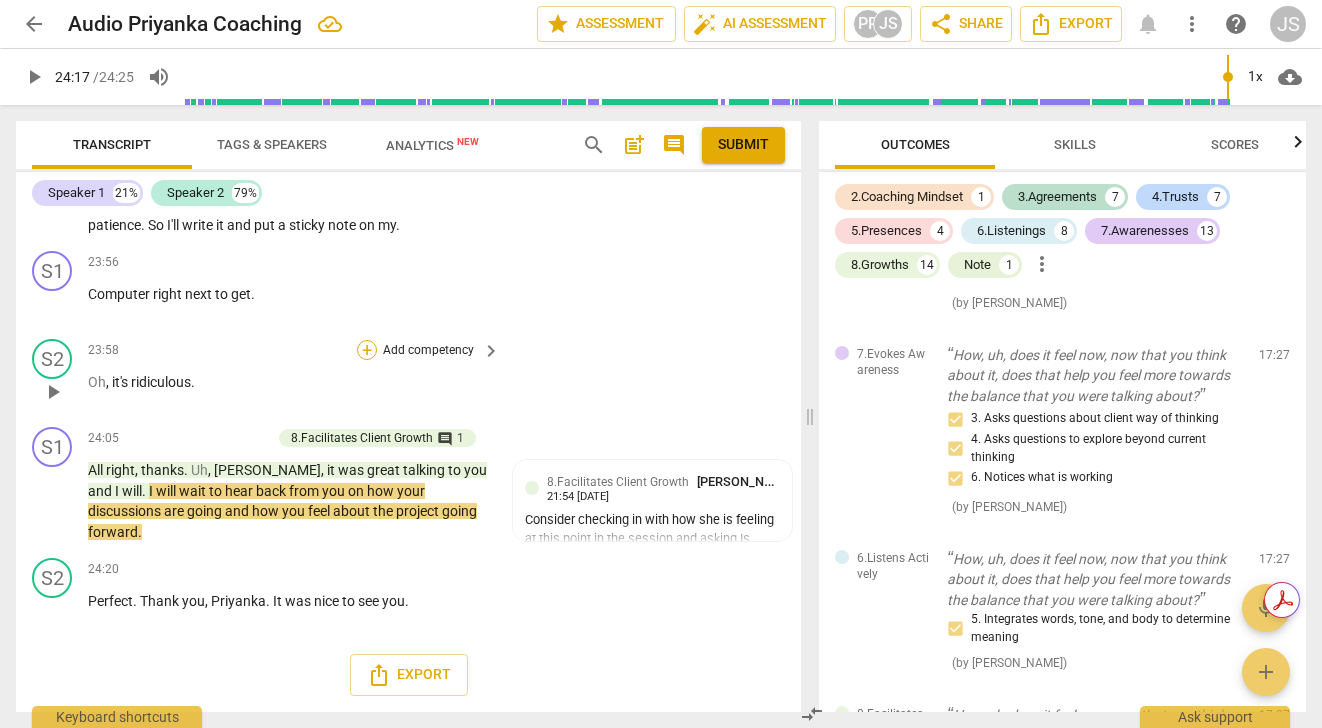 scroll, scrollTop: 7137, scrollLeft: 0, axis: vertical 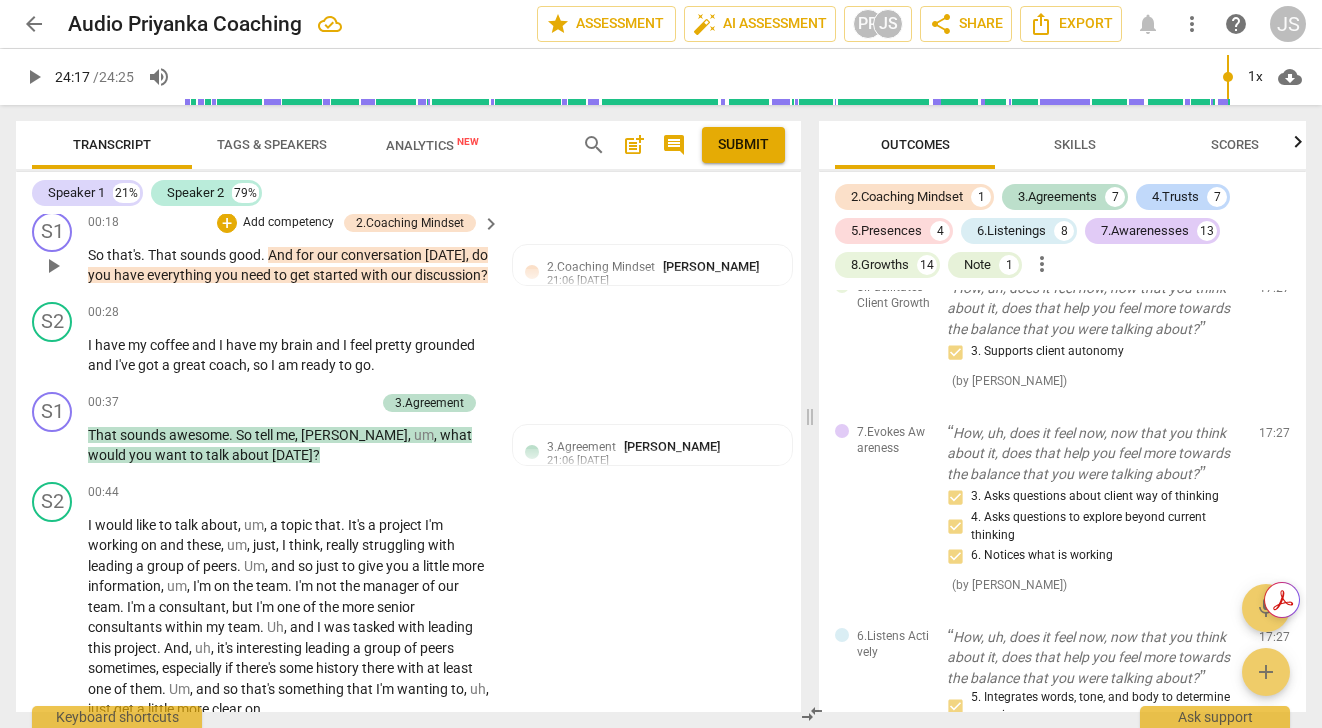 click on "play_arrow" at bounding box center [53, 266] 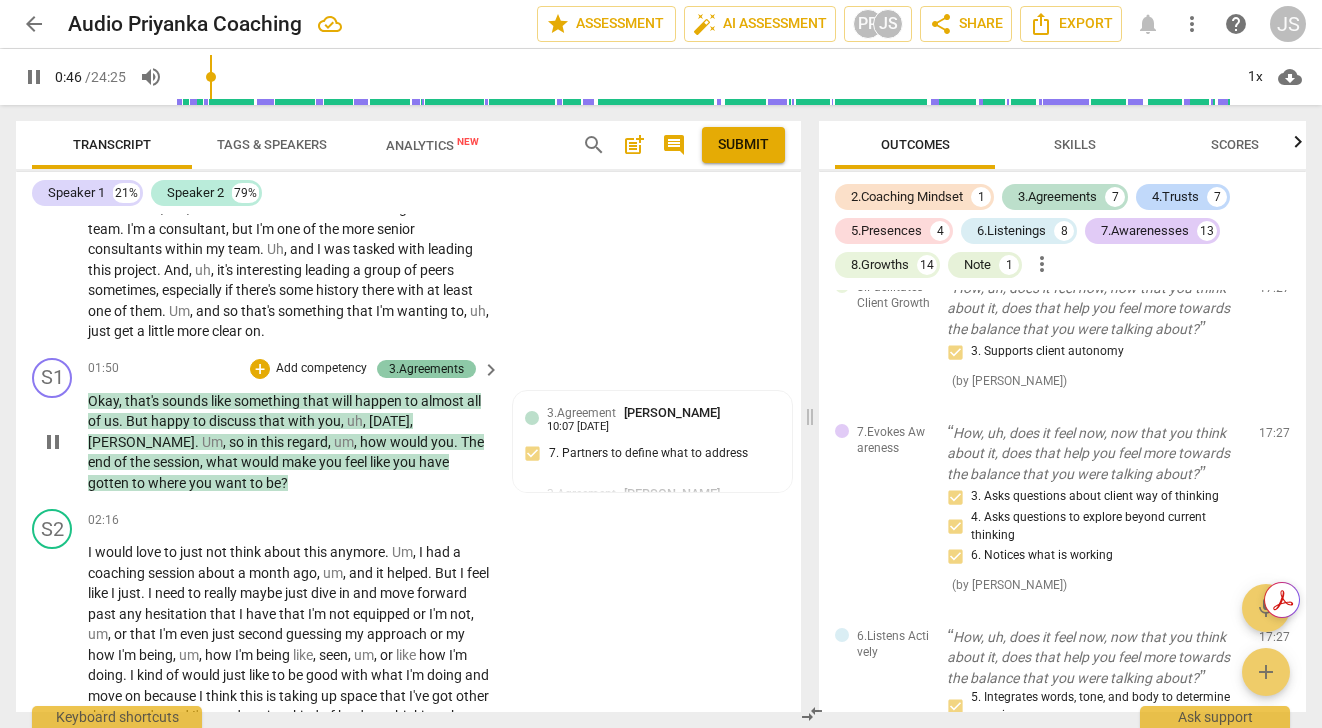 scroll, scrollTop: 675, scrollLeft: 0, axis: vertical 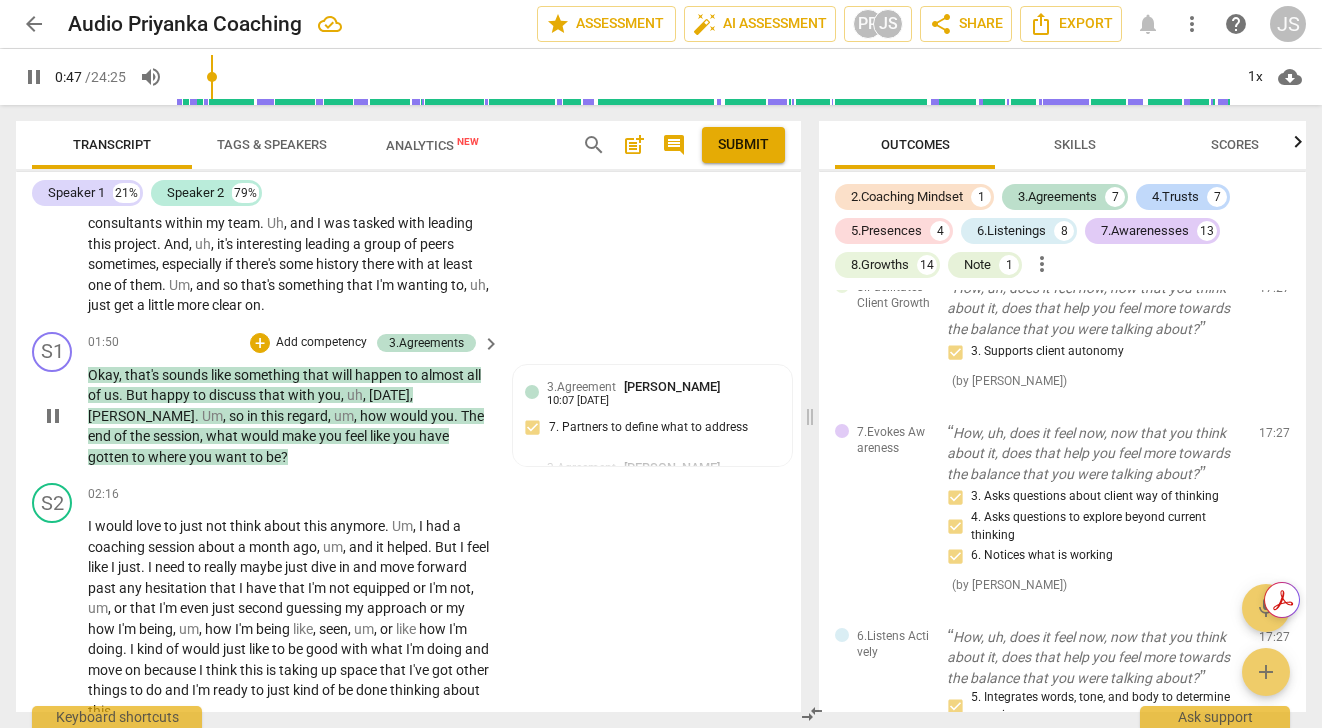 click on "pause" at bounding box center (53, 416) 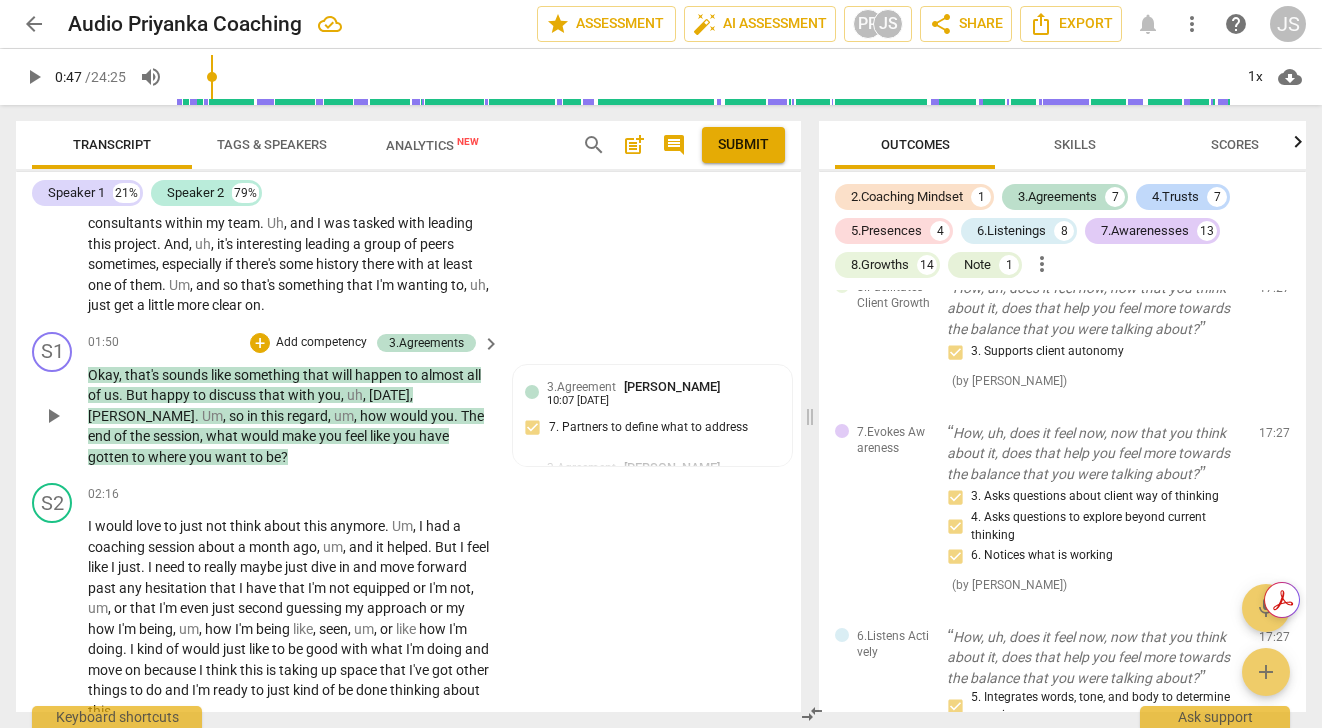 click on "play_arrow" at bounding box center [53, 416] 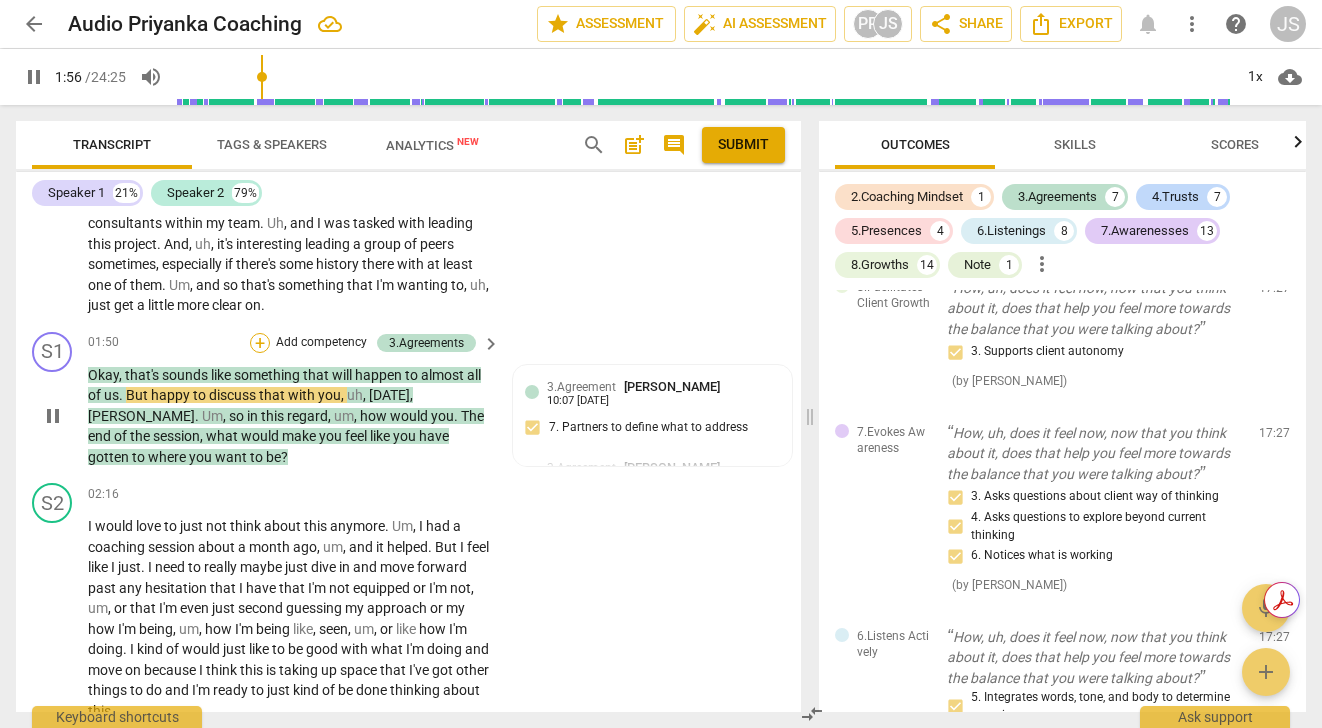 click on "+" at bounding box center (260, 343) 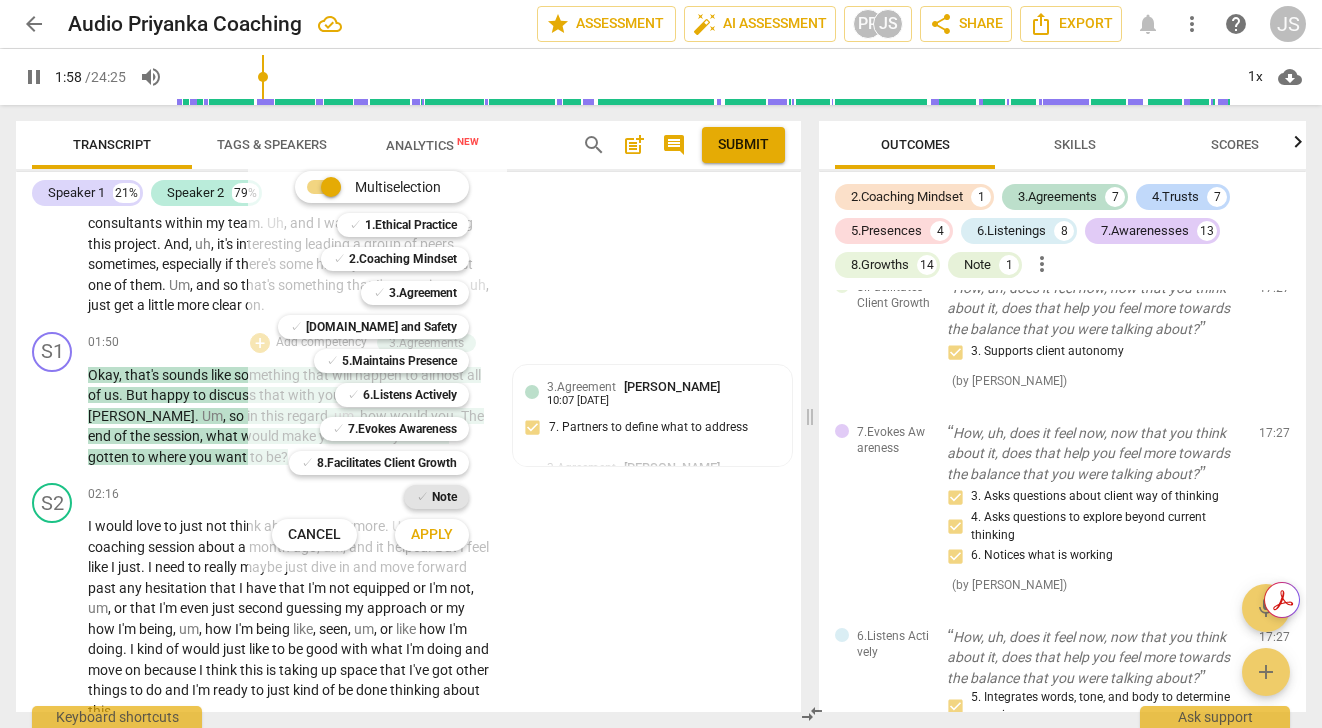 click on "Note" at bounding box center (444, 497) 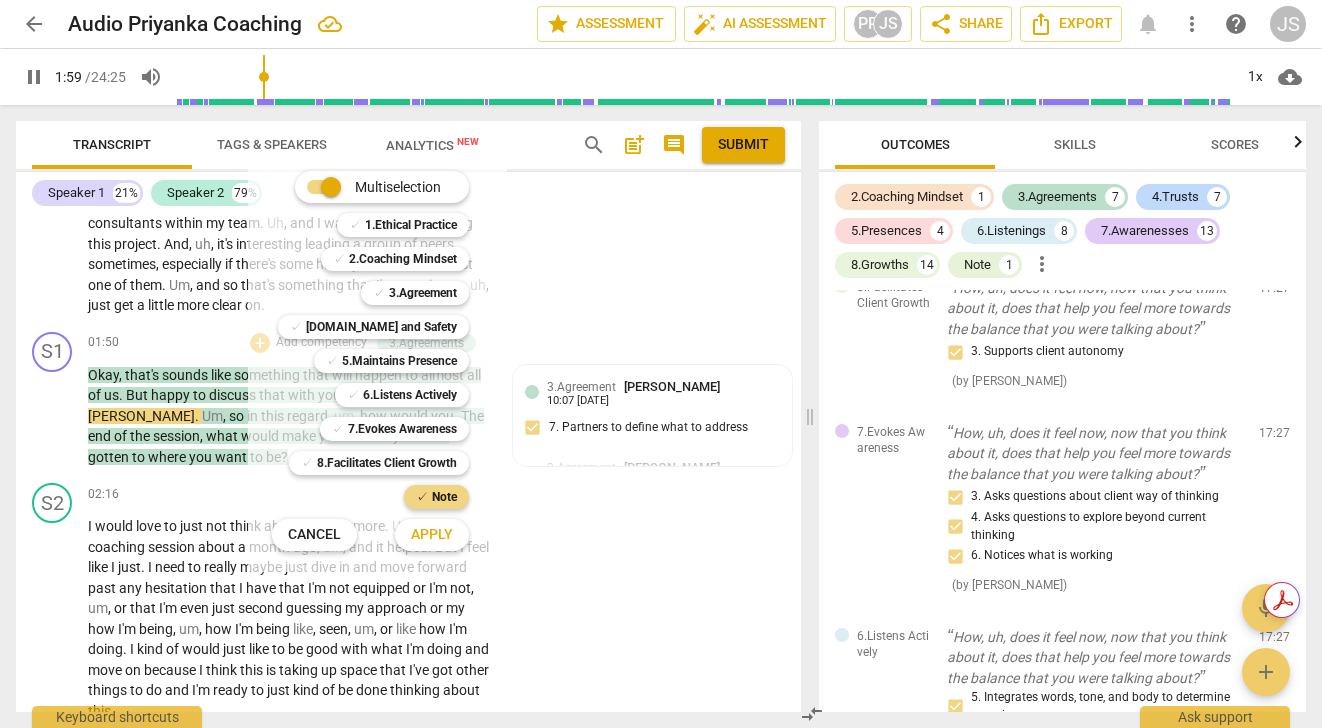 click on "Apply" at bounding box center (432, 535) 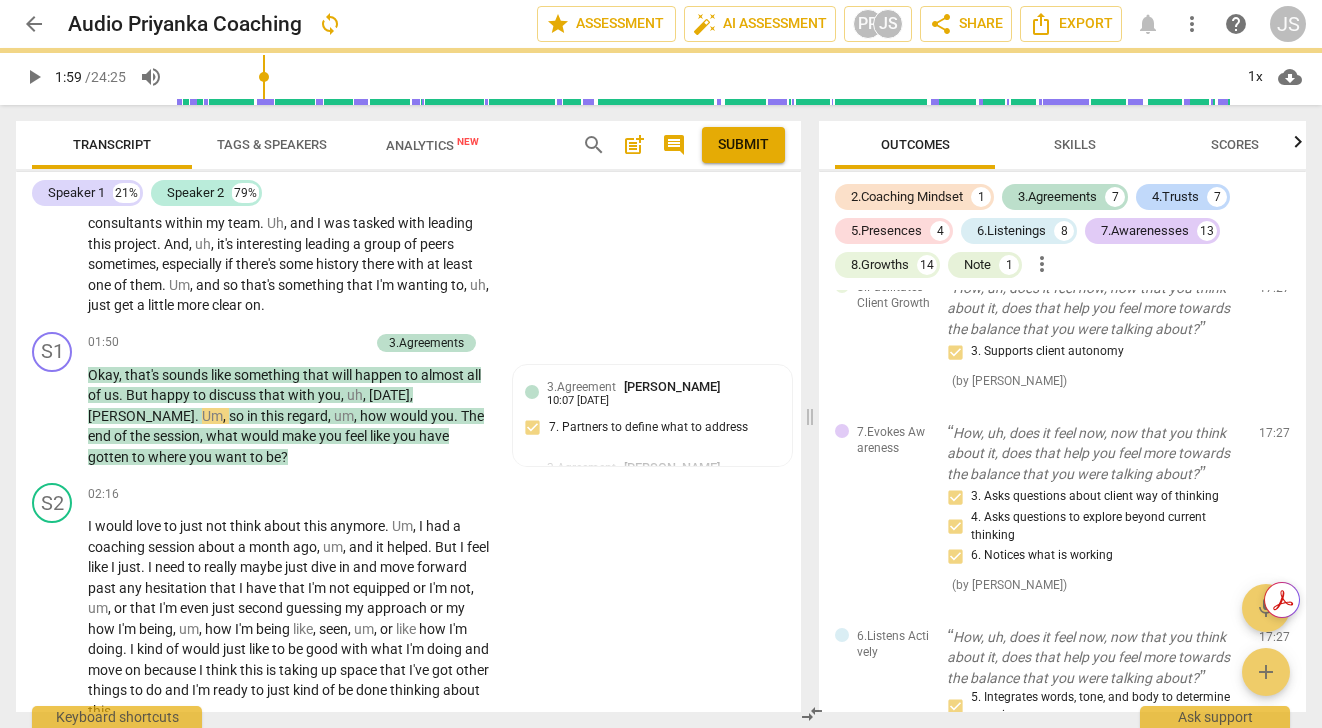 type on "120" 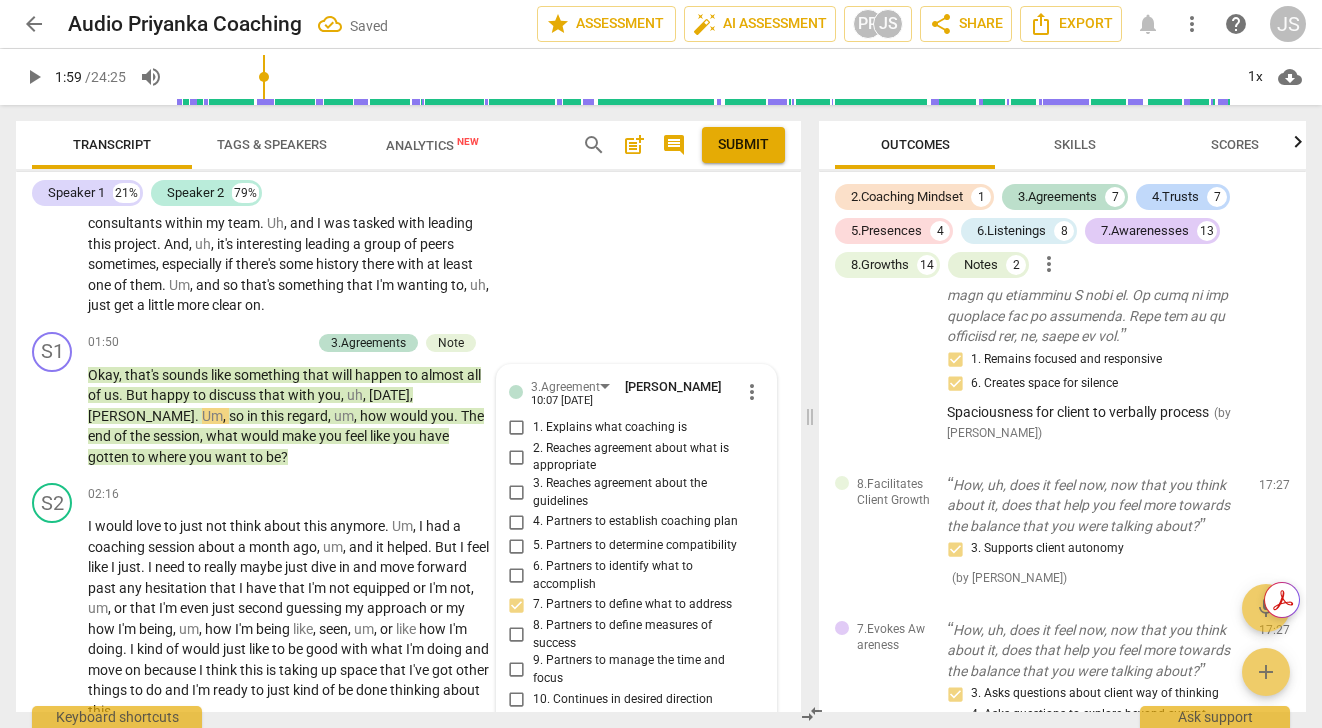scroll, scrollTop: 999, scrollLeft: 0, axis: vertical 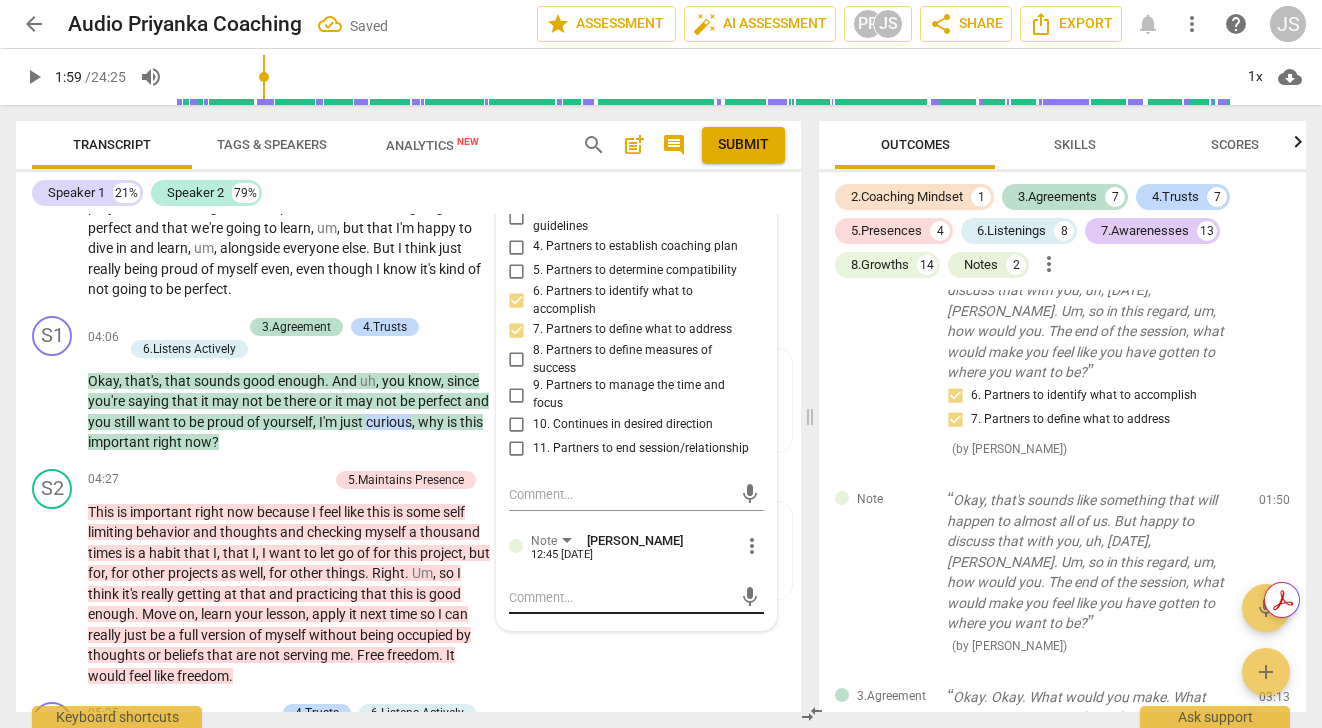click at bounding box center [620, 597] 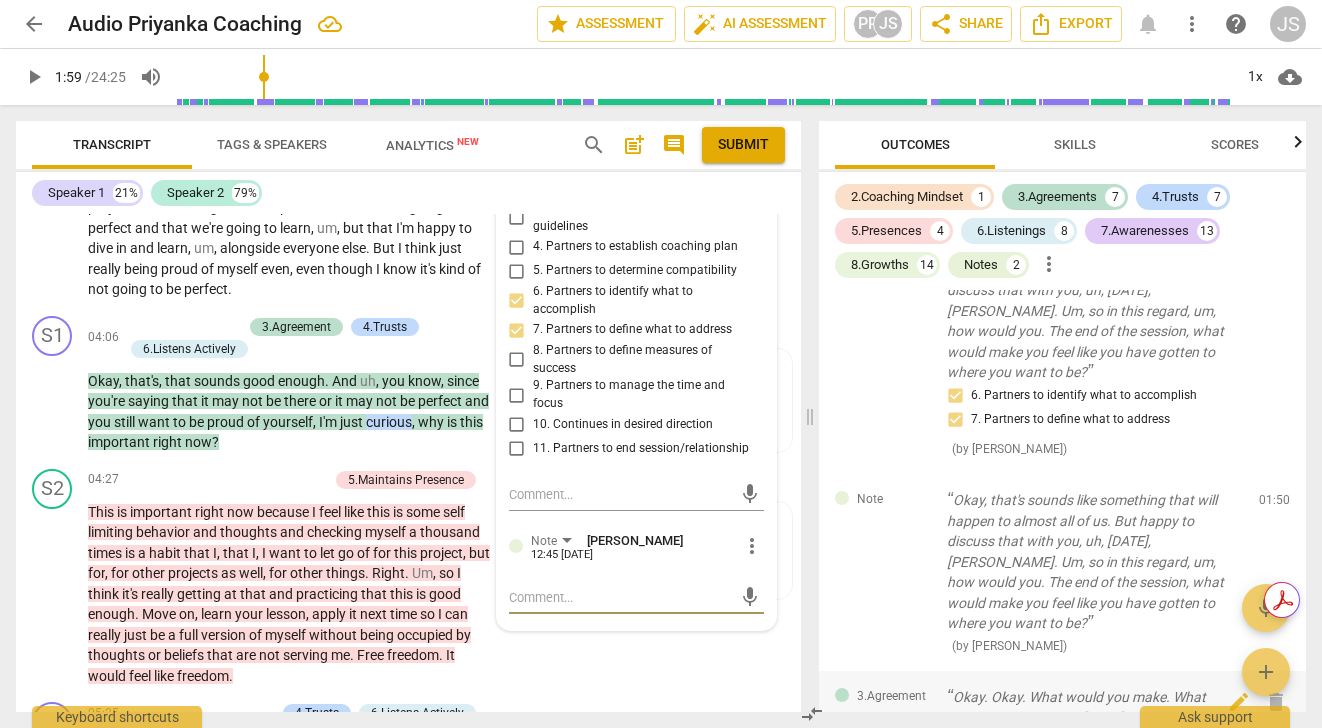 type on "C" 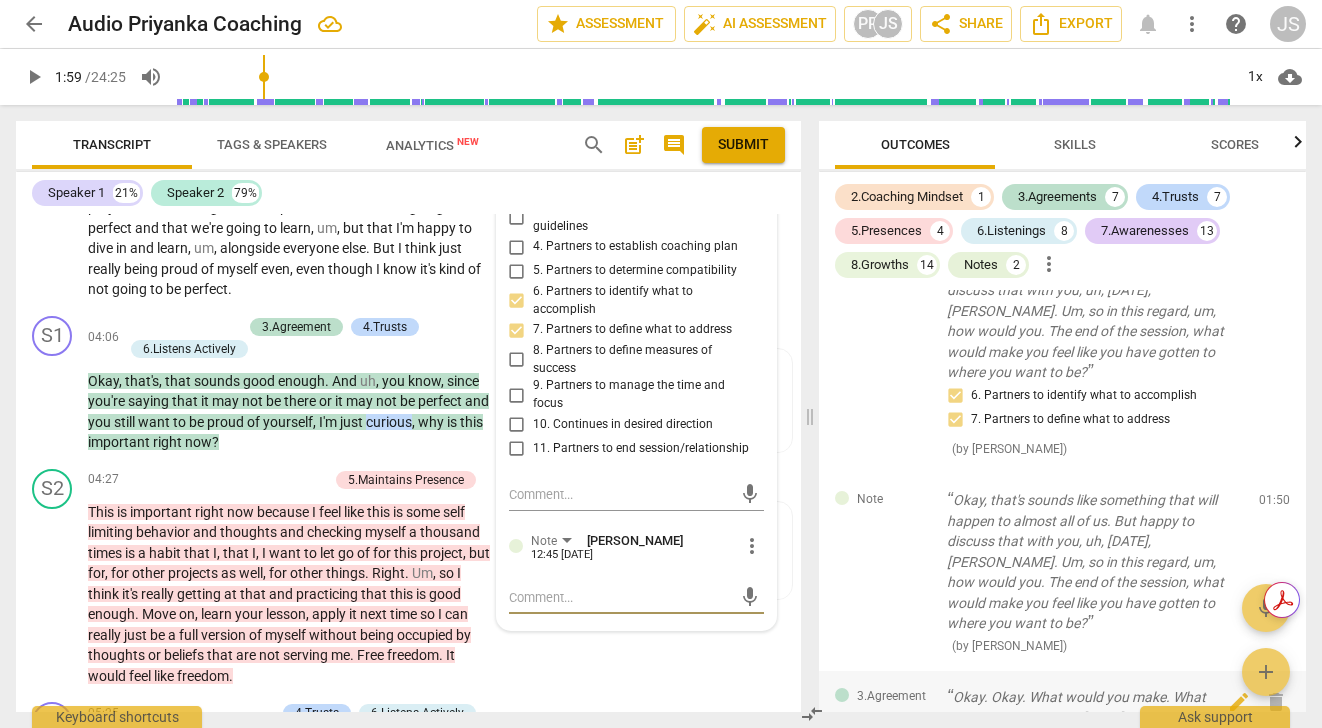 type on "C" 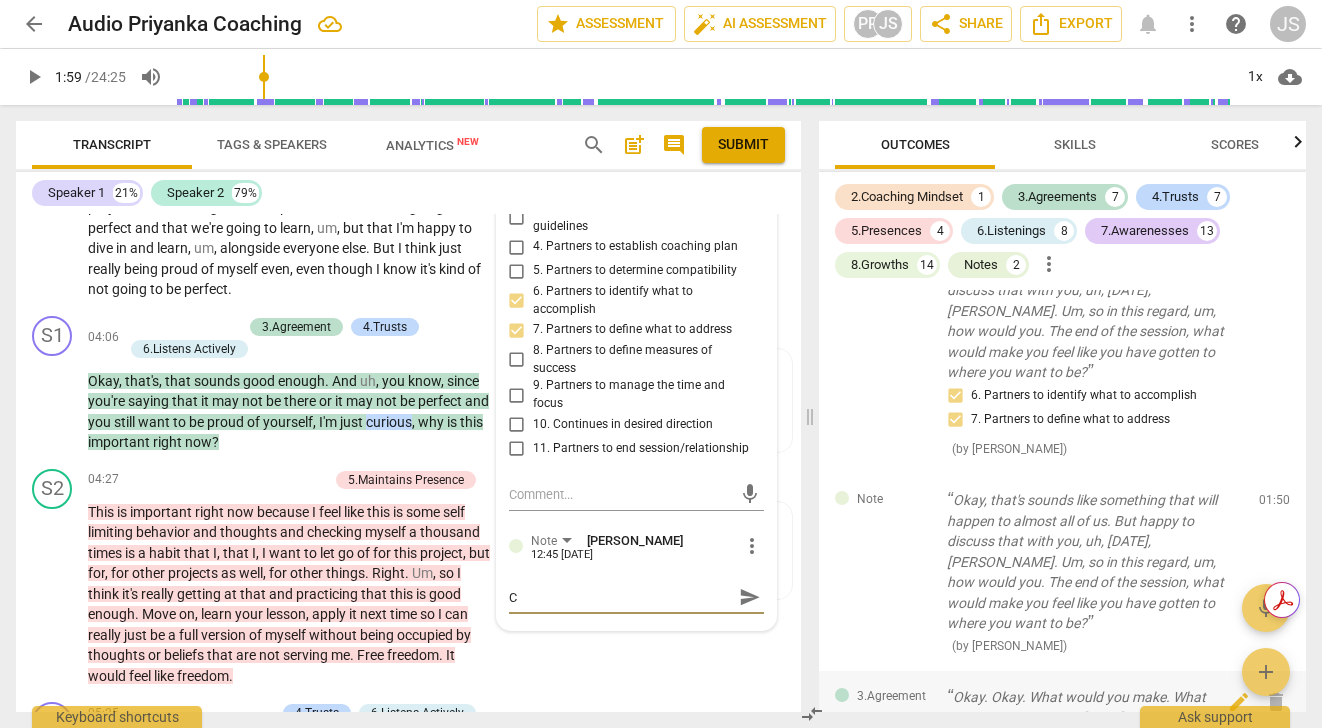 type on "Cu" 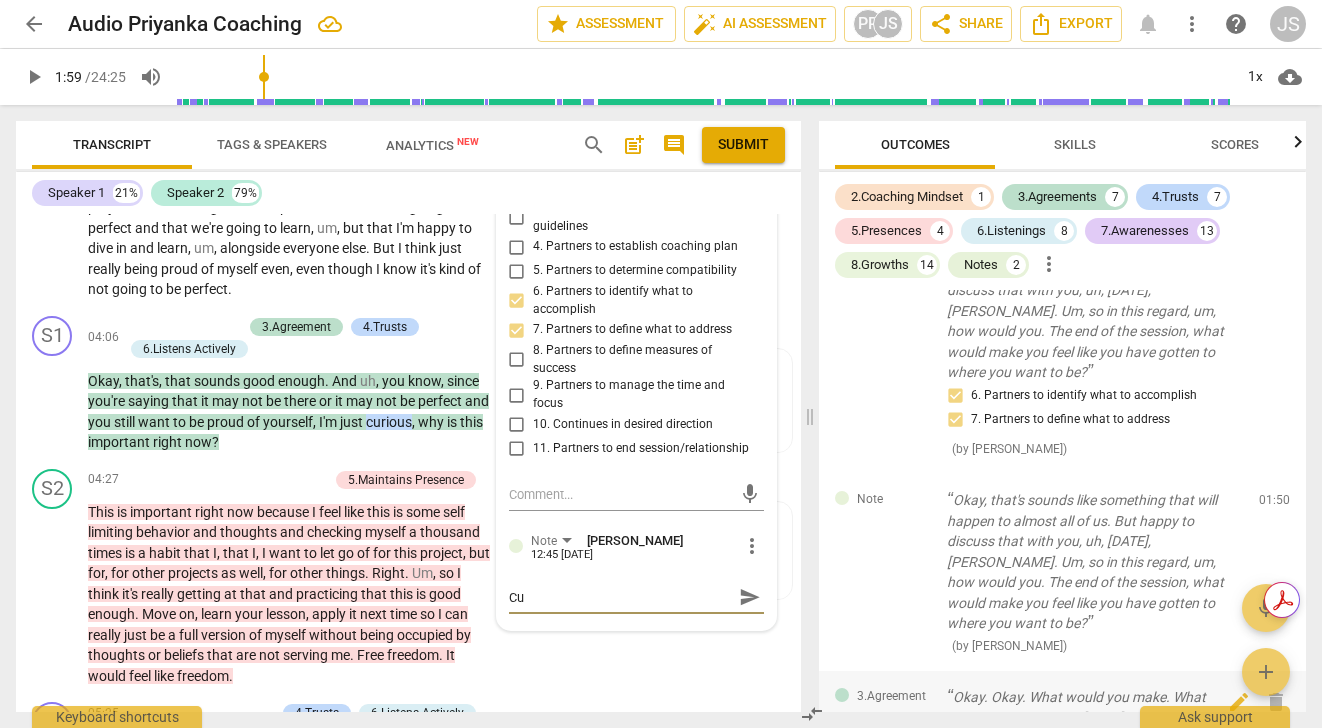 type on "Cur" 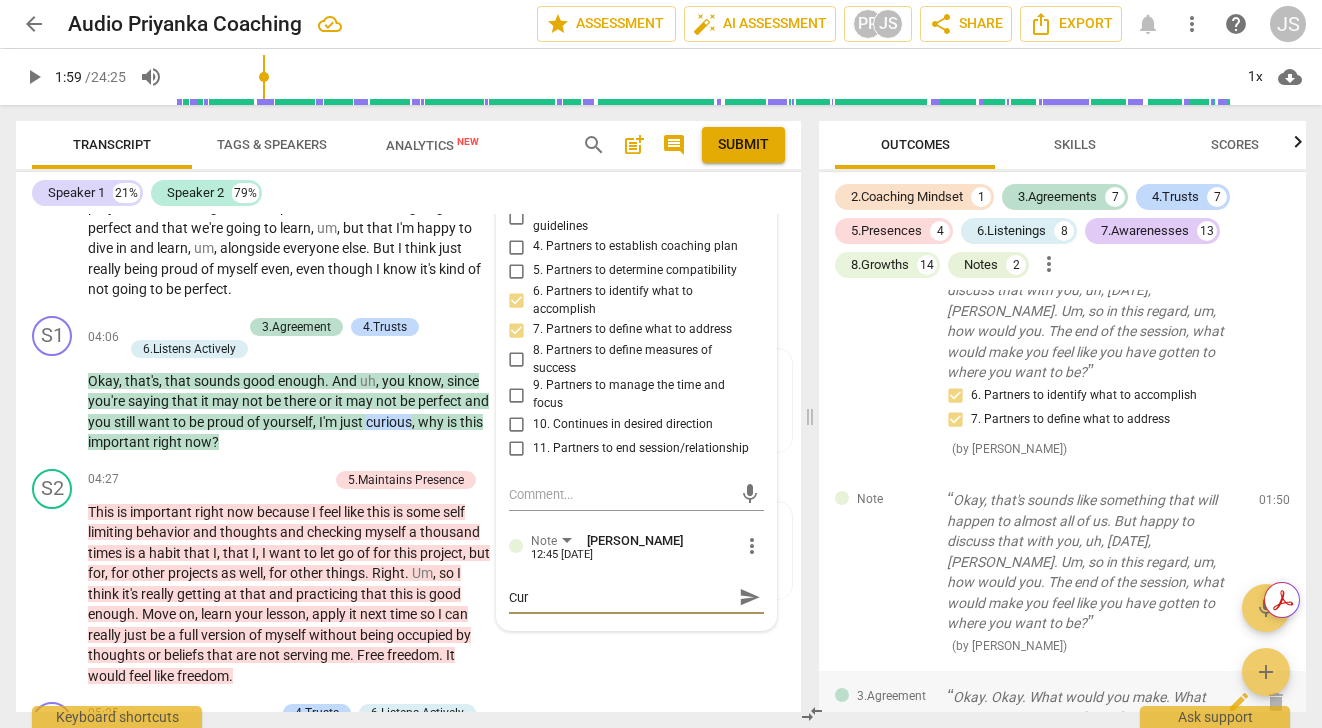 type on "Curi" 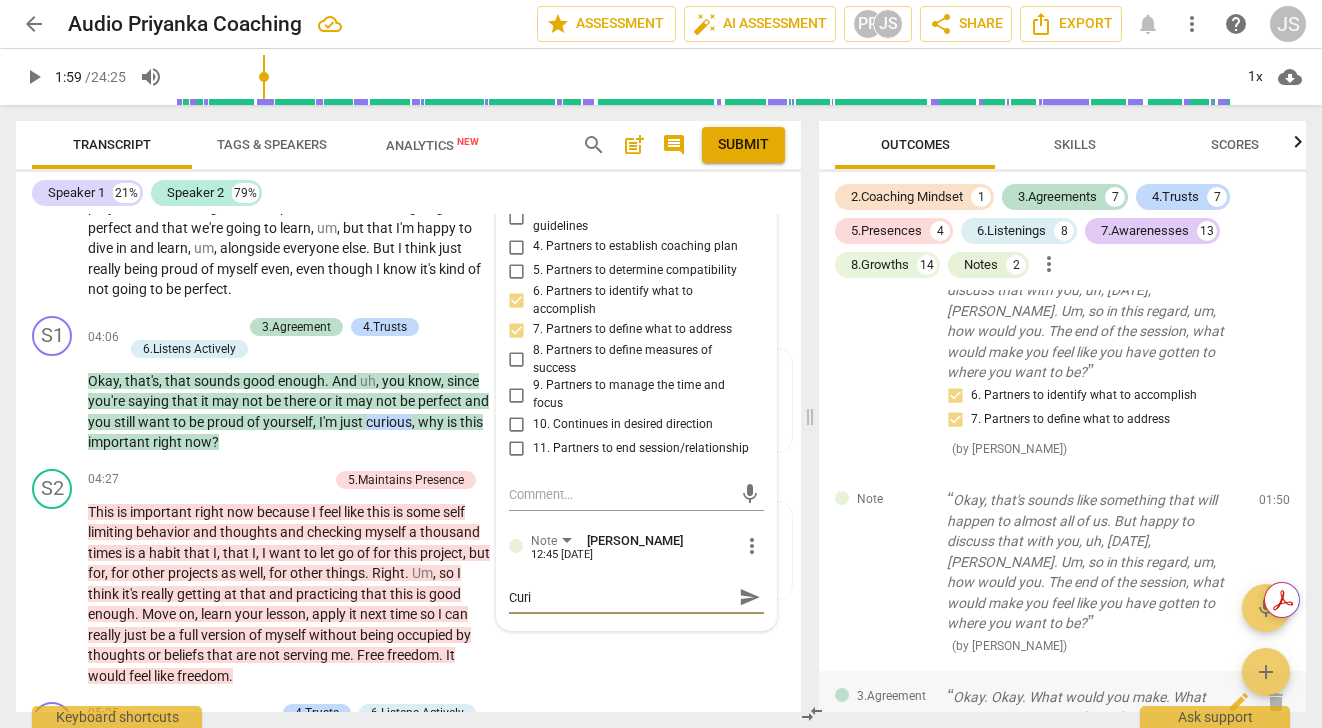 type on "Curio" 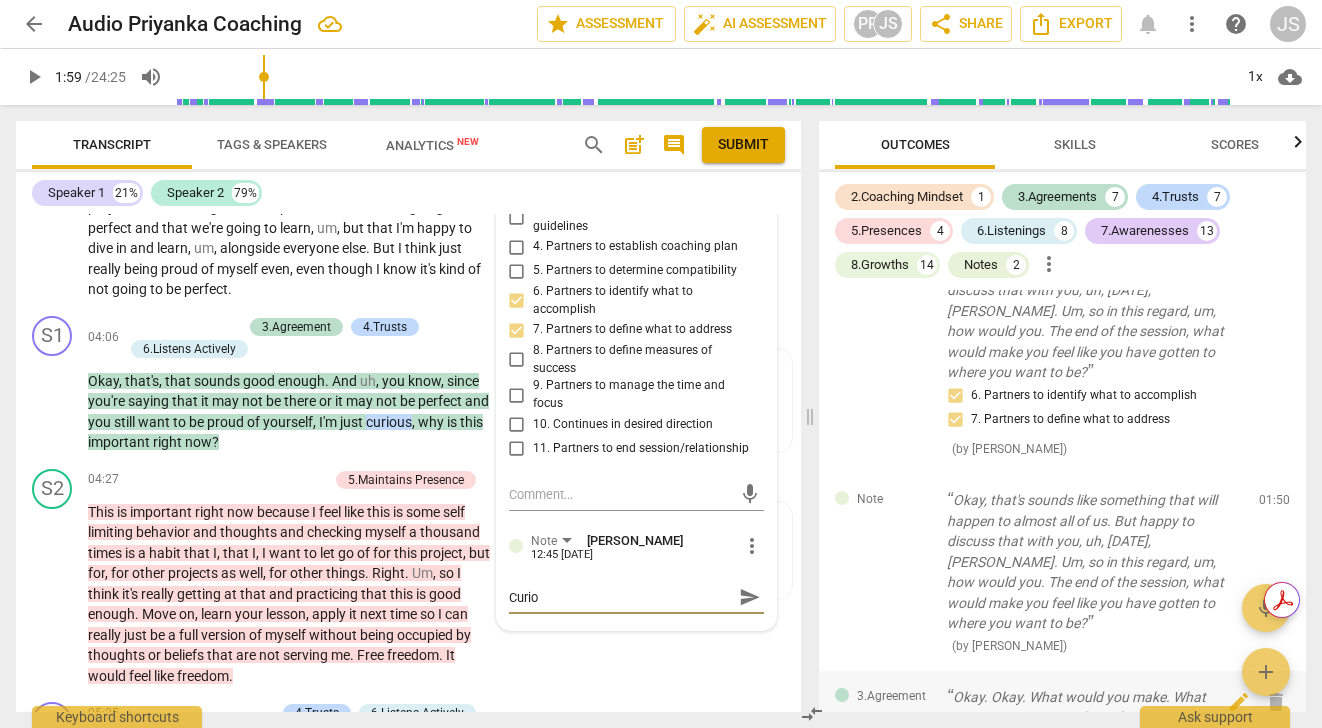 type on "Curiou" 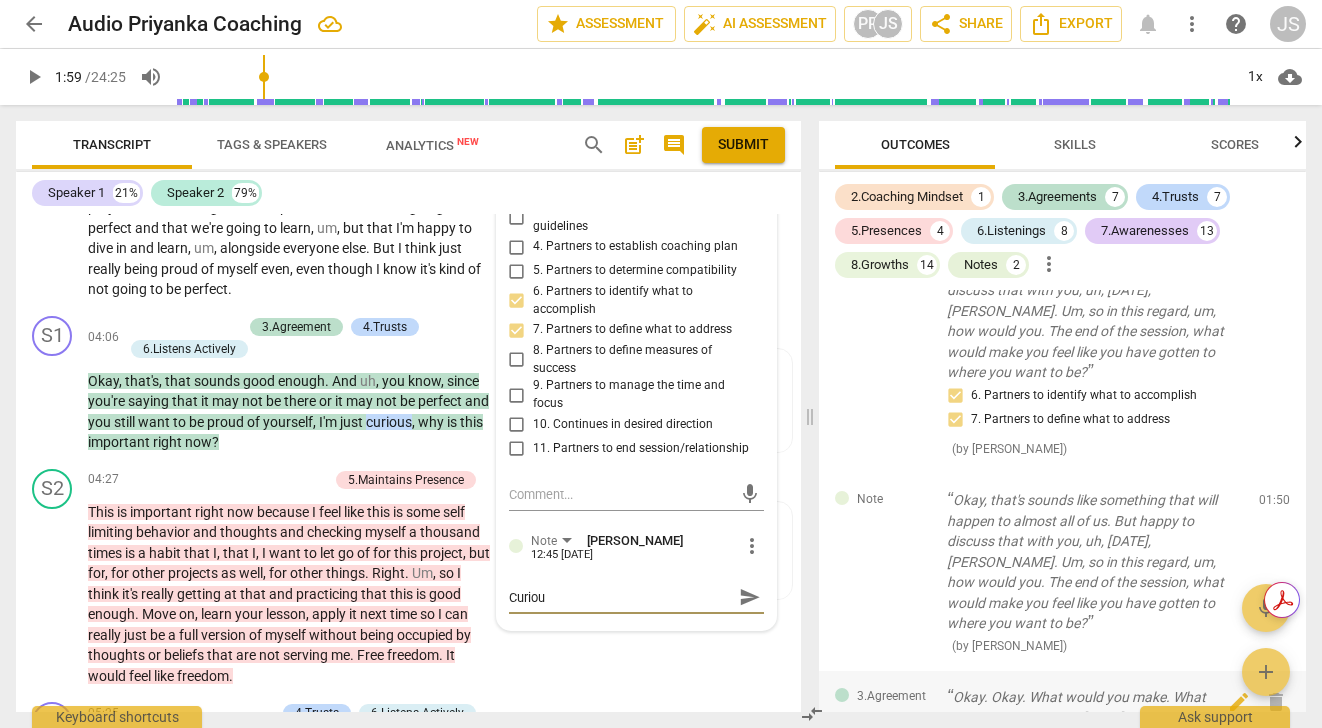 type on "Curious" 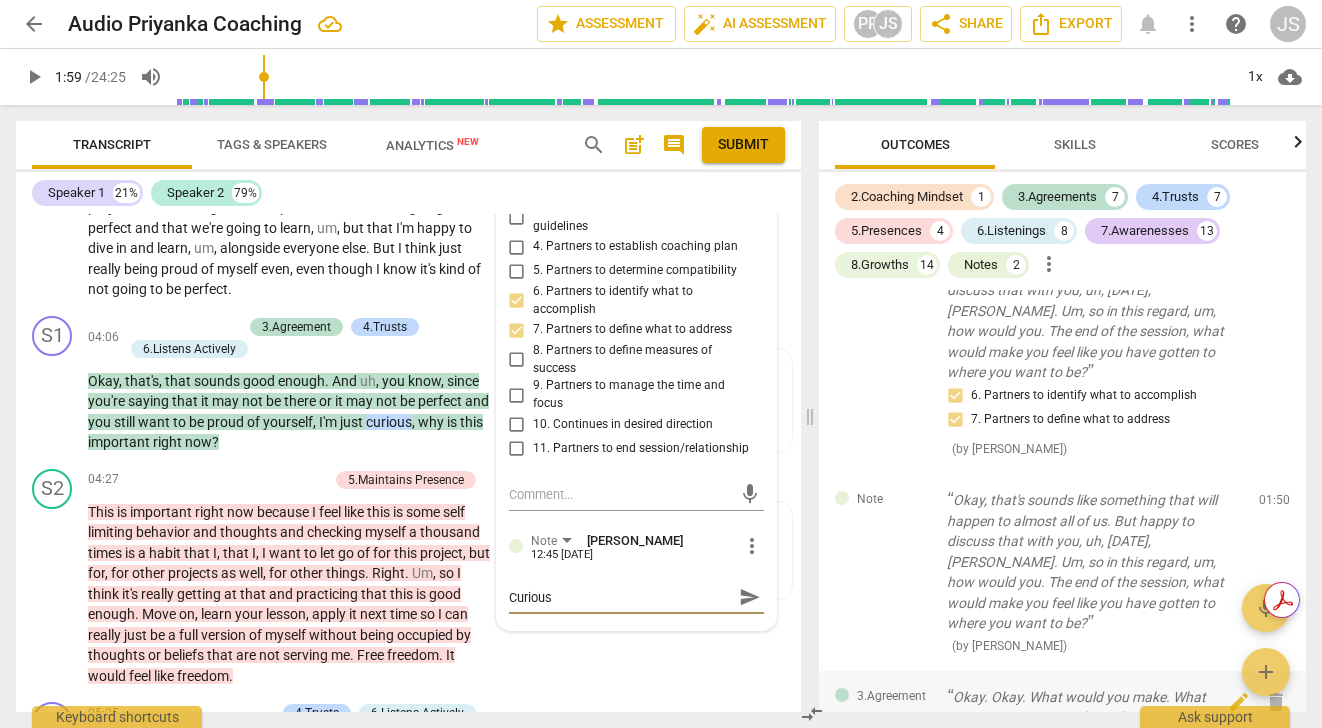 type on "Curious" 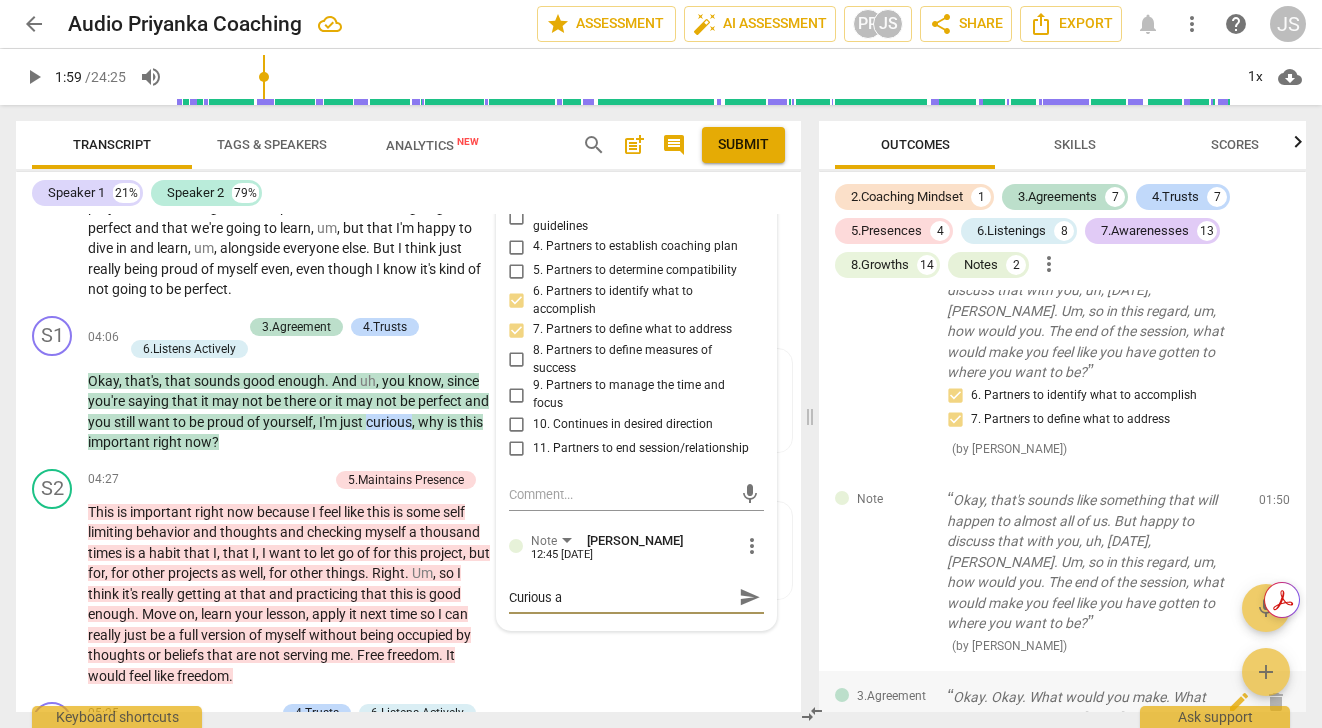 type on "Curious ab" 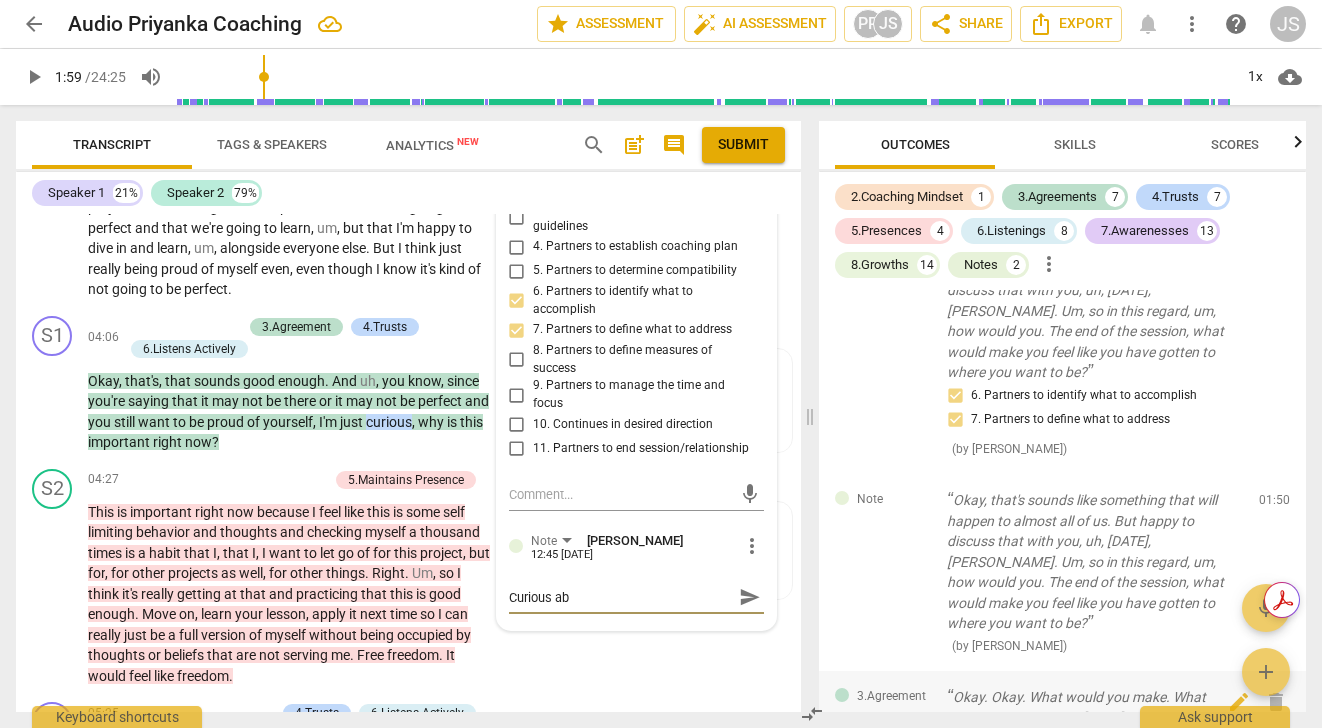type on "Curious abo" 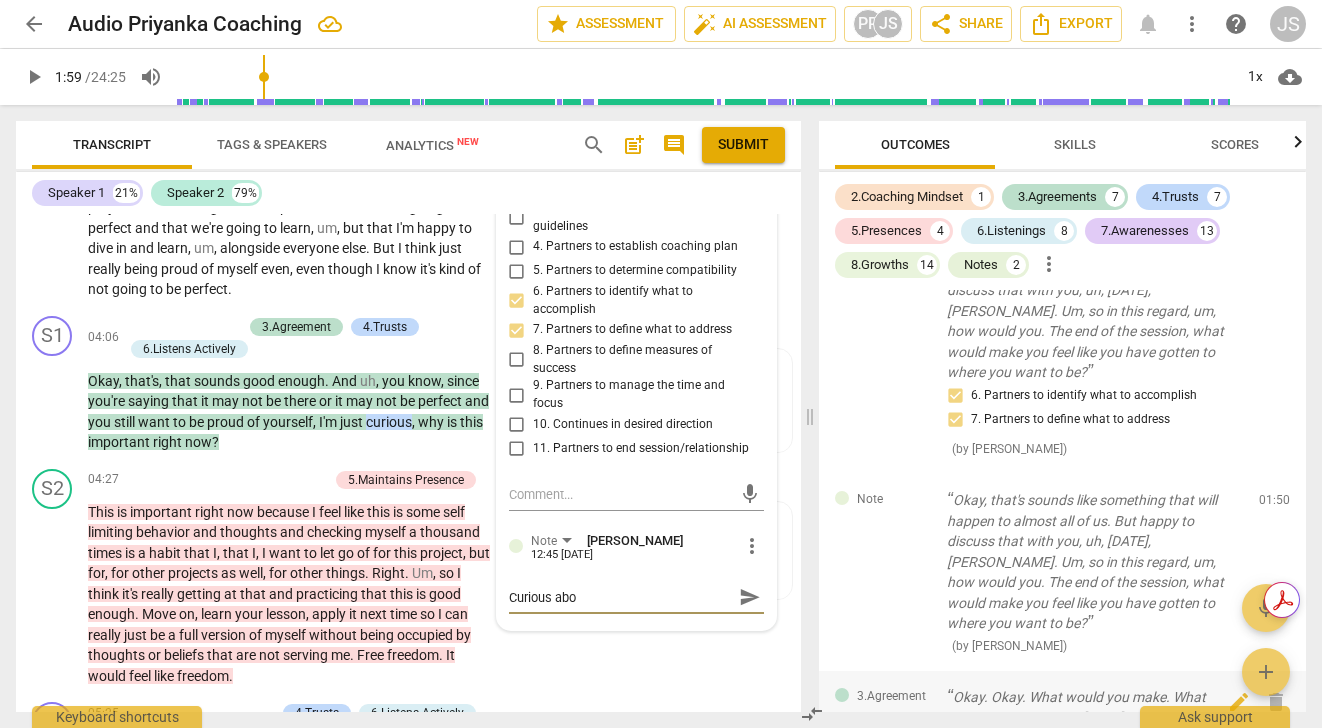 type on "Curious abou" 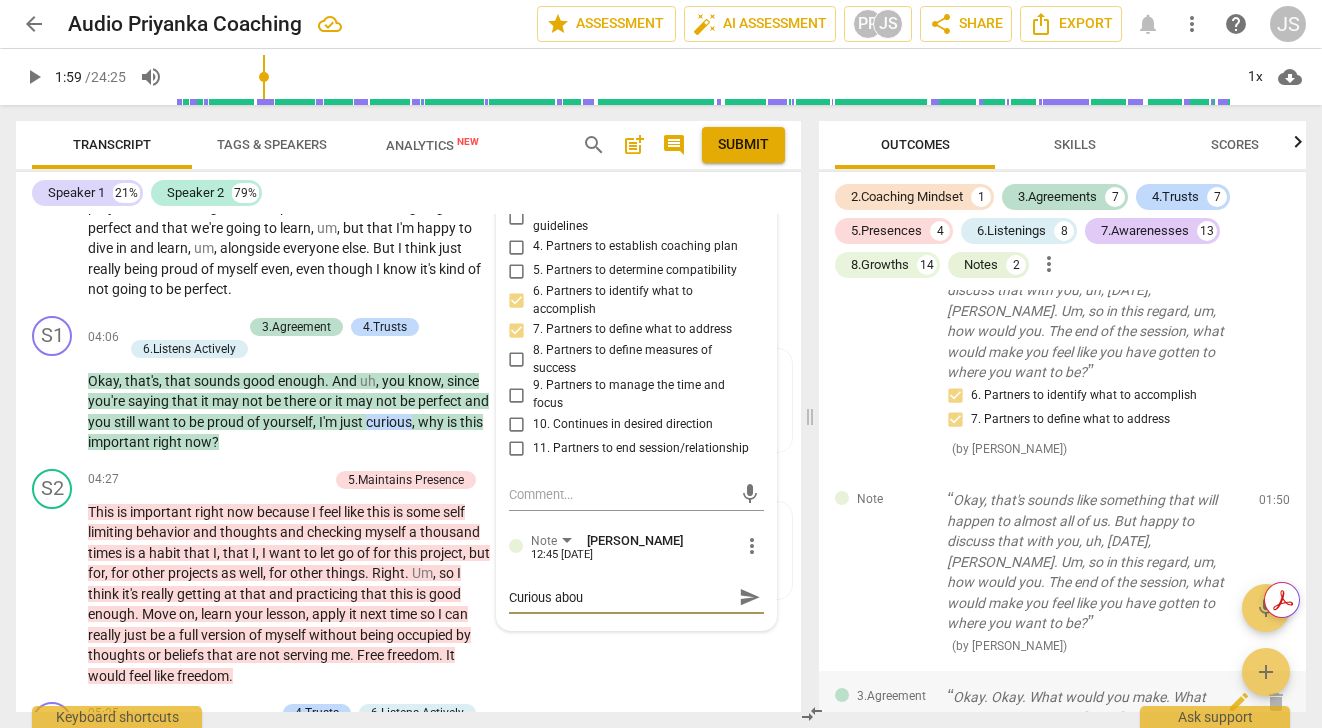 type on "Curious about" 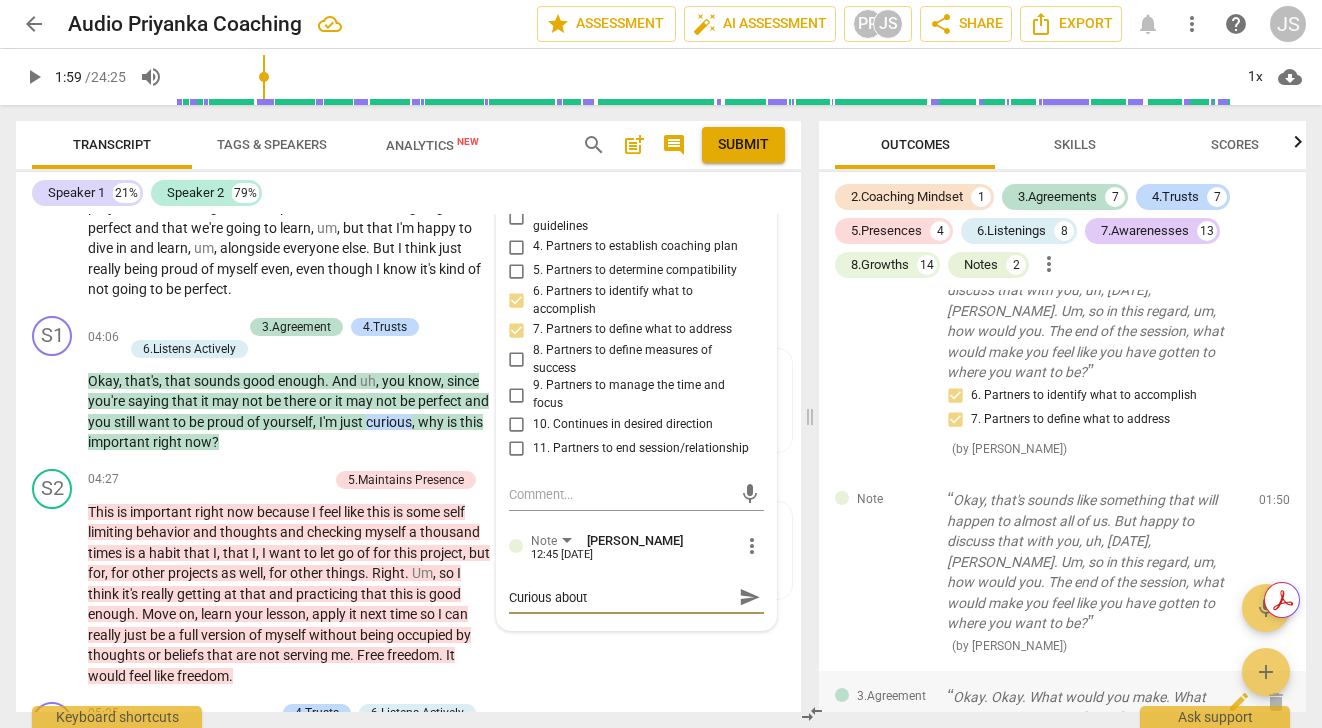 type on "Curious about" 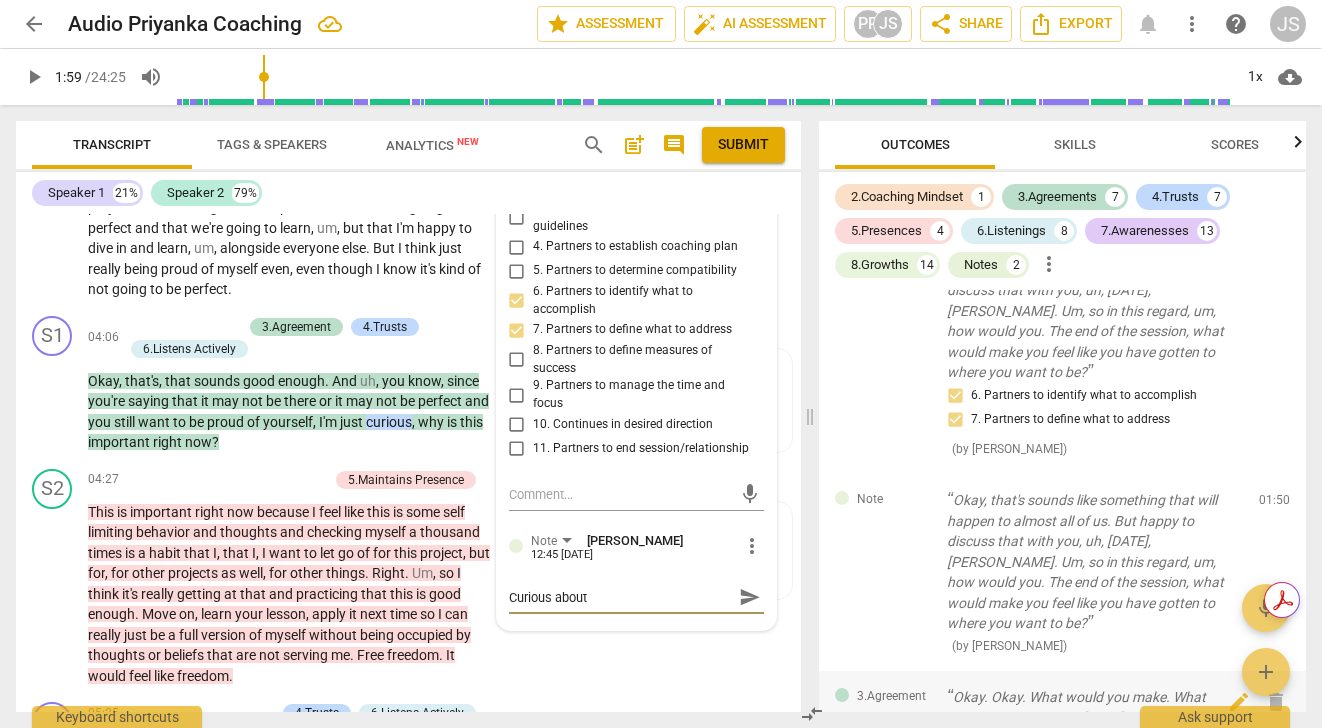 type on "Curious about t" 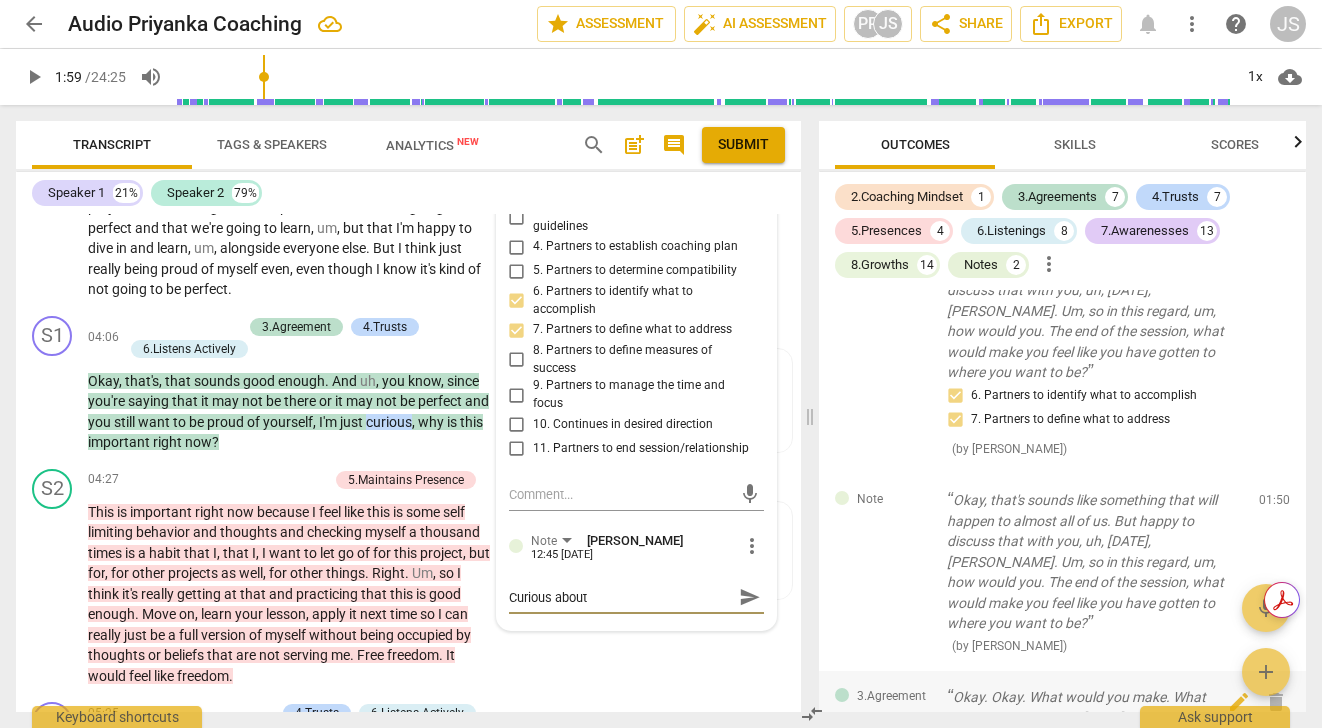 type on "Curious about t" 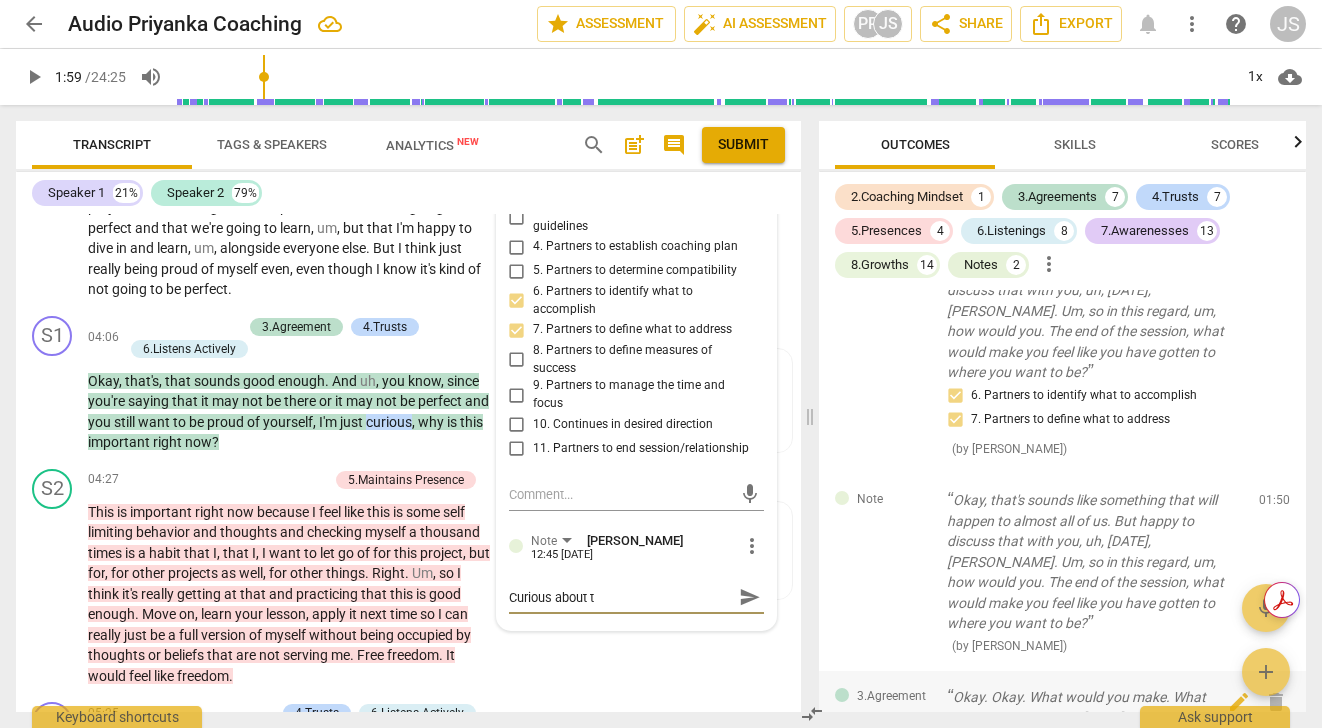 type on "Curious about th" 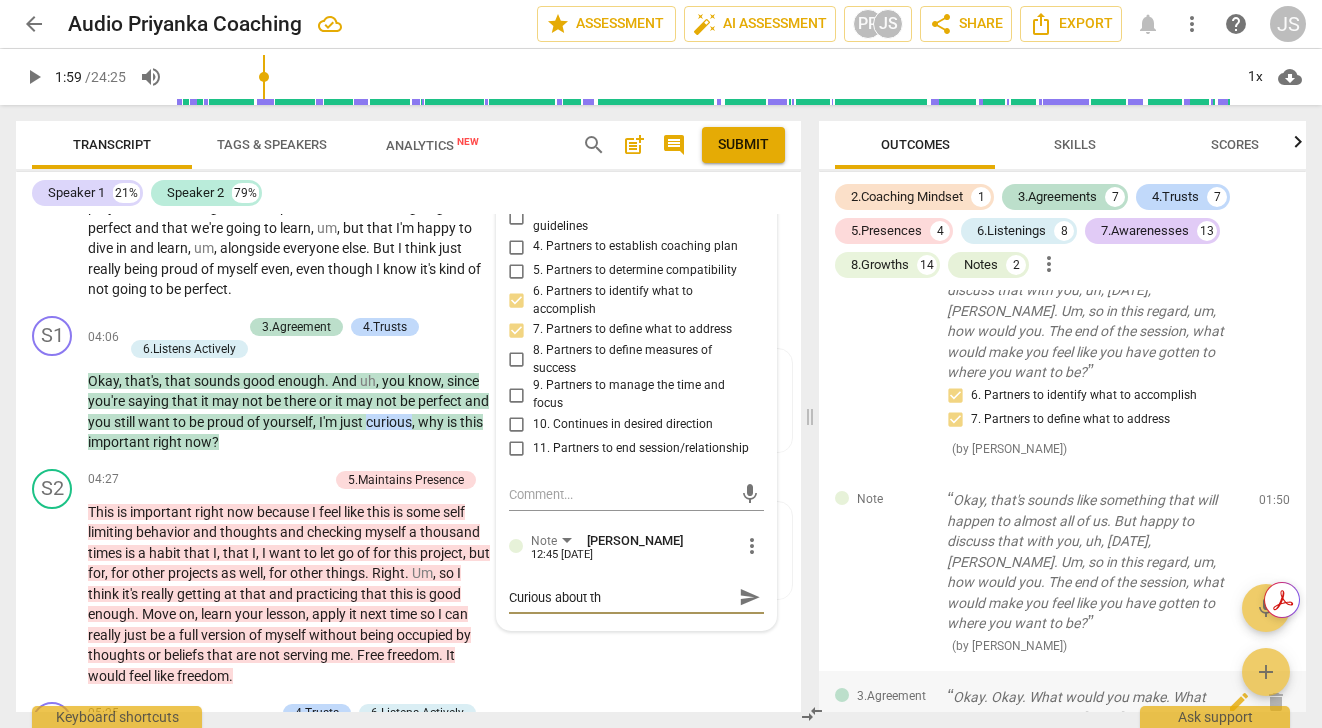 type on "Curious about the" 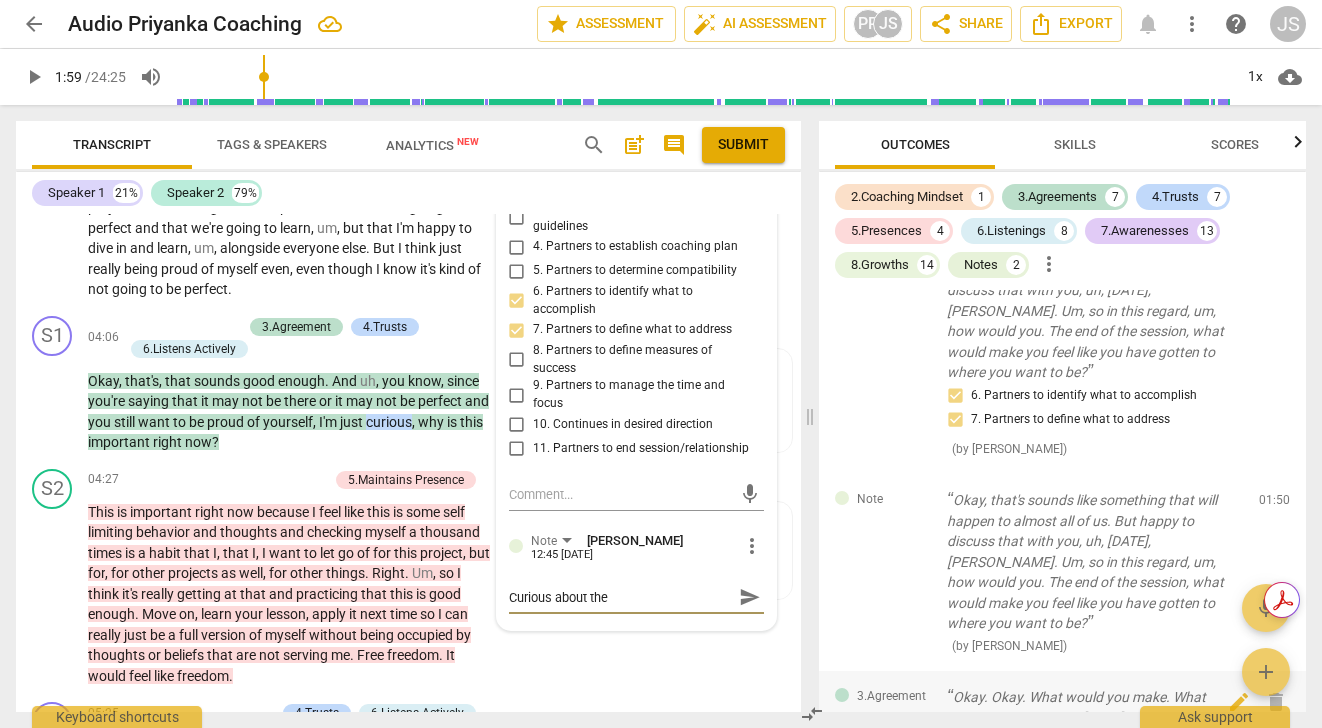 type on "Curious about the" 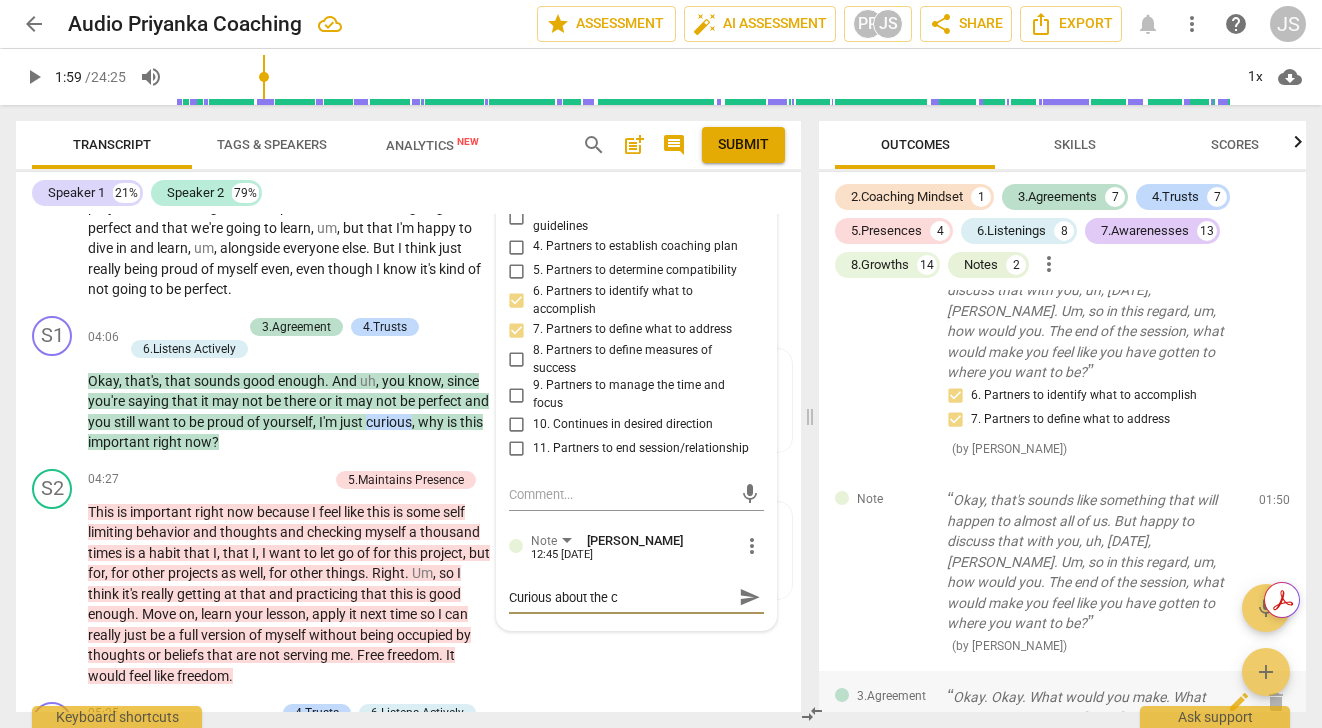 type on "Curious about the co" 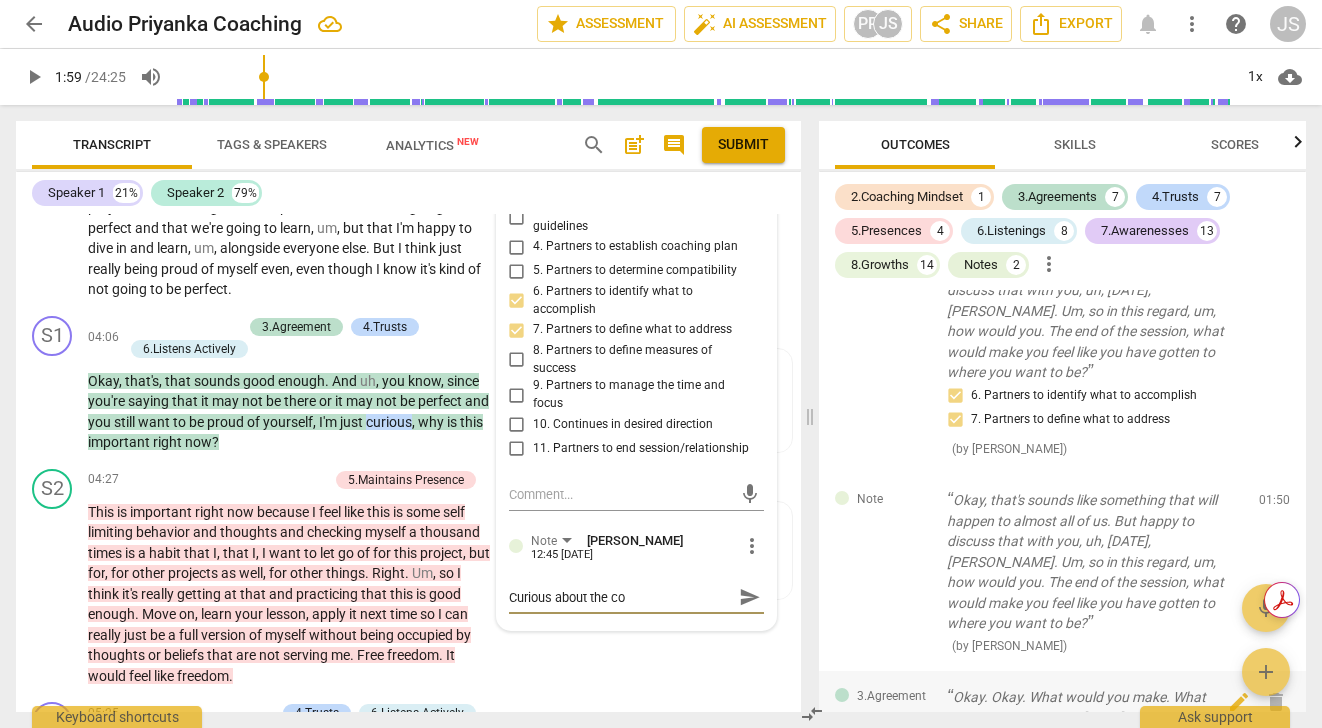 type on "Curious about the com" 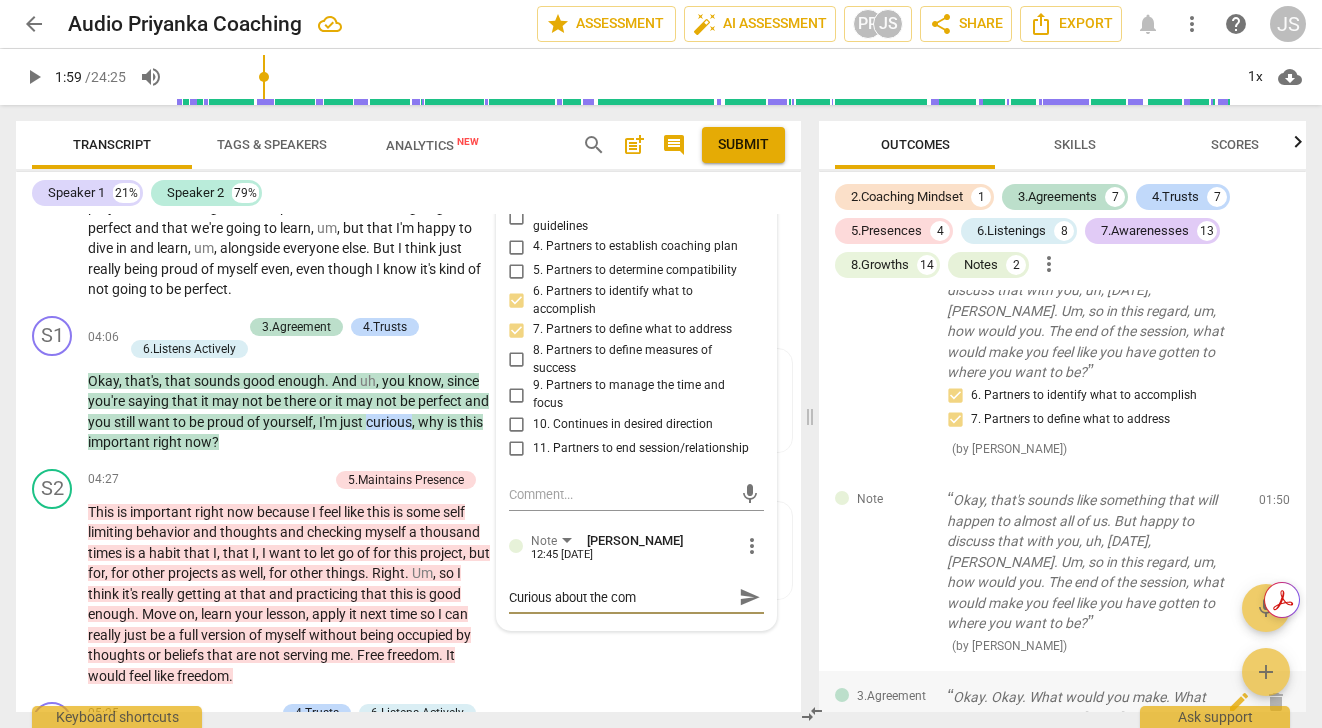 type on "Curious about the comm" 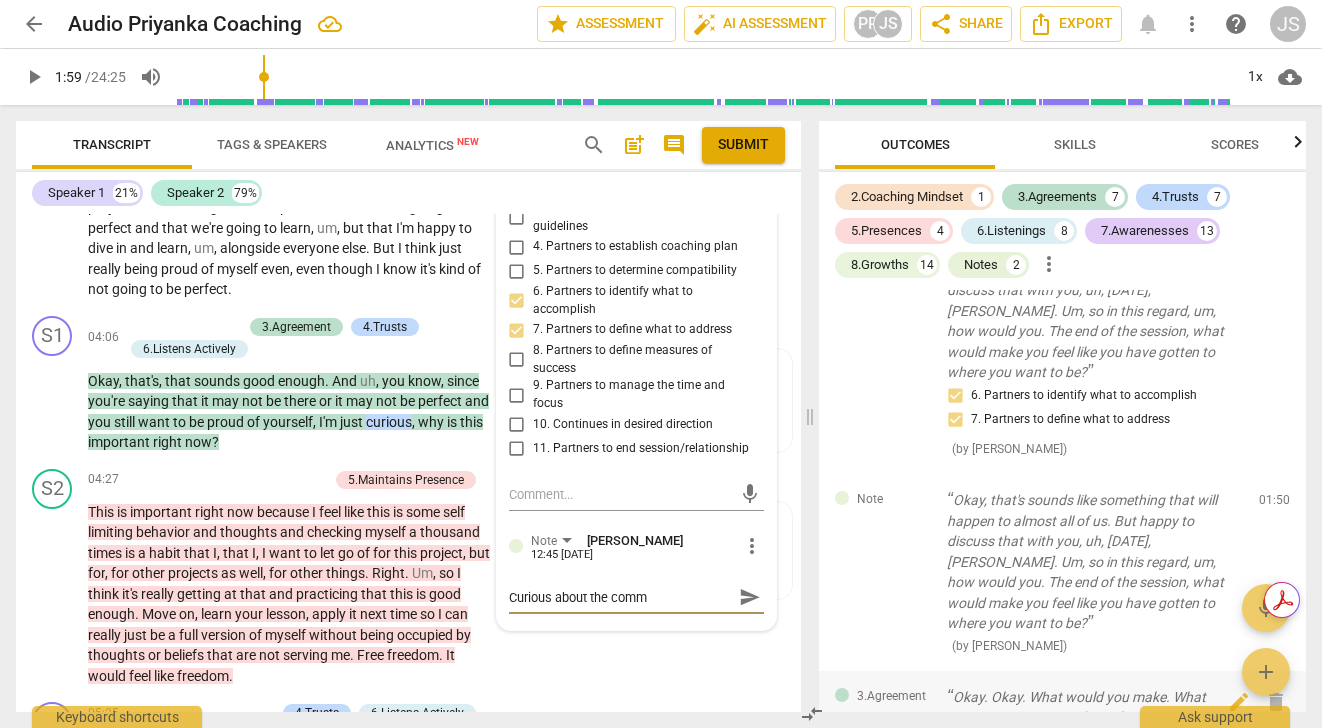 type on "Curious about the comme" 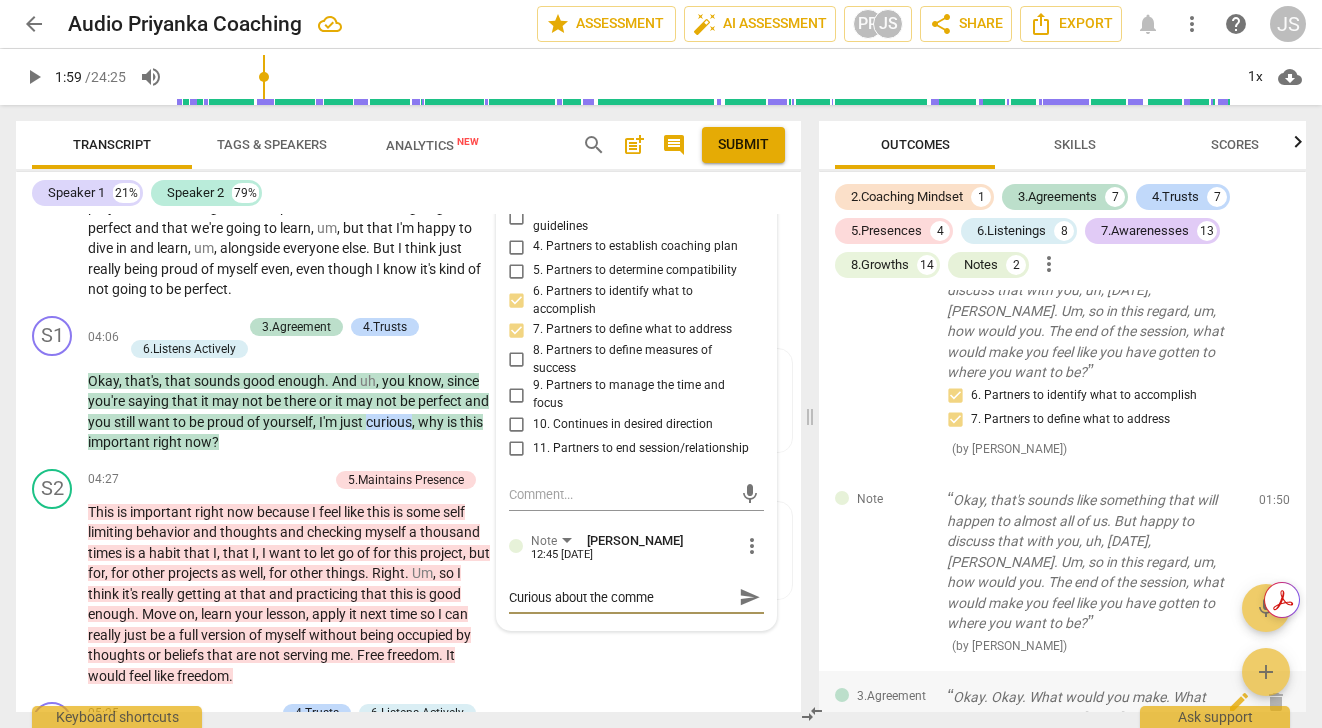 type on "Curious about the commen" 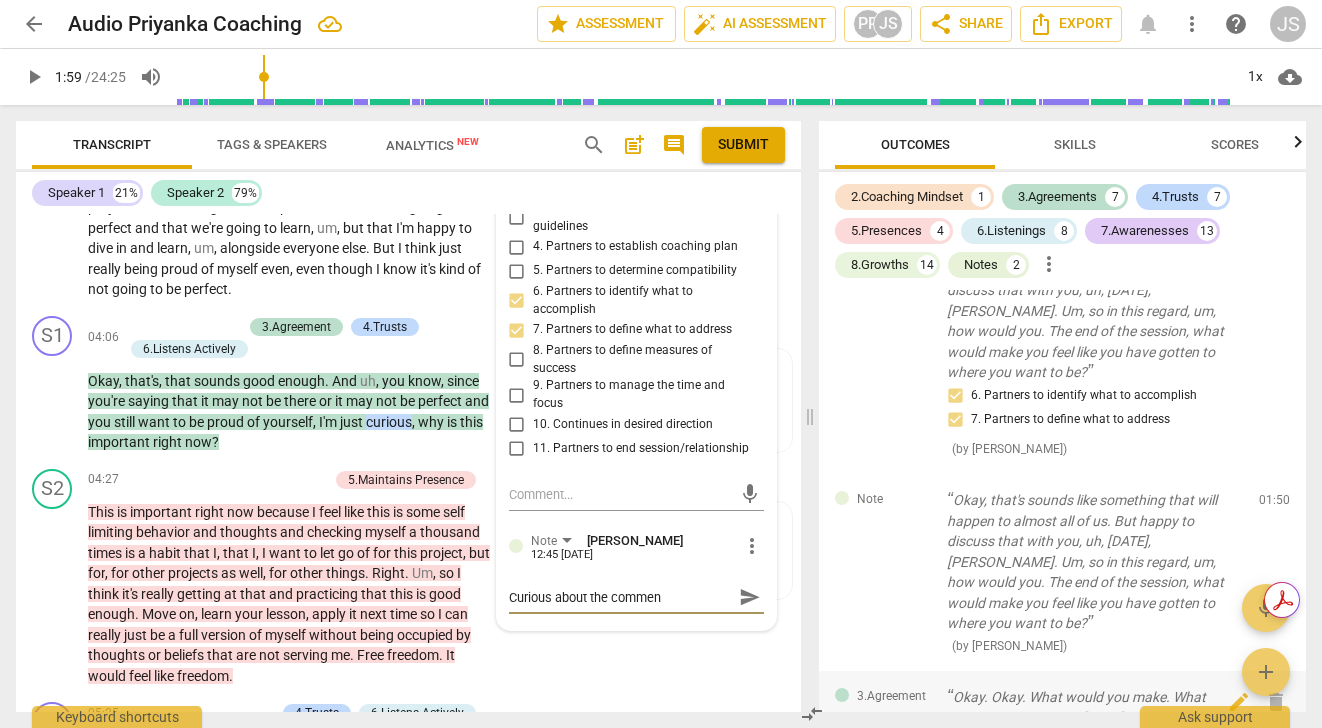 type on "Curious about the comment" 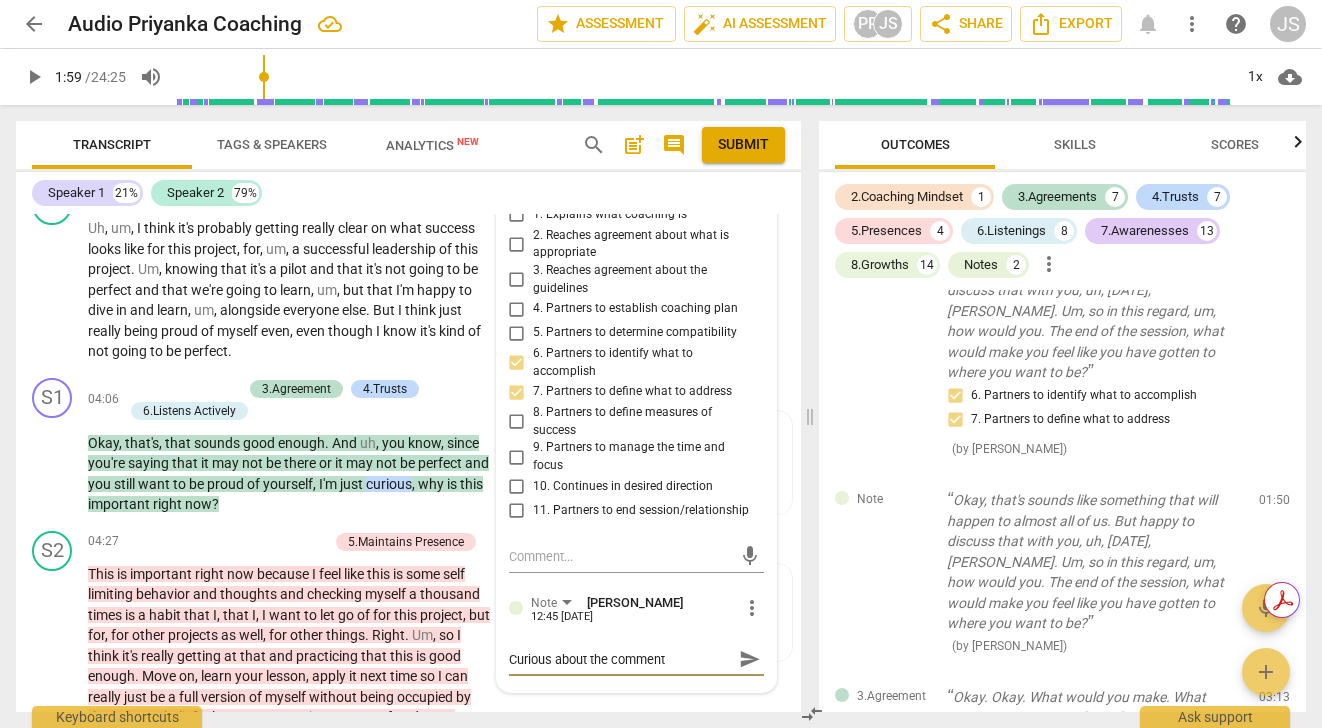scroll, scrollTop: 1327, scrollLeft: 0, axis: vertical 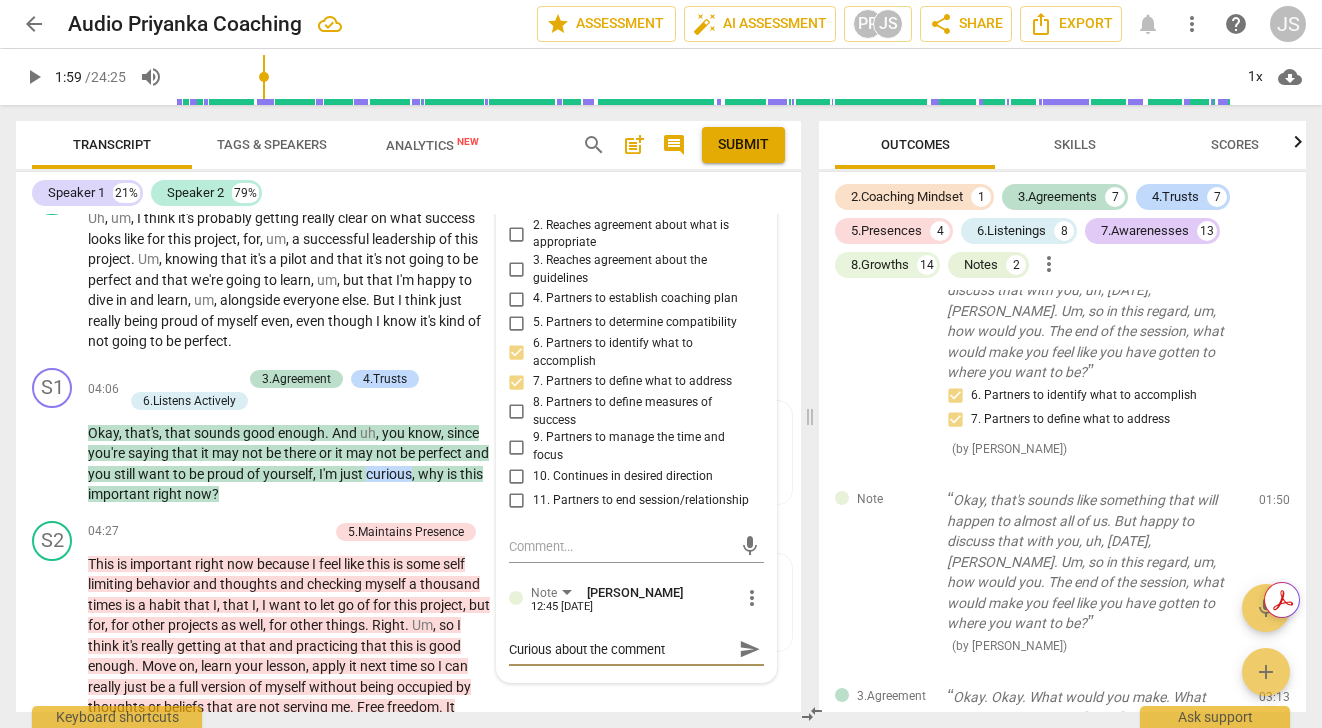 drag, startPoint x: 589, startPoint y: 666, endPoint x: 672, endPoint y: 667, distance: 83.00603 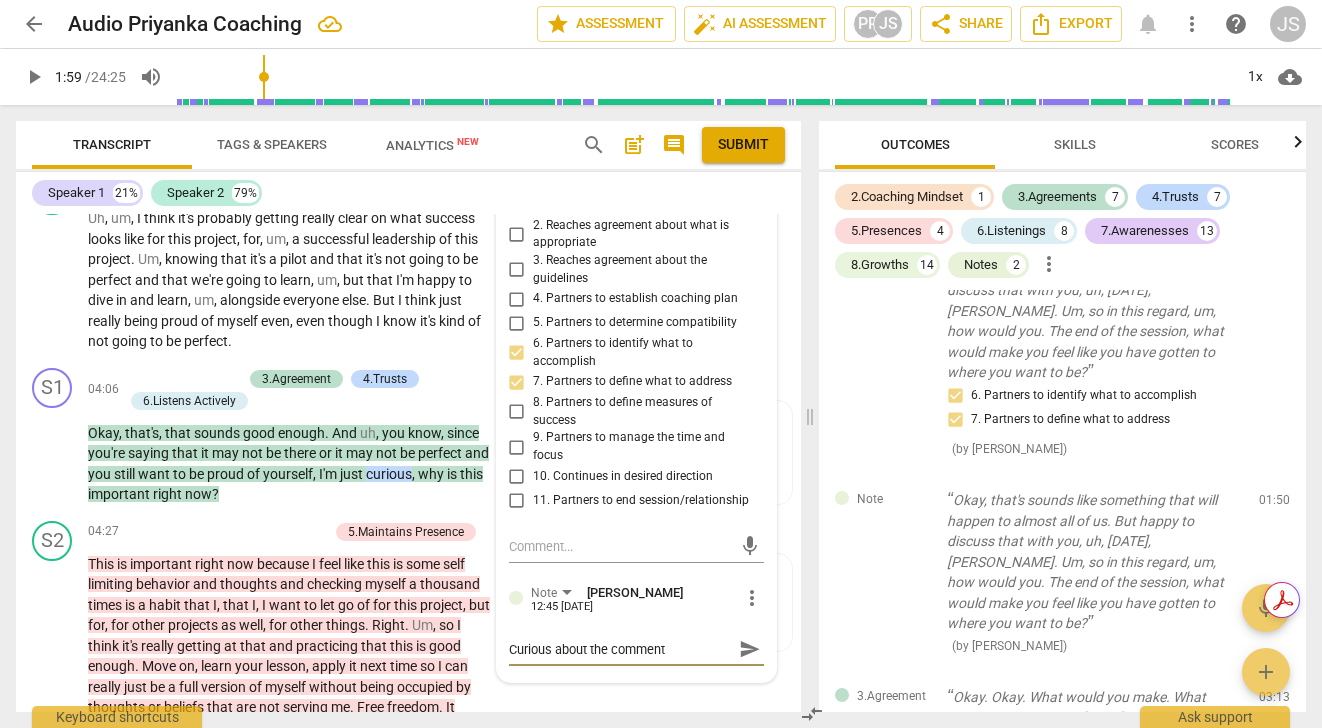 type on "Curious about w" 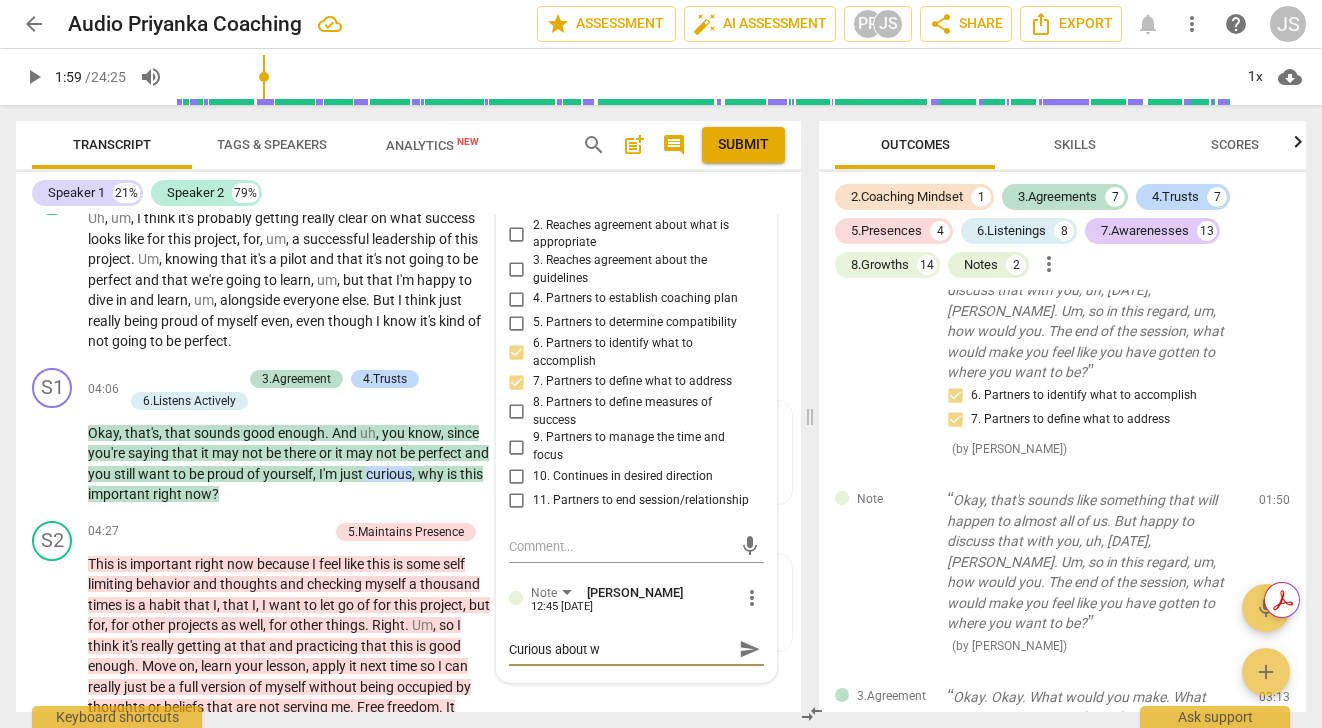 type on "Curious about wh" 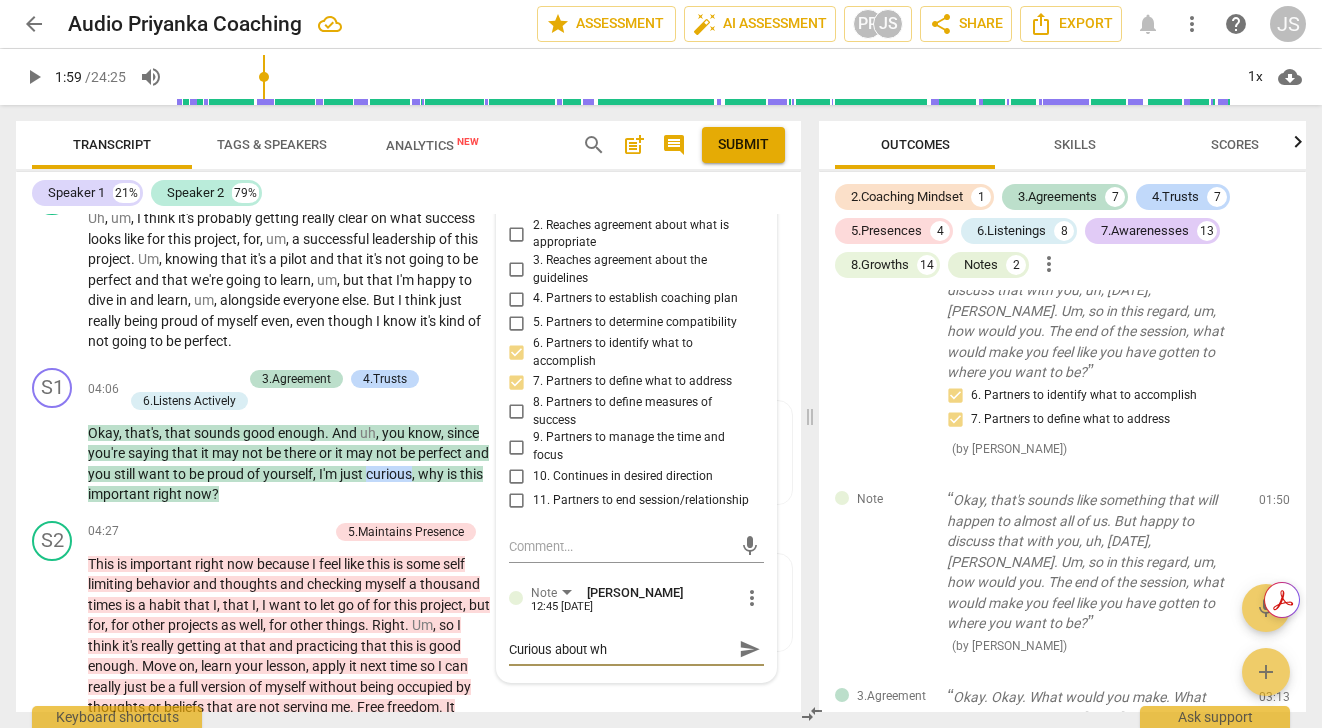 type on "Curious about wha" 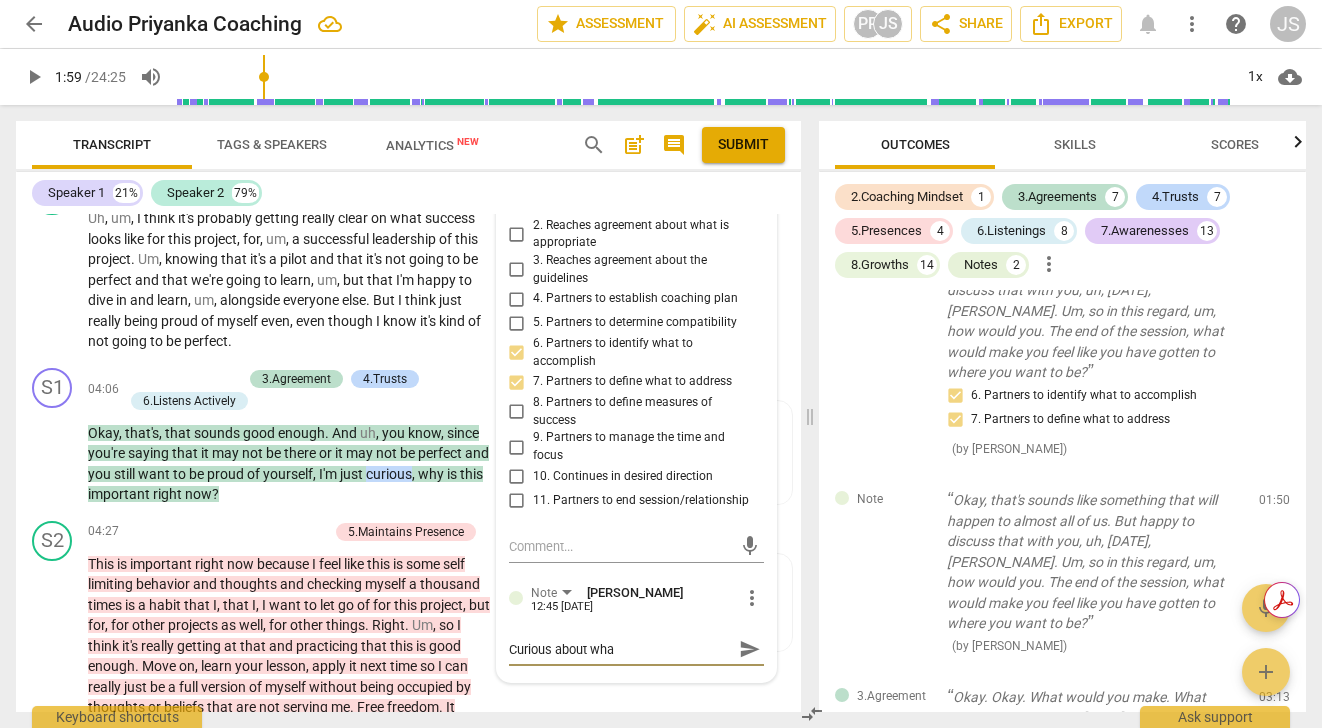 type on "Curious about what" 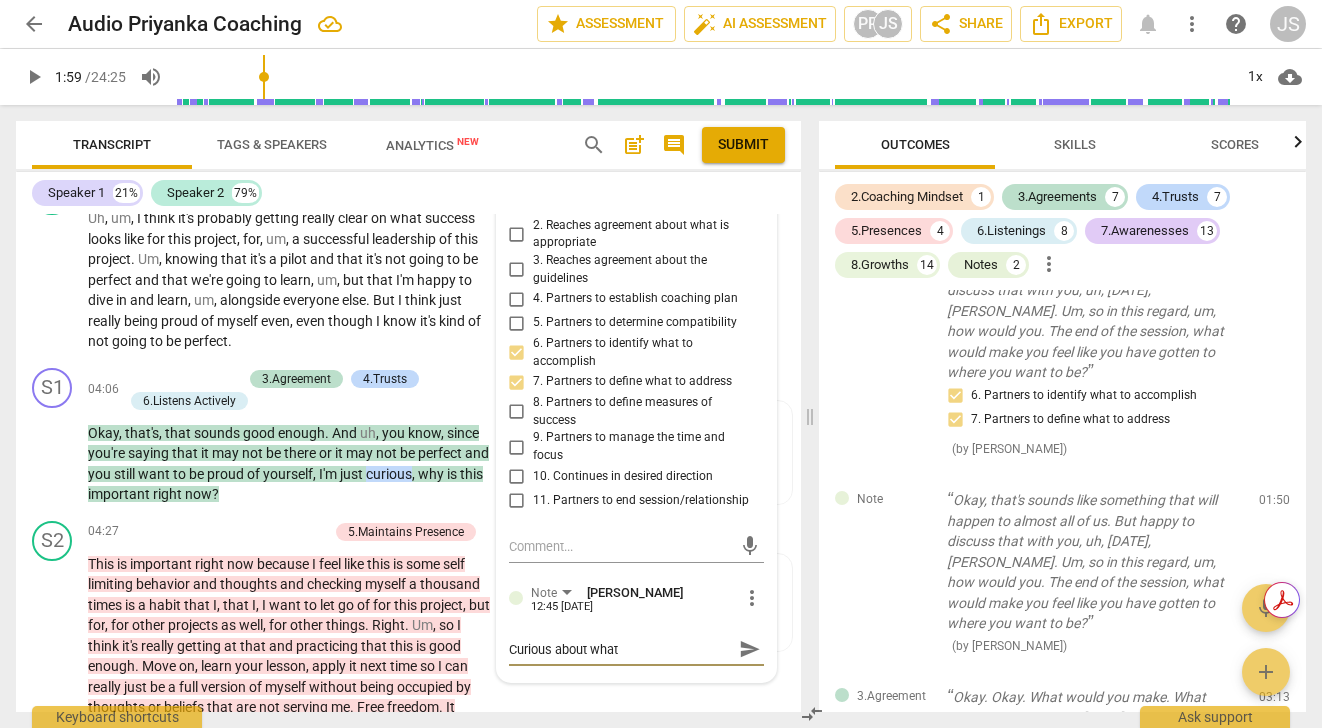 type on "Curious about what" 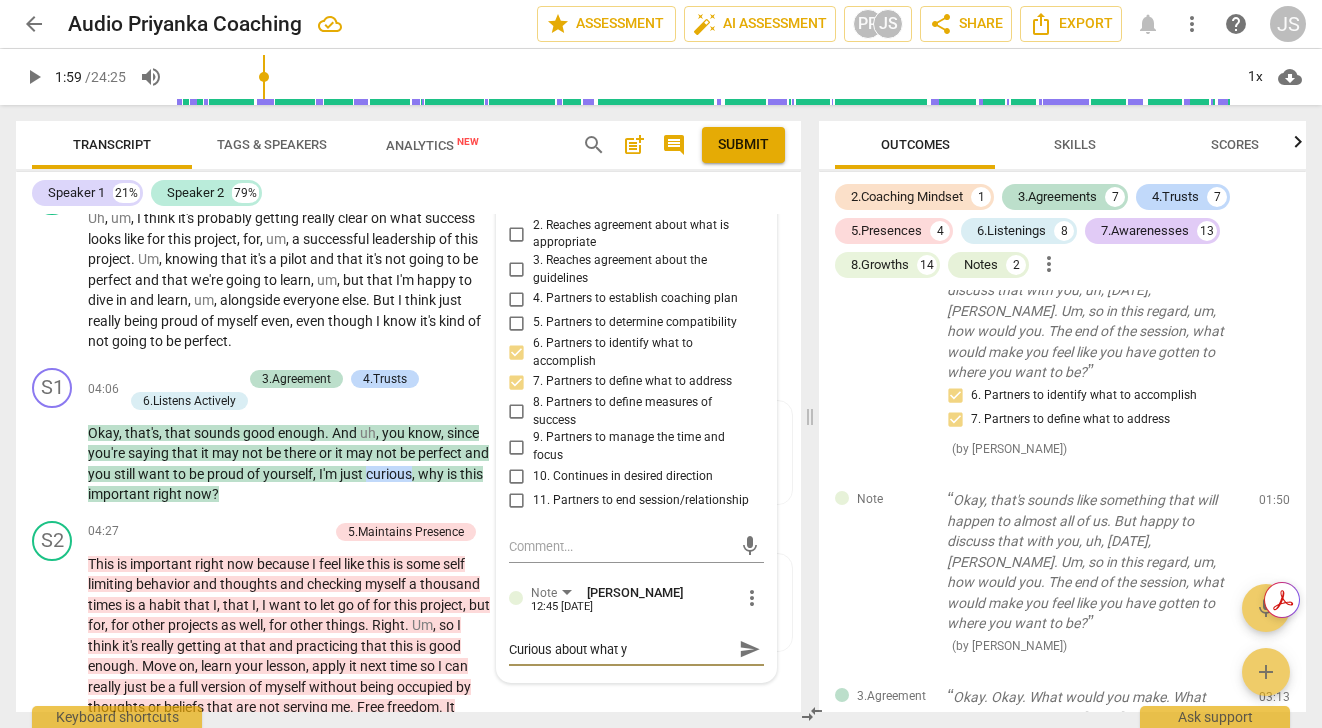 type on "Curious about what yo" 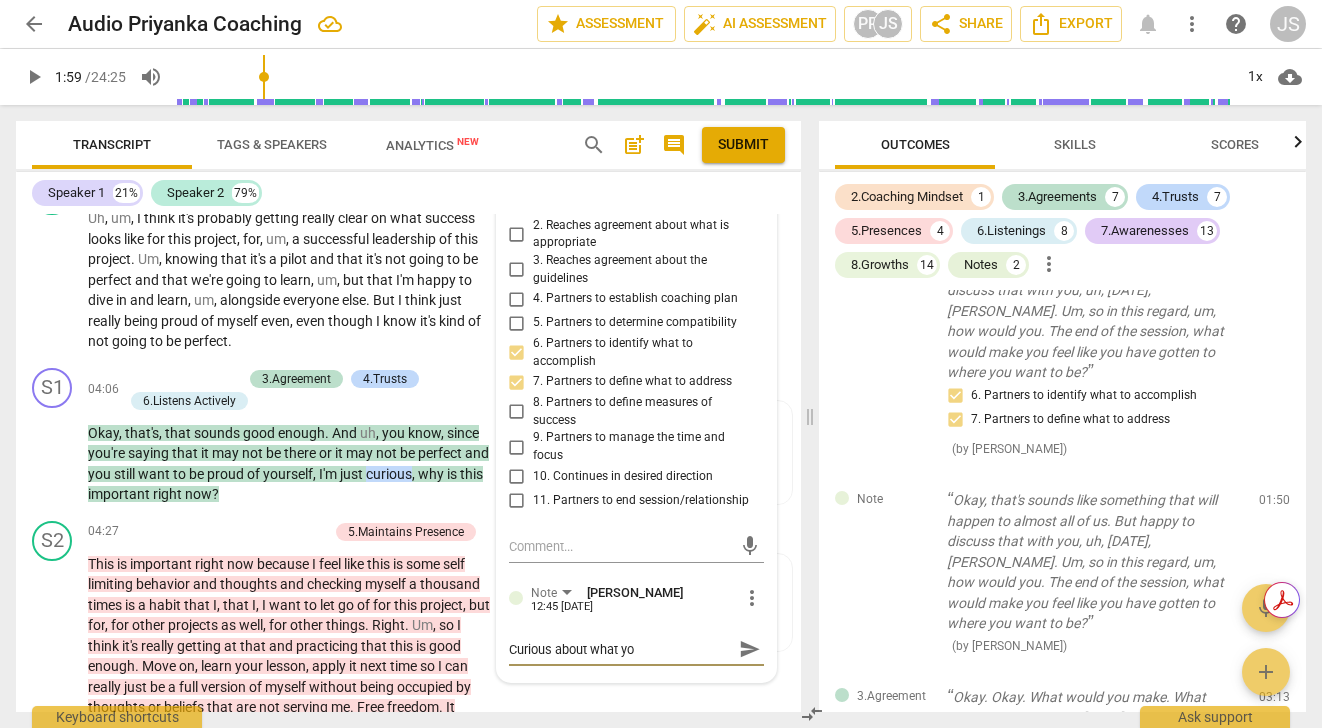 type on "Curious about what you" 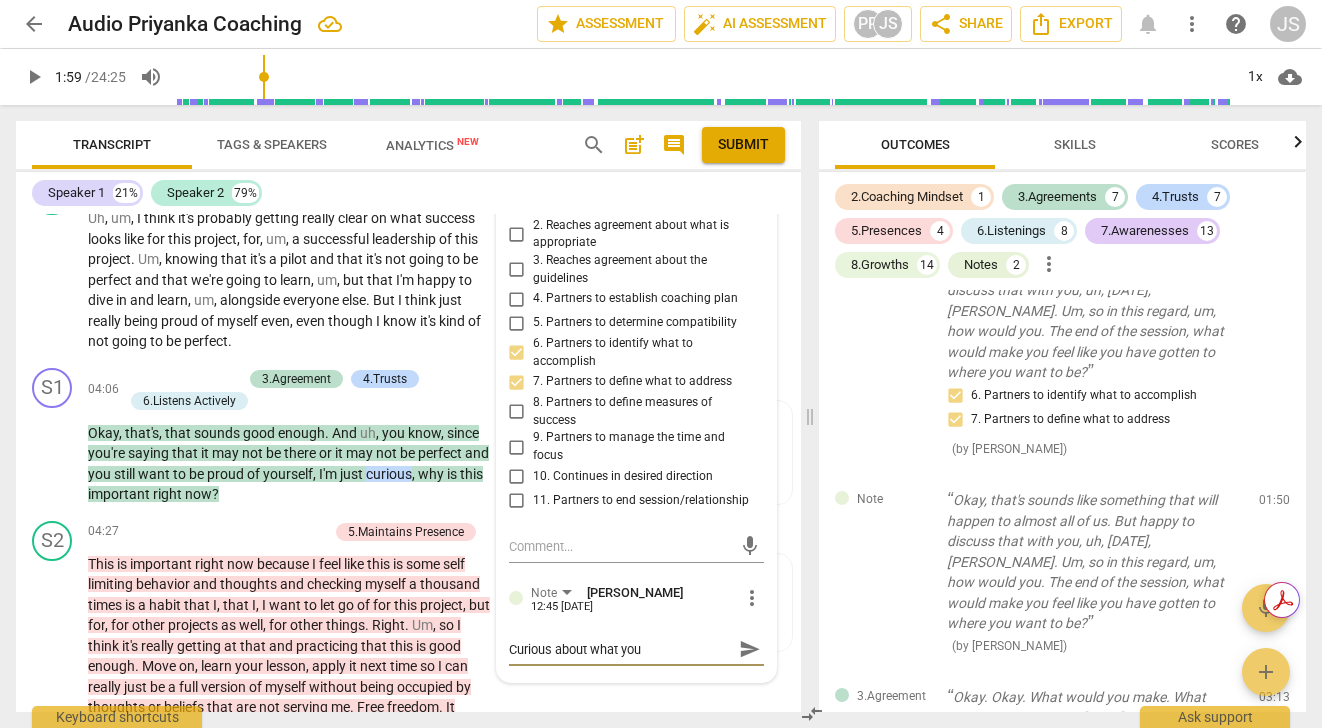 type on "Curious about what you" 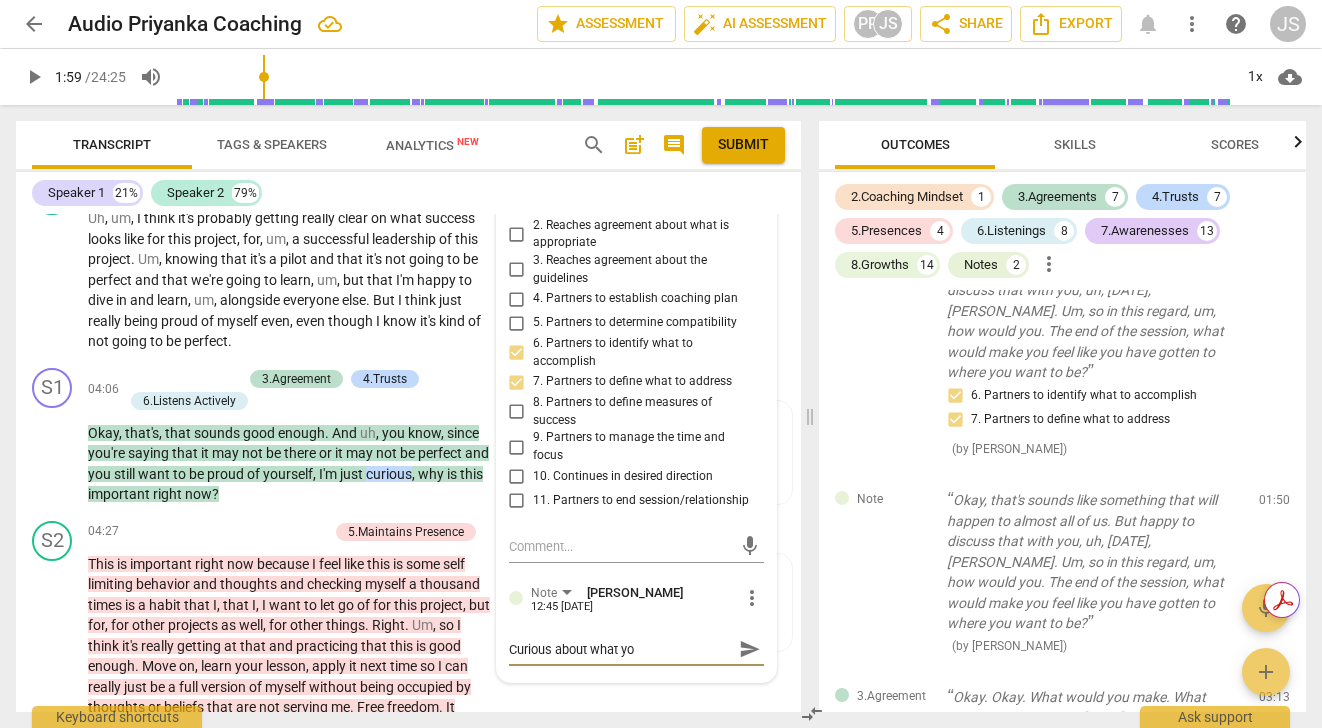type on "Curious about what you" 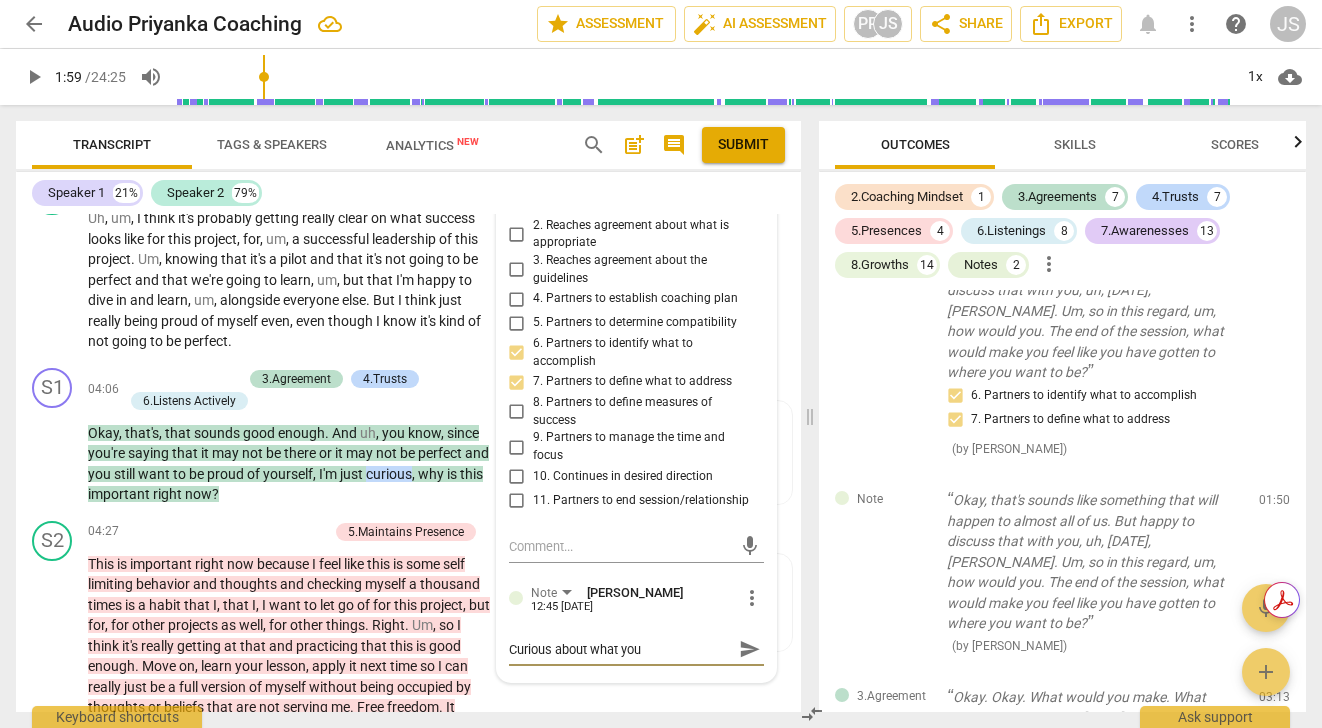 type on "Curious about what you" 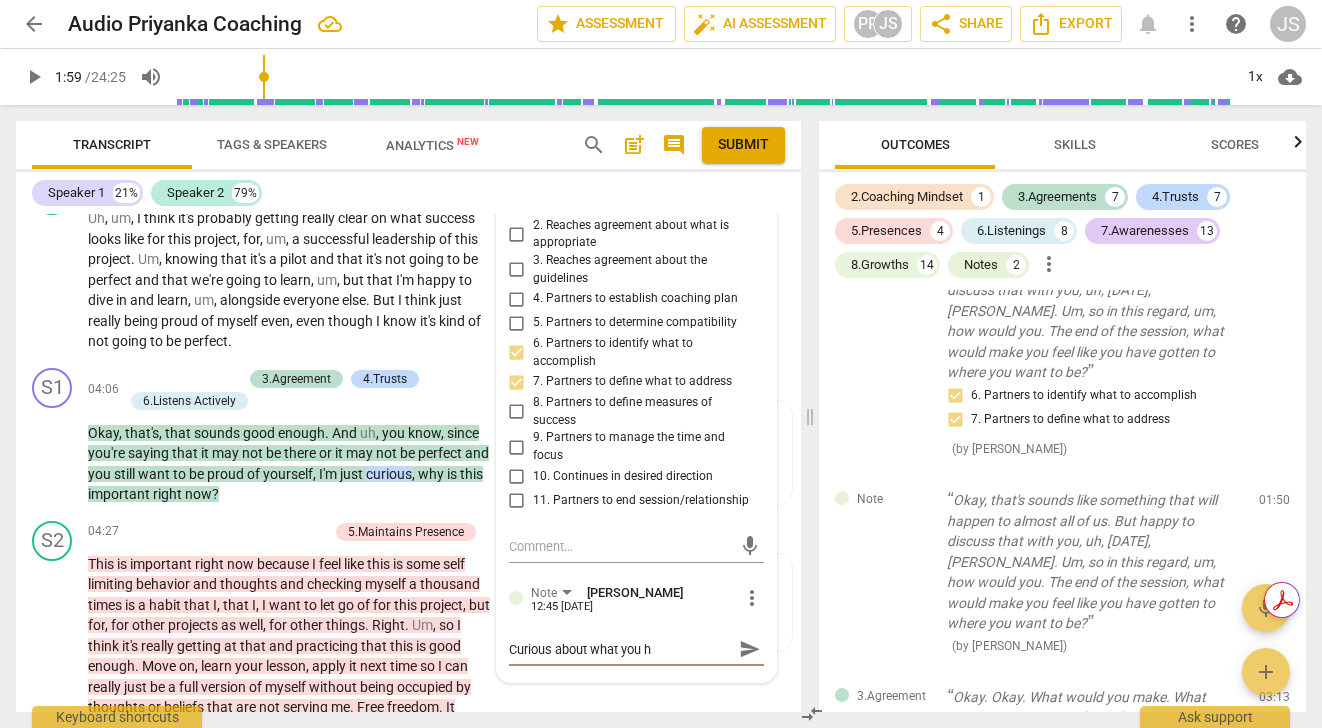 type on "Curious about what you ha" 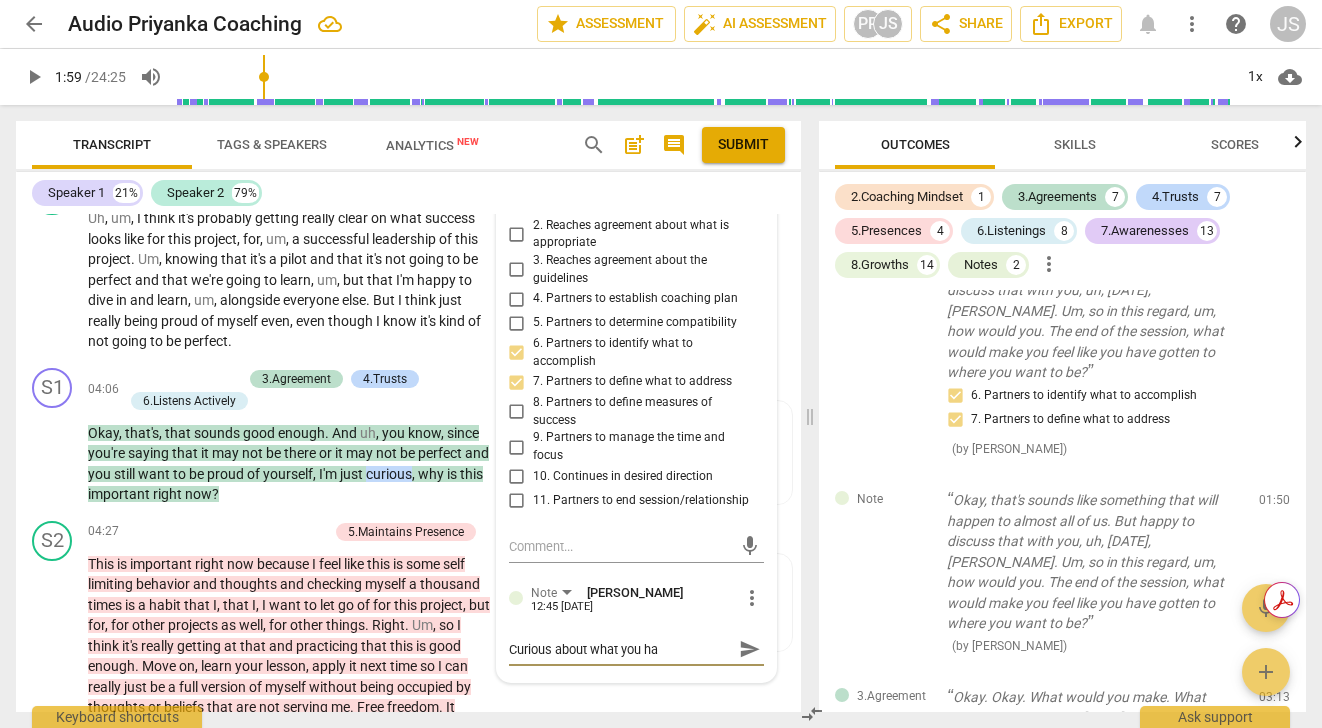 type on "Curious about what you had" 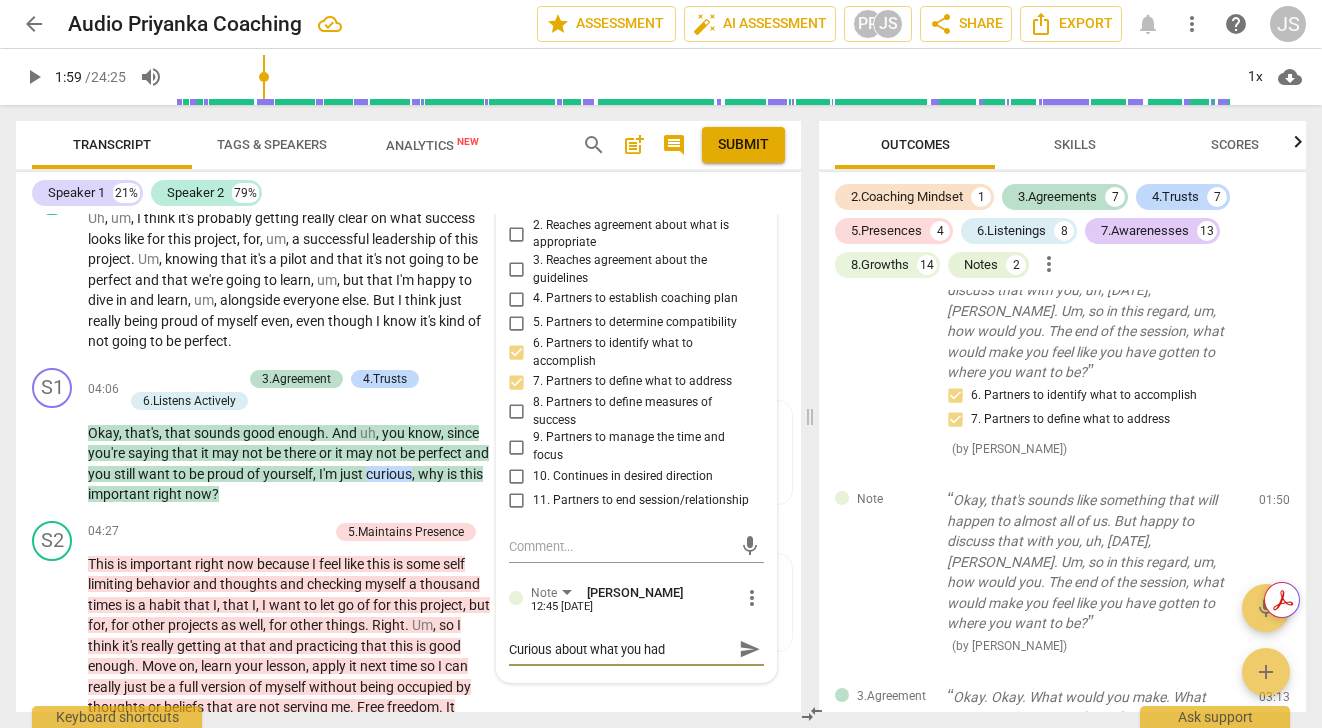 type on "Curious about what you had" 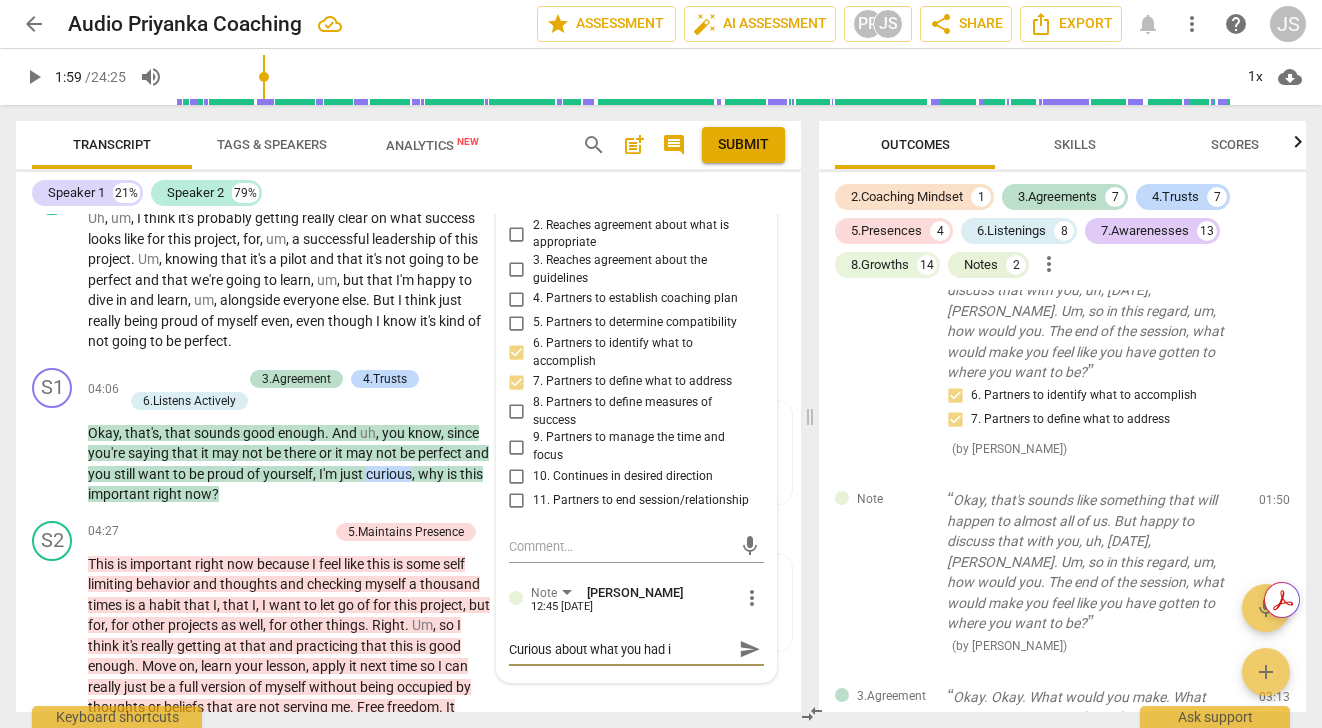 type on "Curious about what you had in" 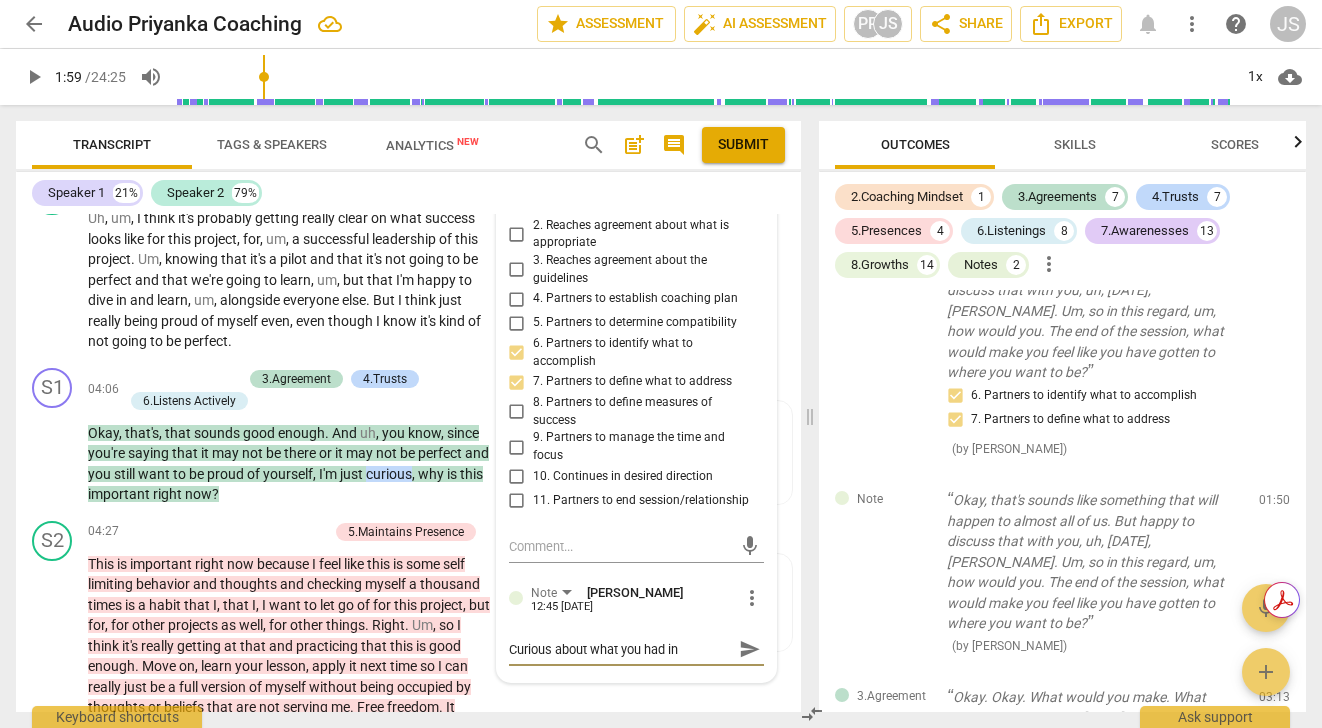 type on "Curious about what you had in" 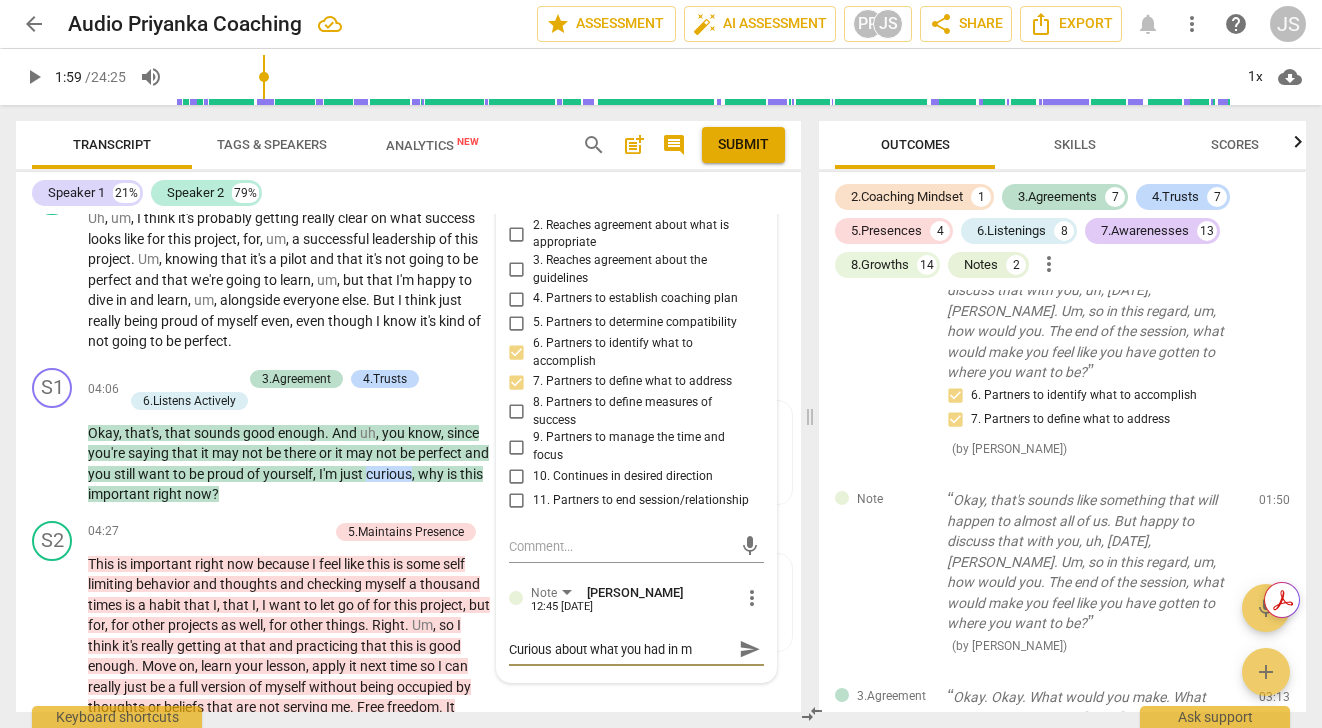 type on "Curious about what you had in mi" 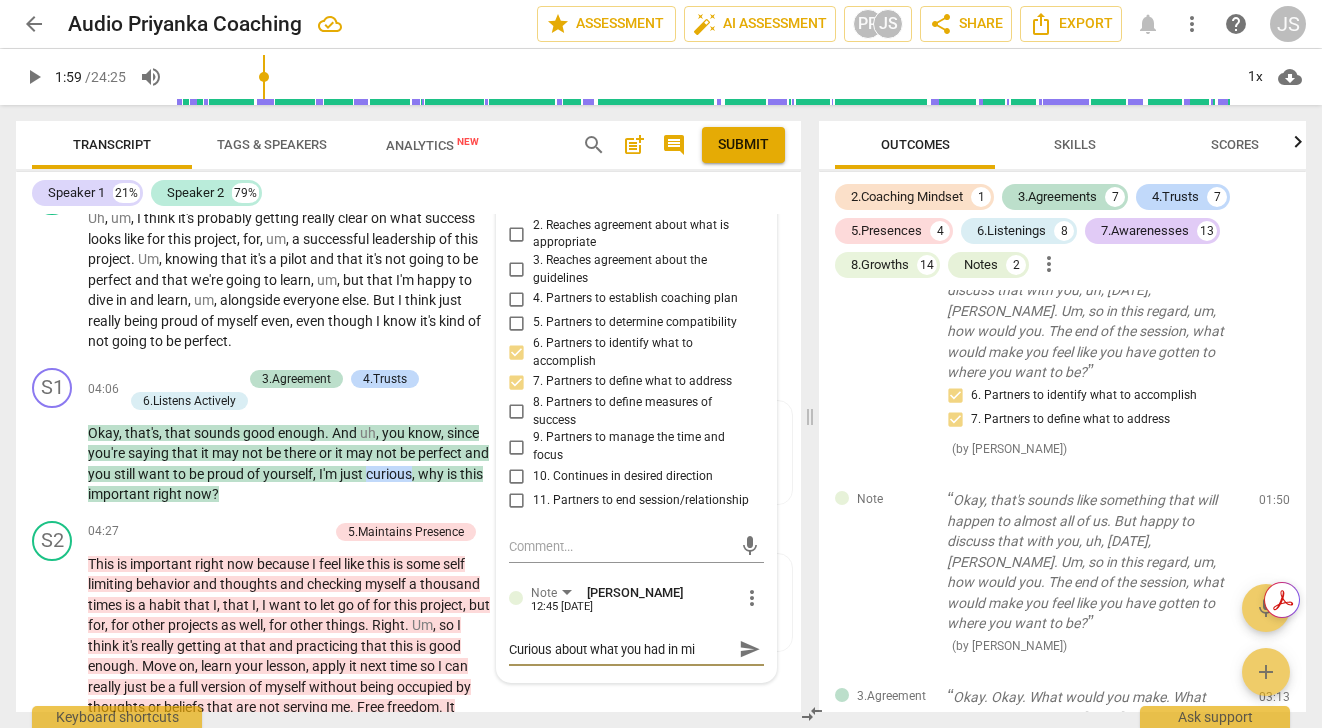 type on "Curious about what you had in min" 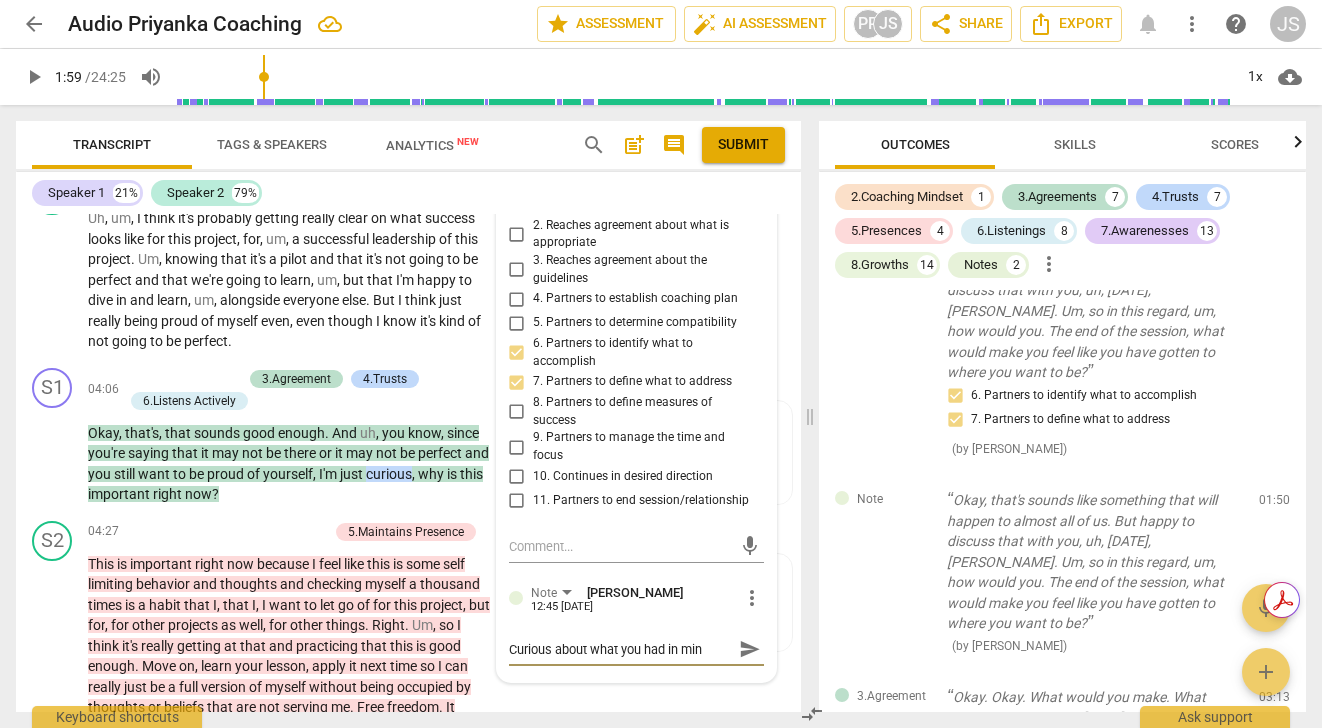 type on "Curious about what you had in mind" 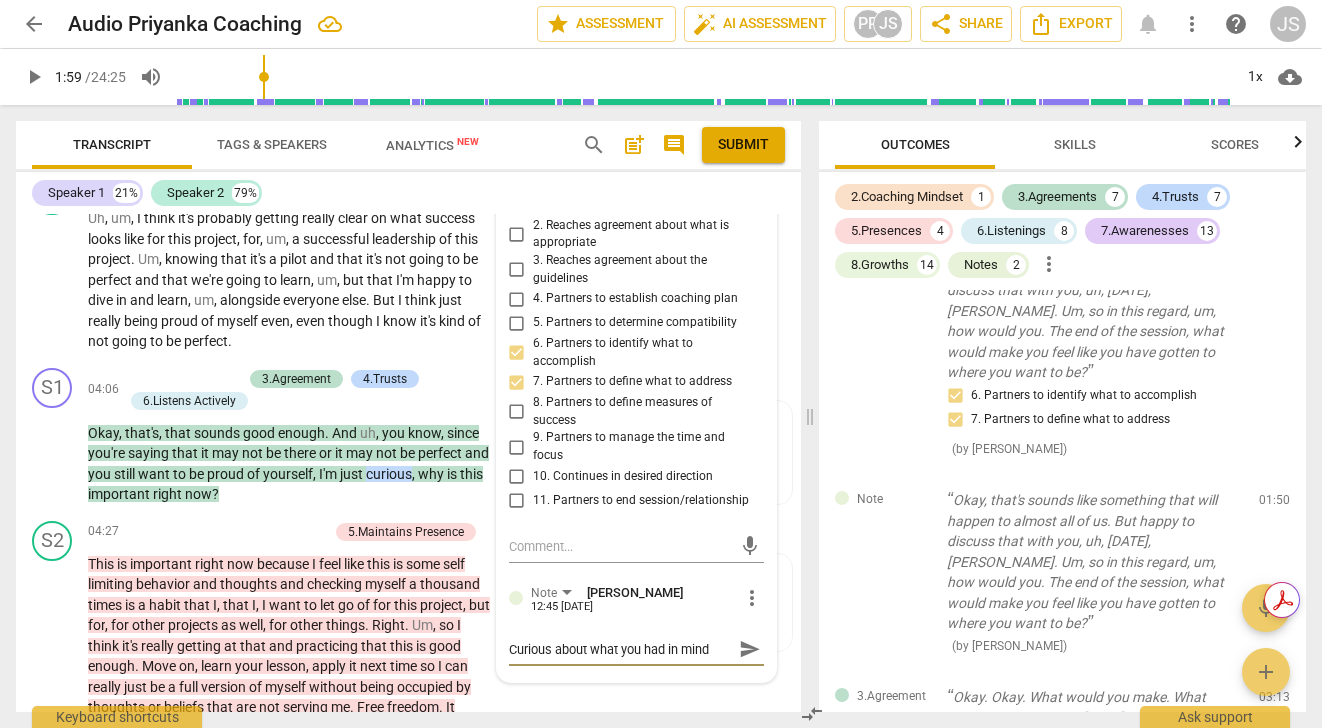 type on "Curious about what you had in mind" 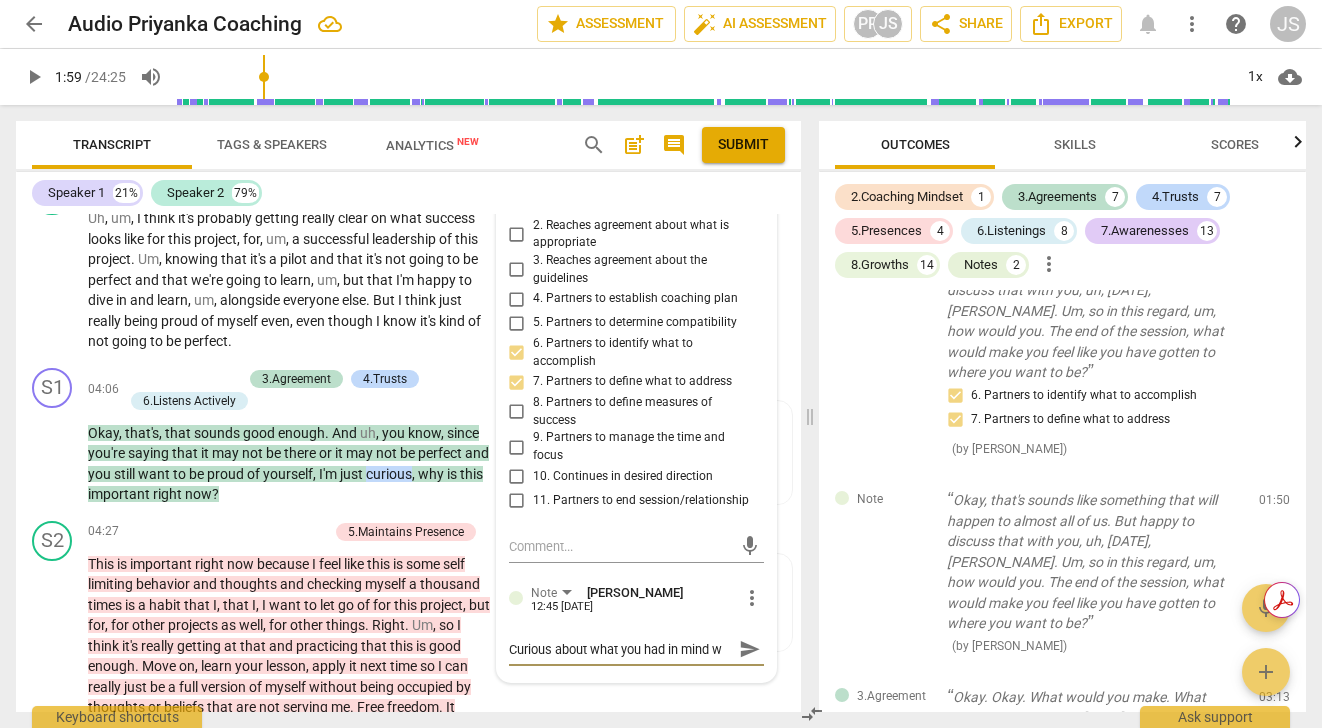 type on "Curious about what you had in mind wh" 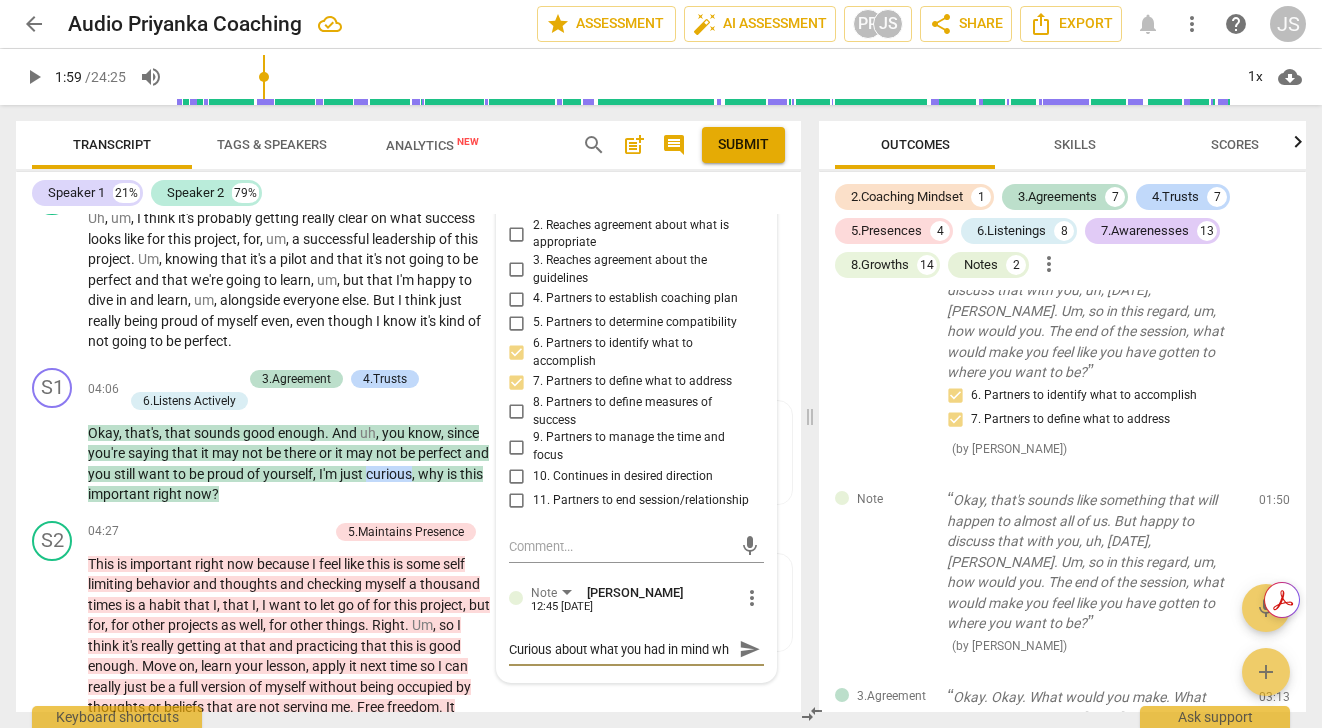 type on "Curious about what you had in mind whe" 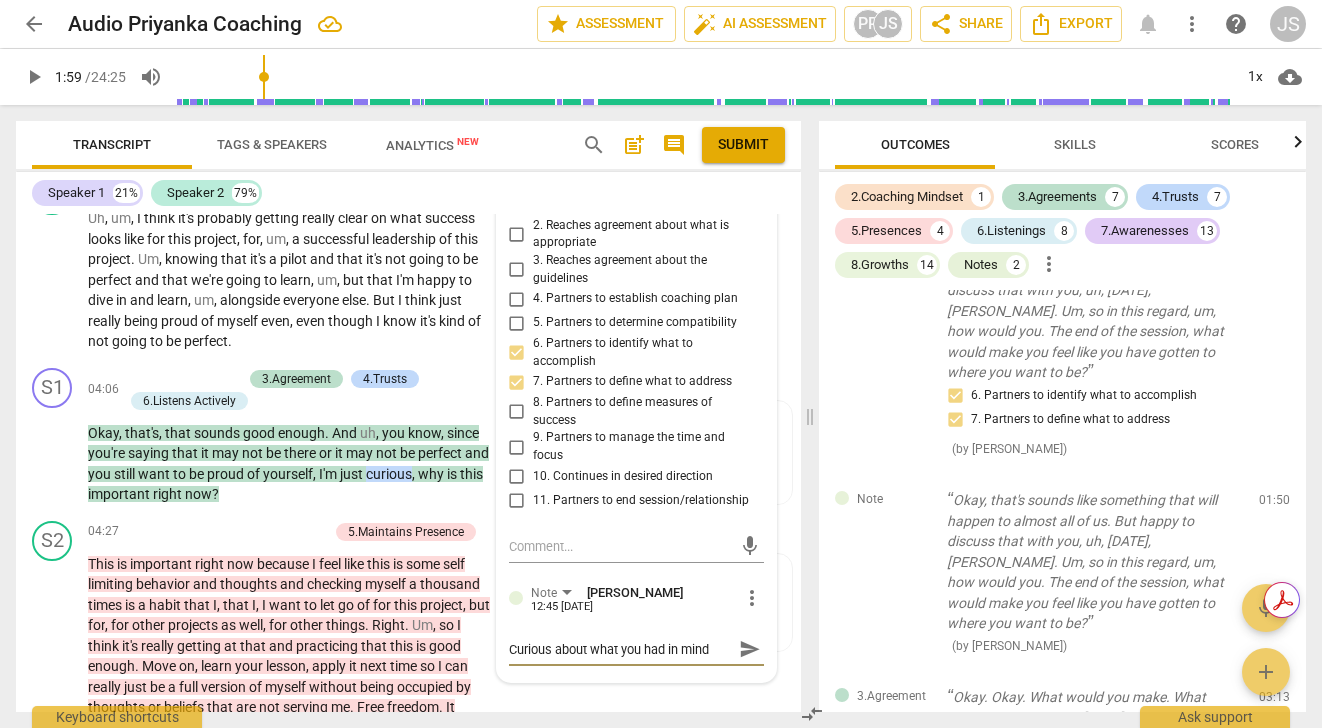scroll, scrollTop: 17, scrollLeft: 0, axis: vertical 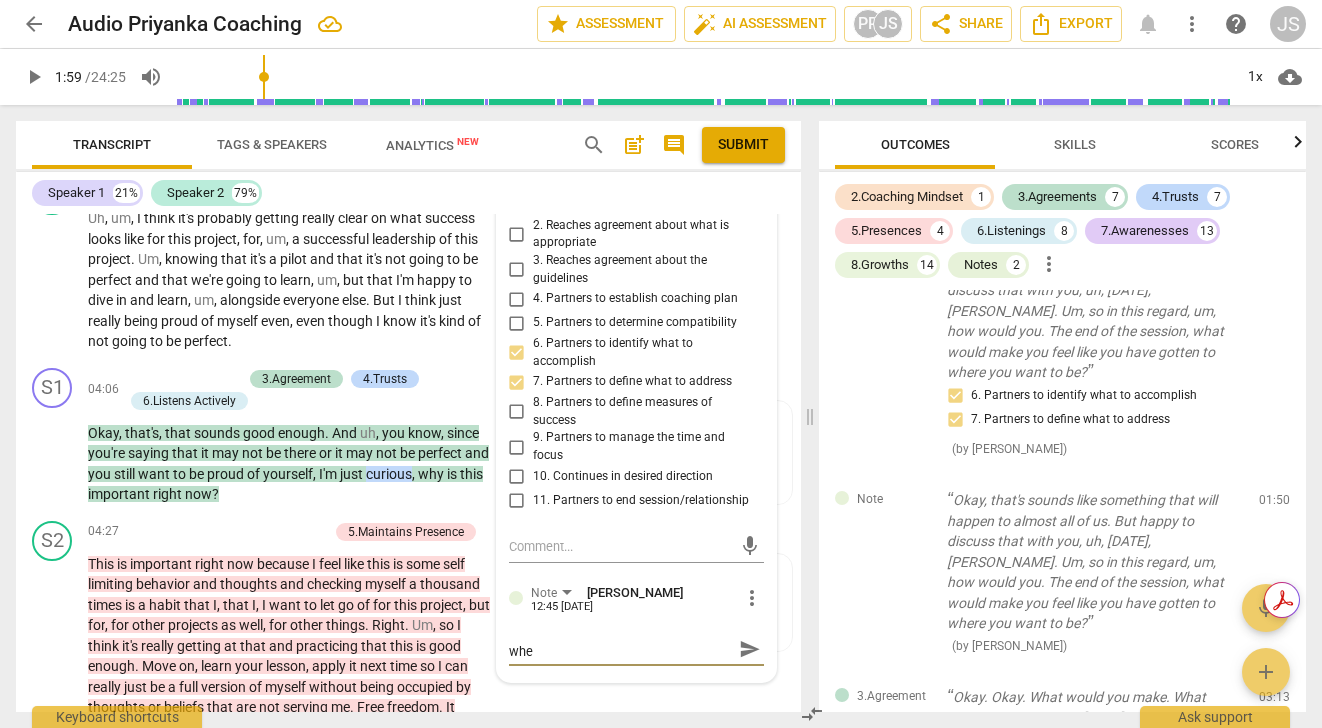 type on "Curious about what you had in mind when" 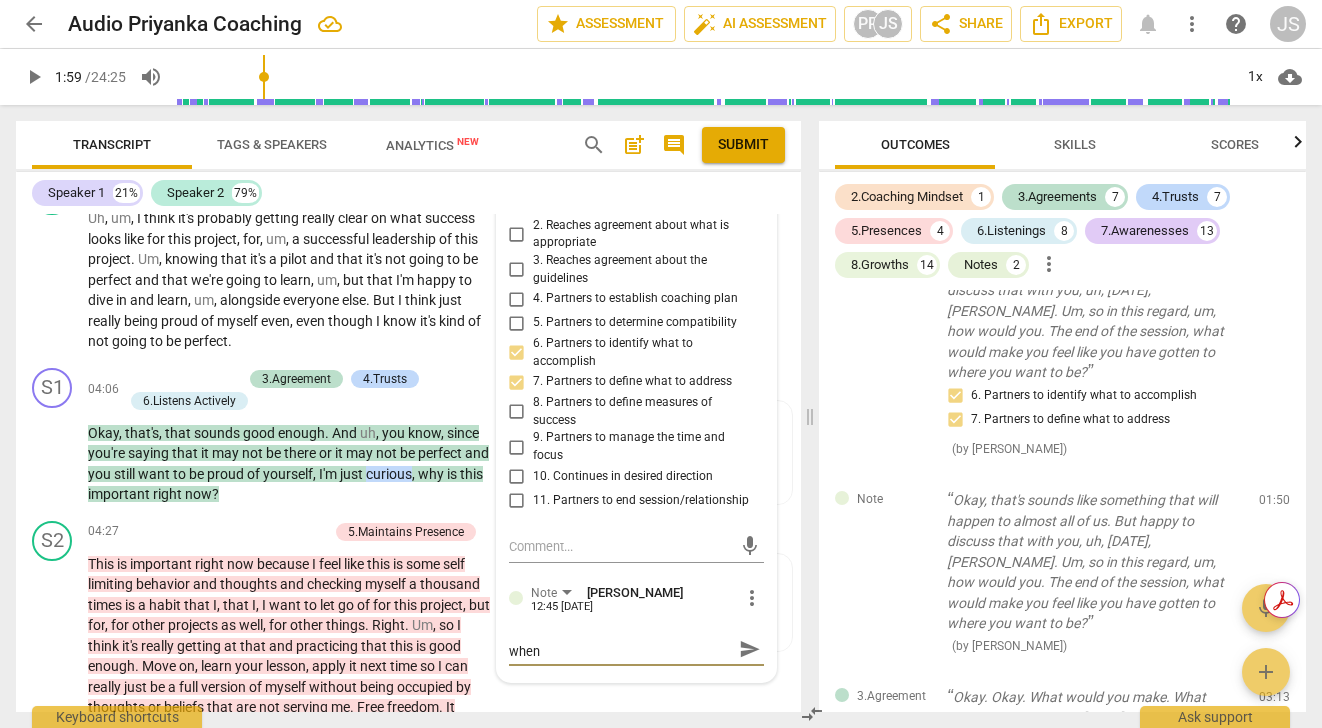 type on "Curious about what you had in mind when" 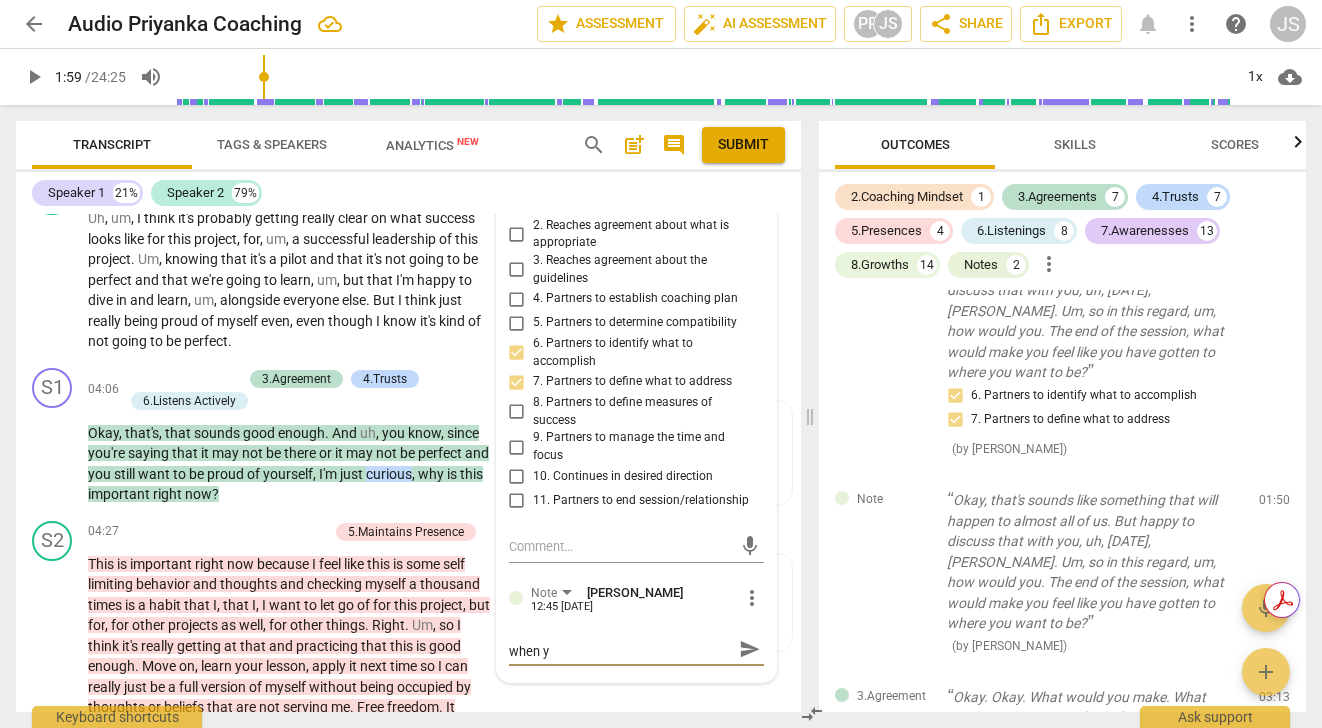 type on "Curious about what you had in mind when yo" 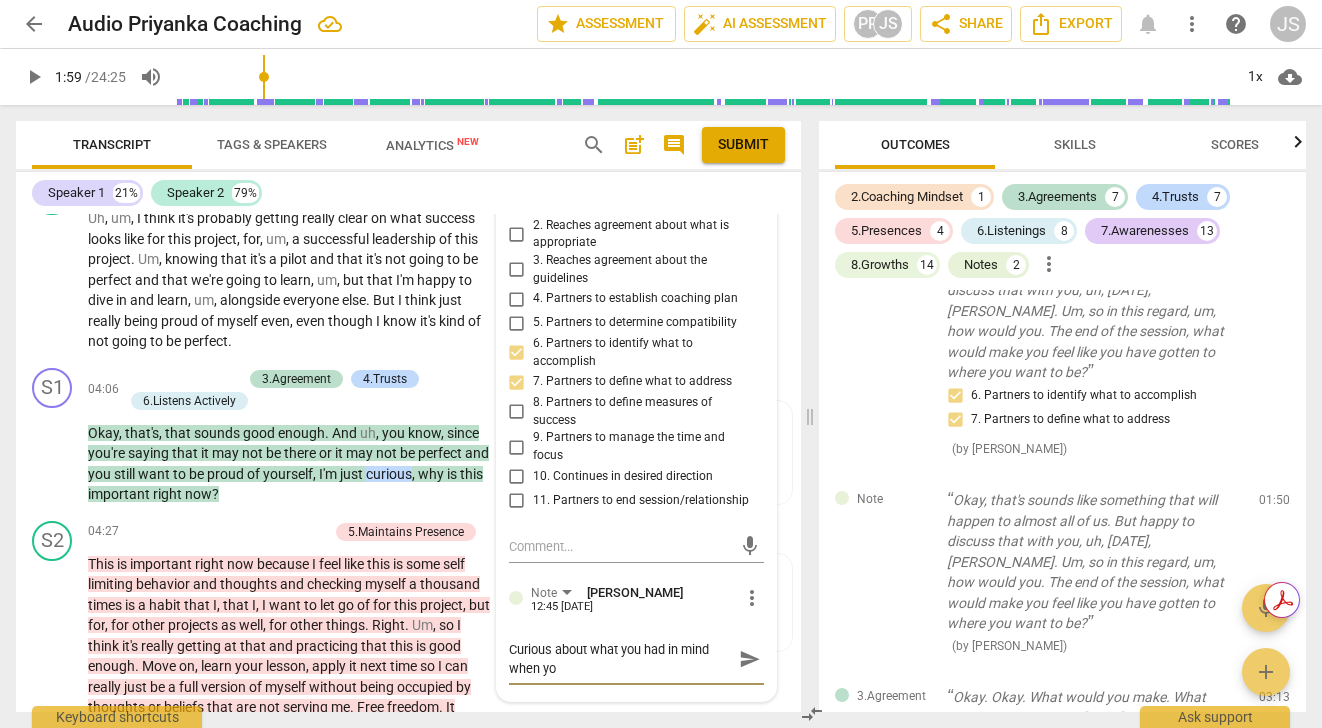 scroll, scrollTop: 0, scrollLeft: 0, axis: both 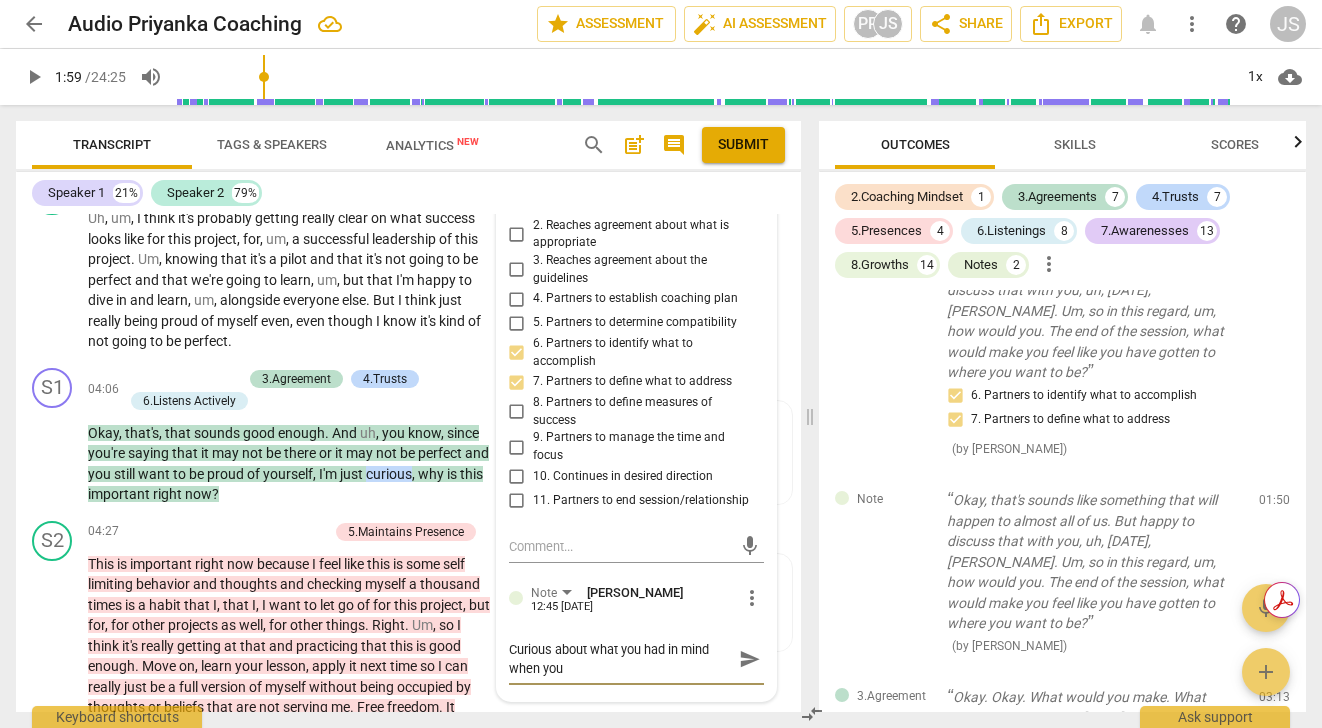 type on "Curious about what you had in mind when you" 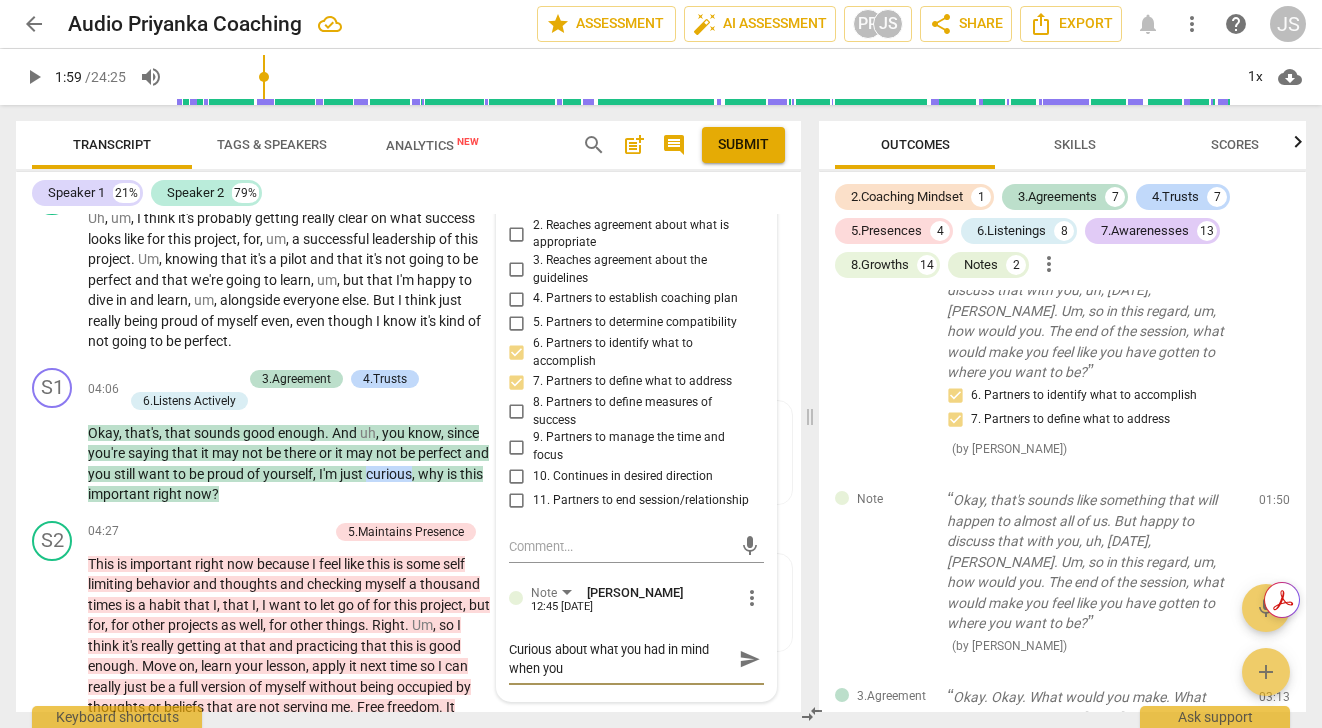 type on "Curious about what you had in mind when you m" 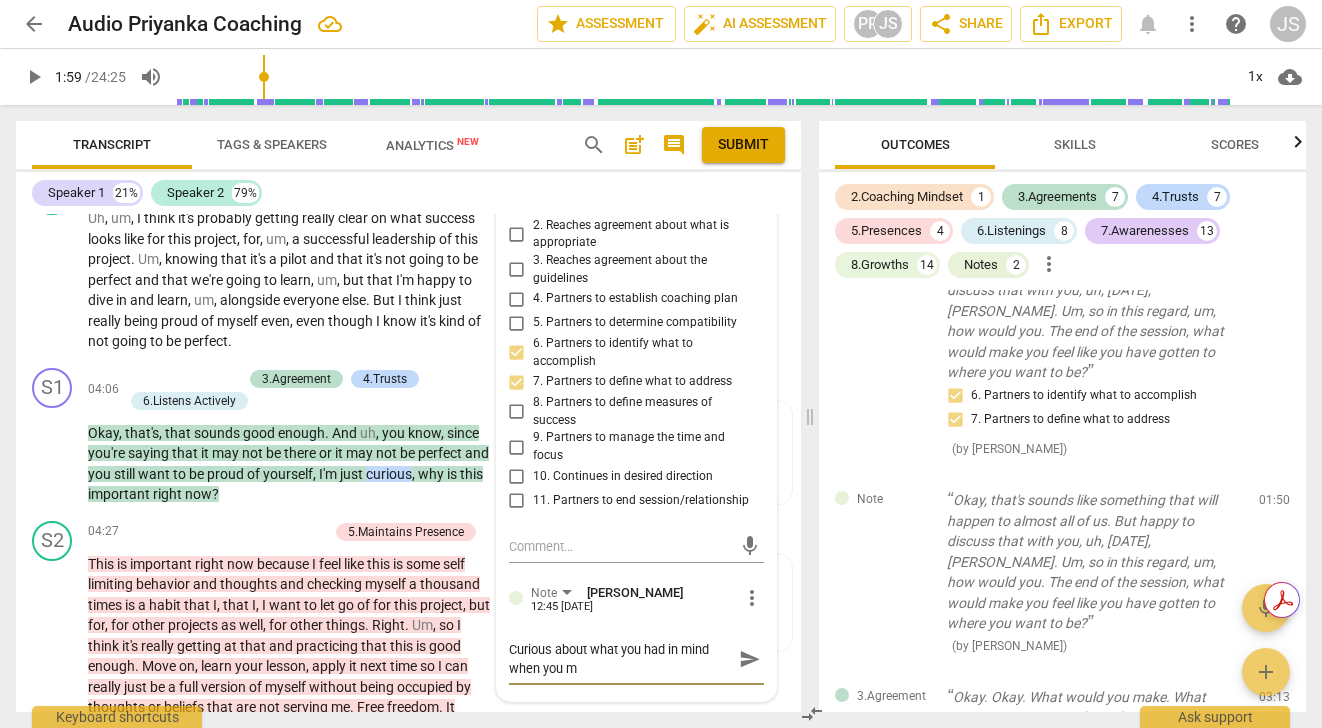 type on "Curious about what you had in mind when you me" 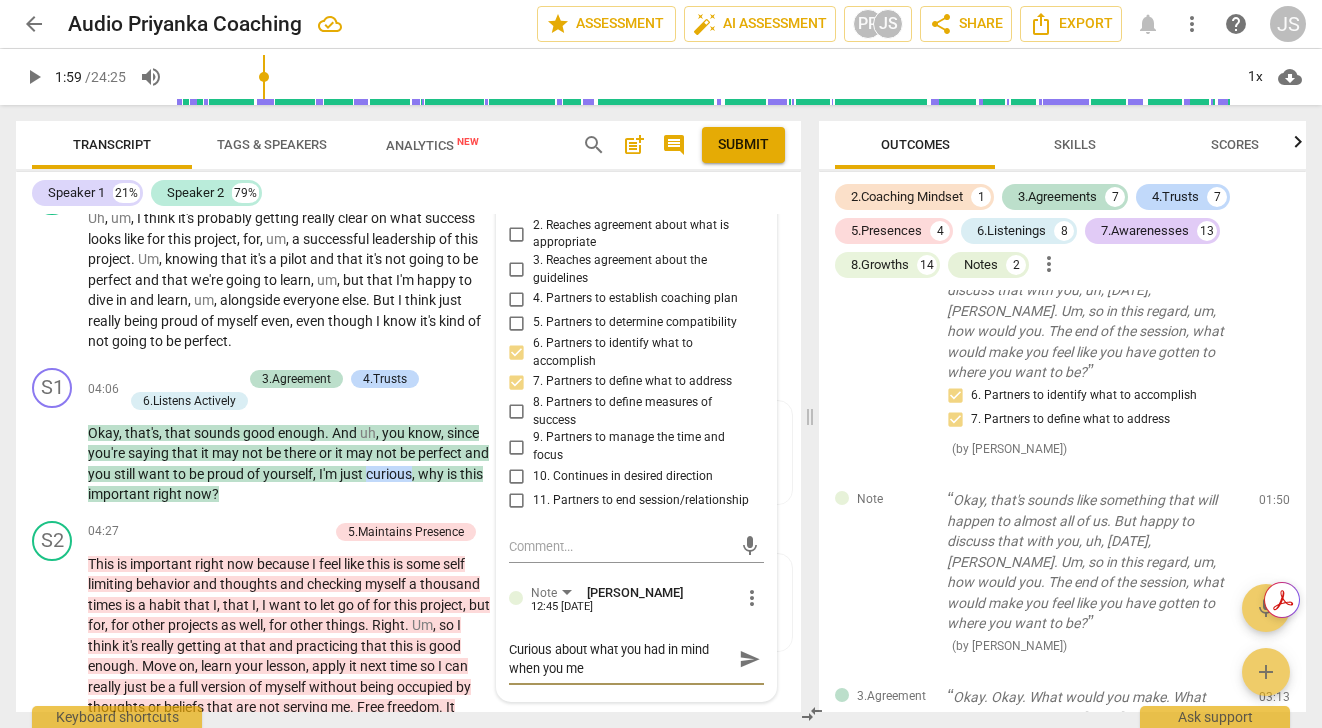 type on "Curious about what you had in mind when you men" 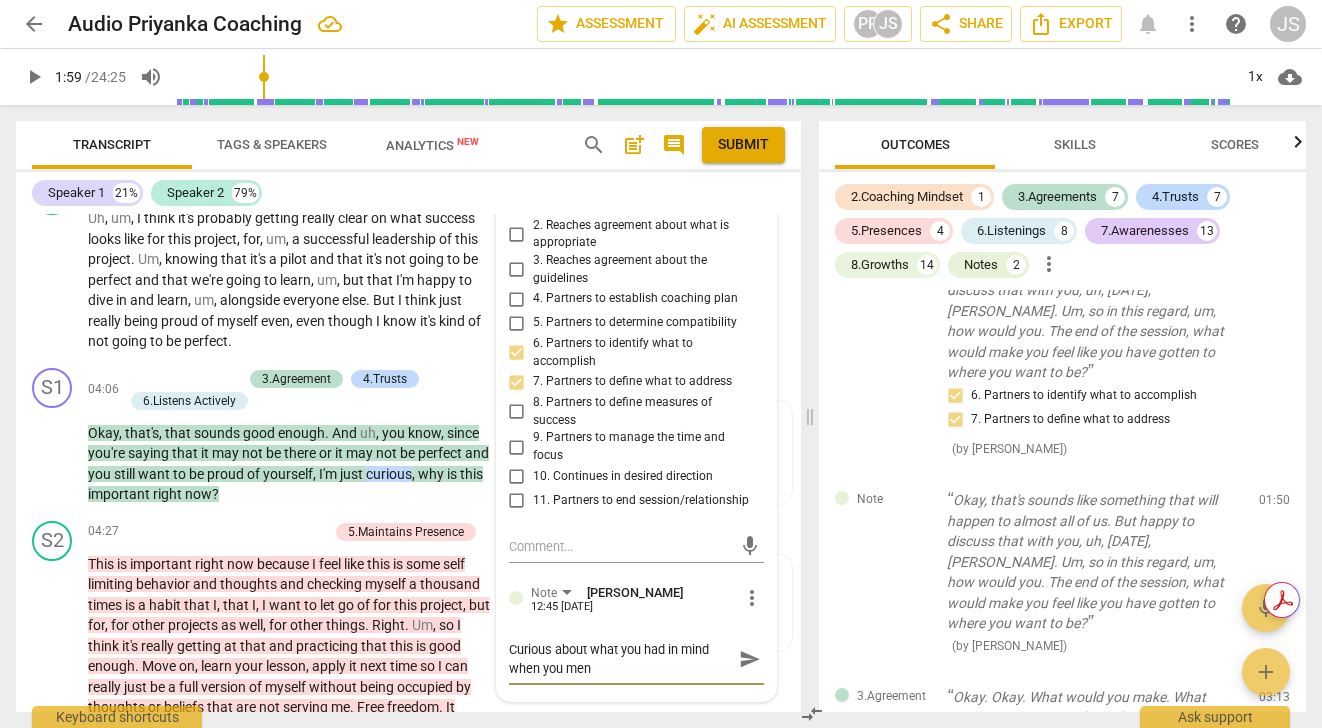 type on "Curious about what you had in mind when you ment" 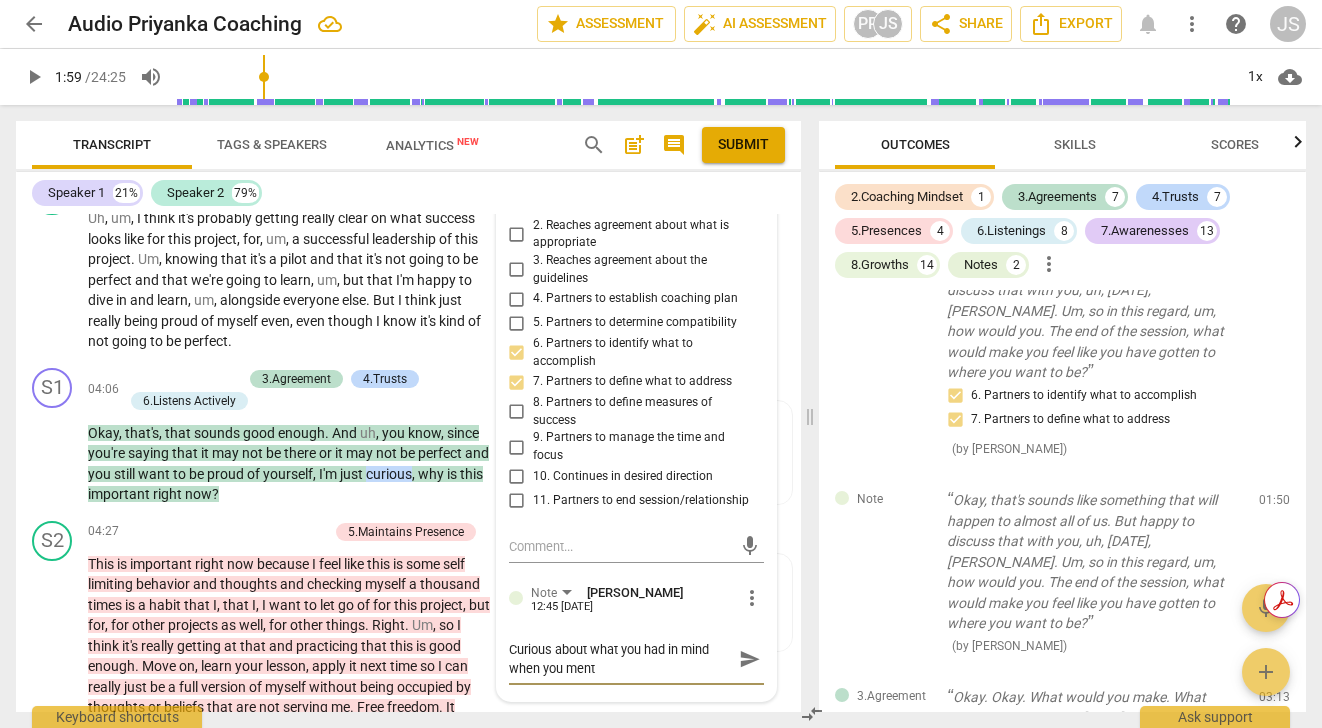 type on "Curious about what you had in mind when you menti" 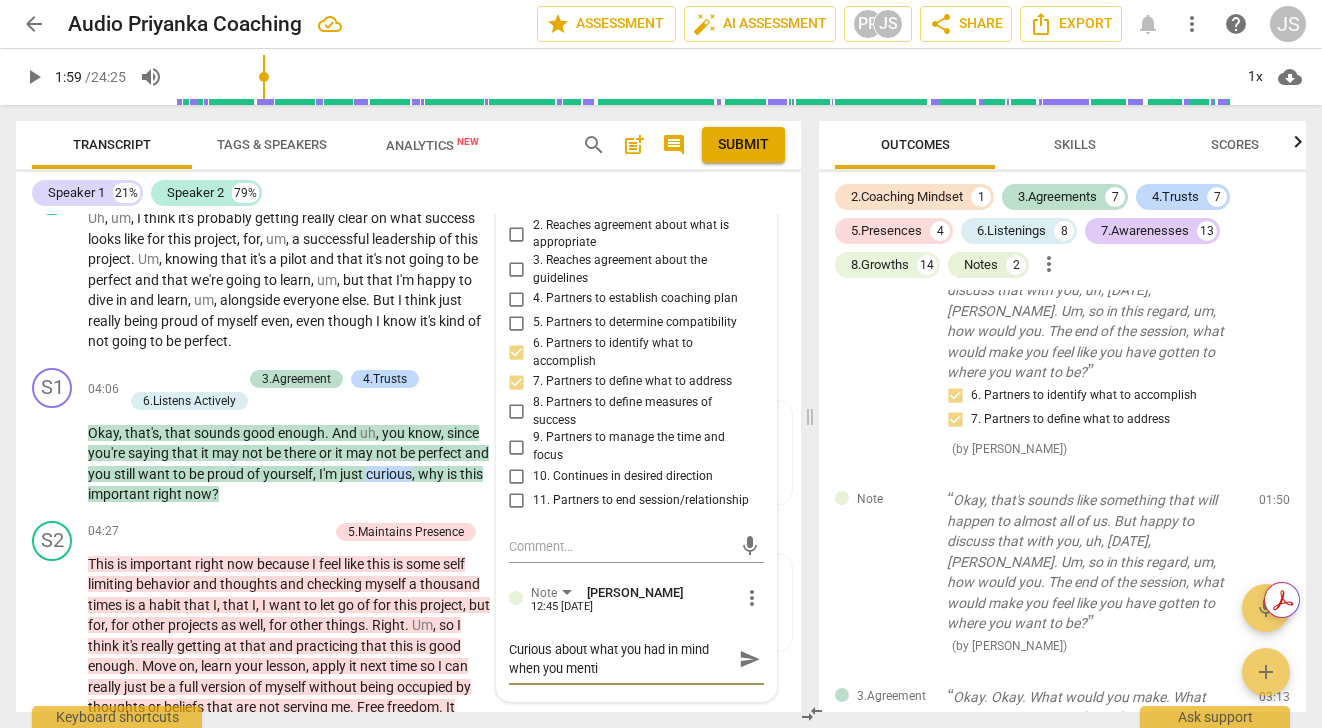 type on "Curious about what you had in mind when you mentio" 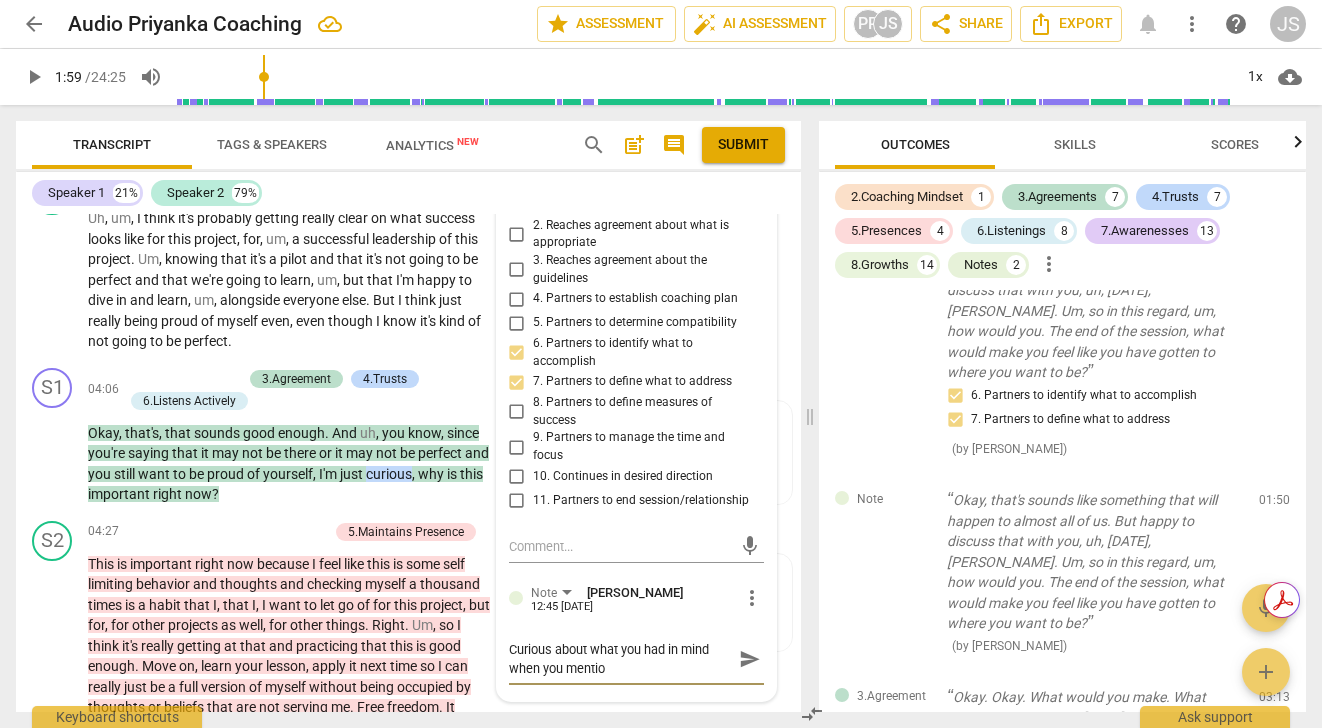 type on "Curious about what you had in mind when you mention" 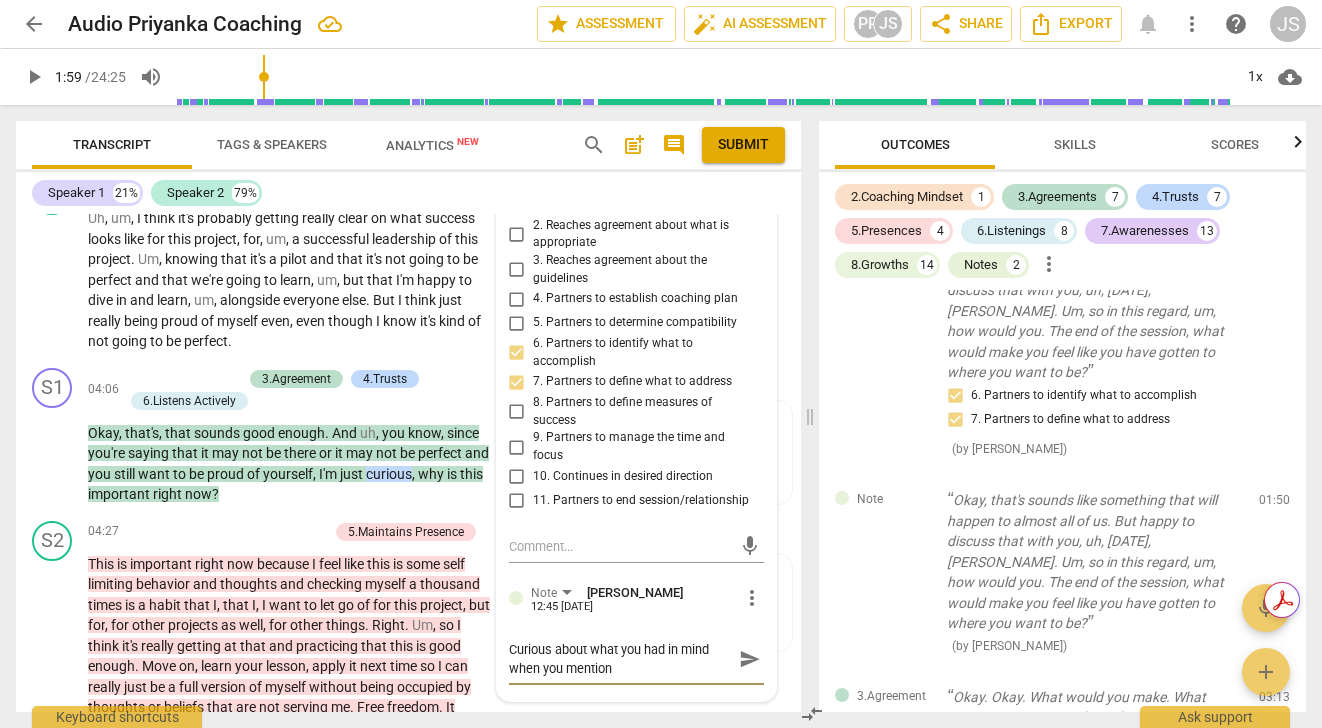 type on "Curious about what you had in mind when you mentione" 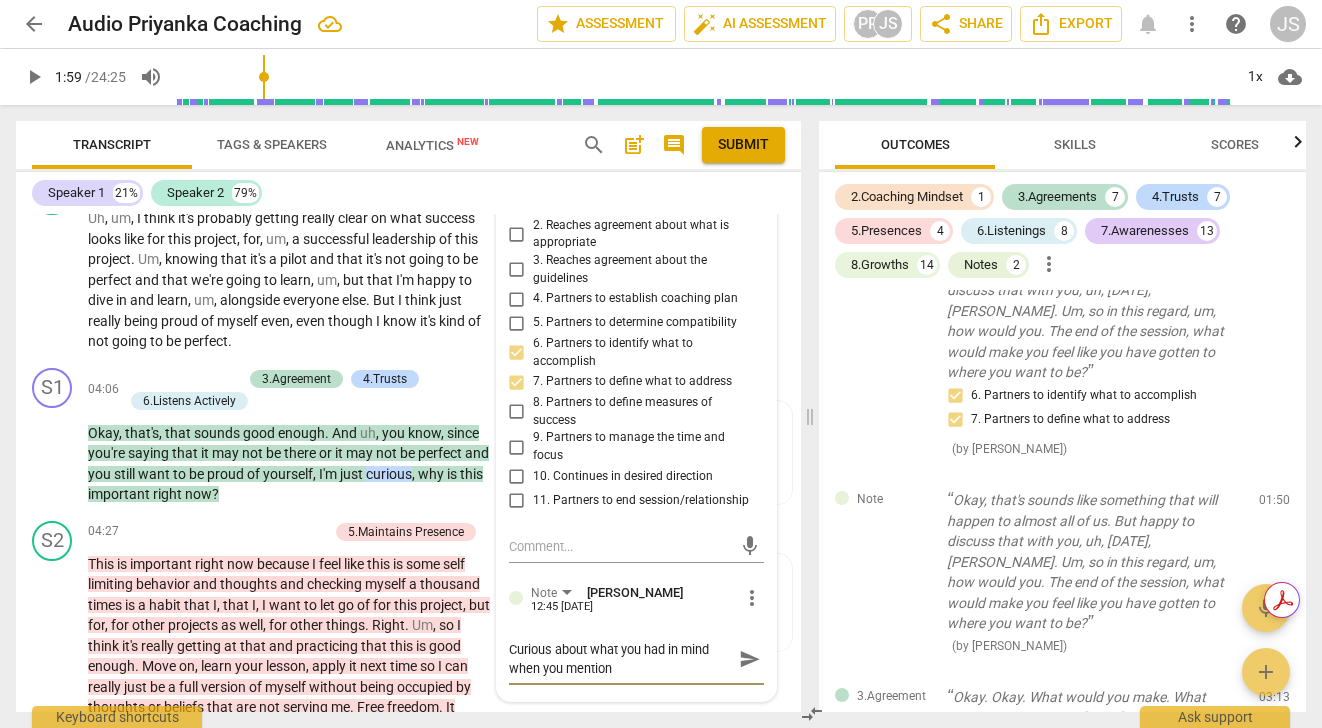 type on "Curious about what you had in mind when you mentione" 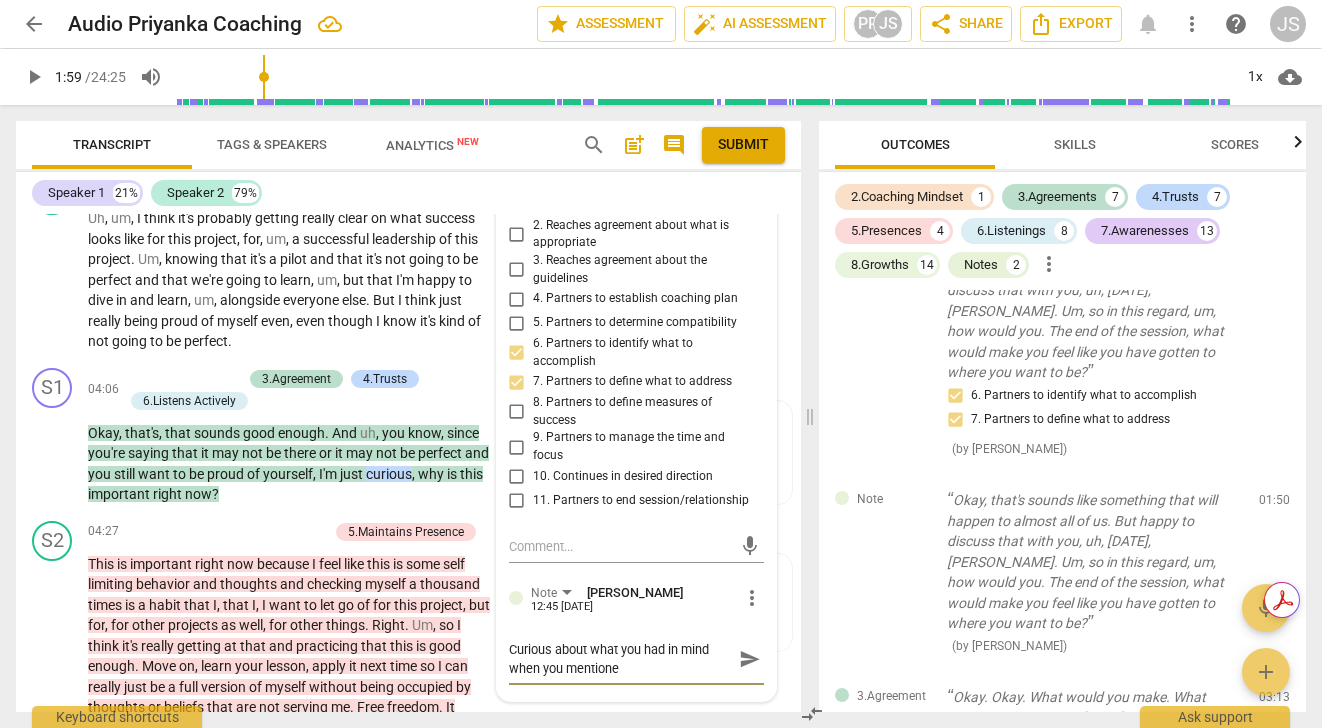 type on "Curious about what you had in mind when you mentioned" 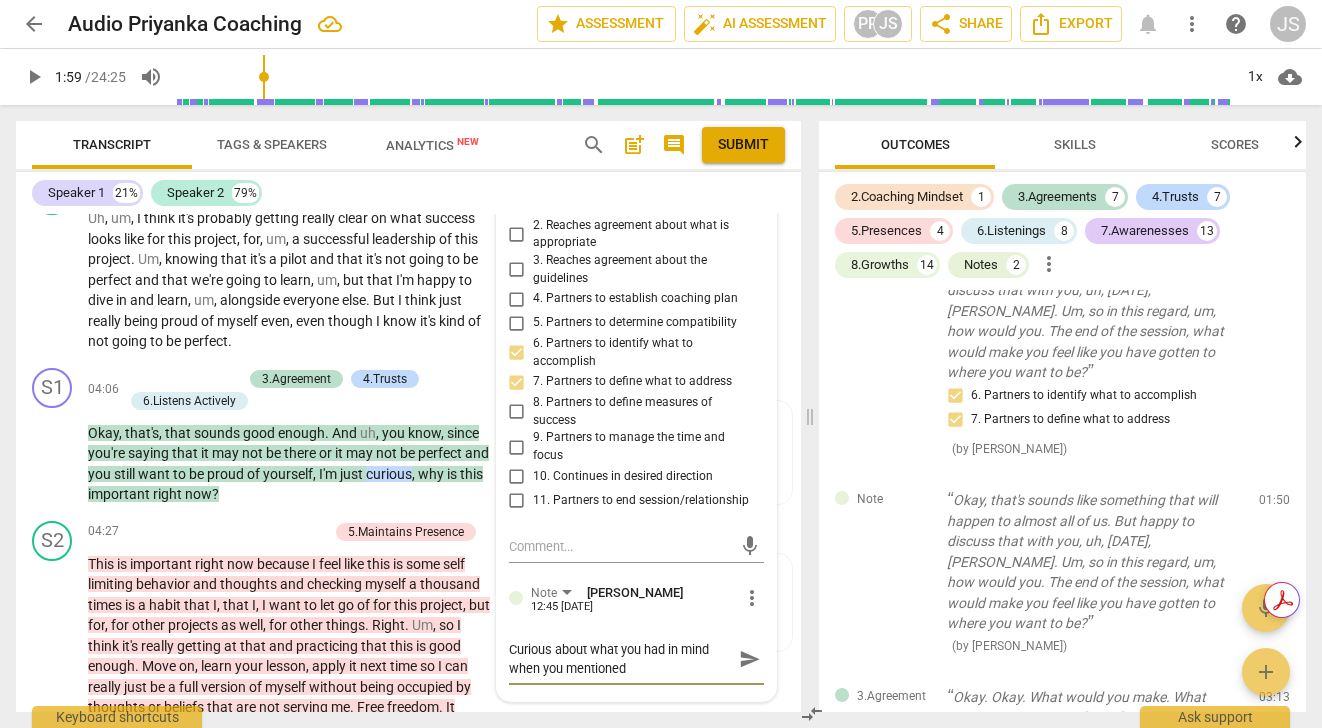 type on "Curious about what you had in mind when you mentioned" 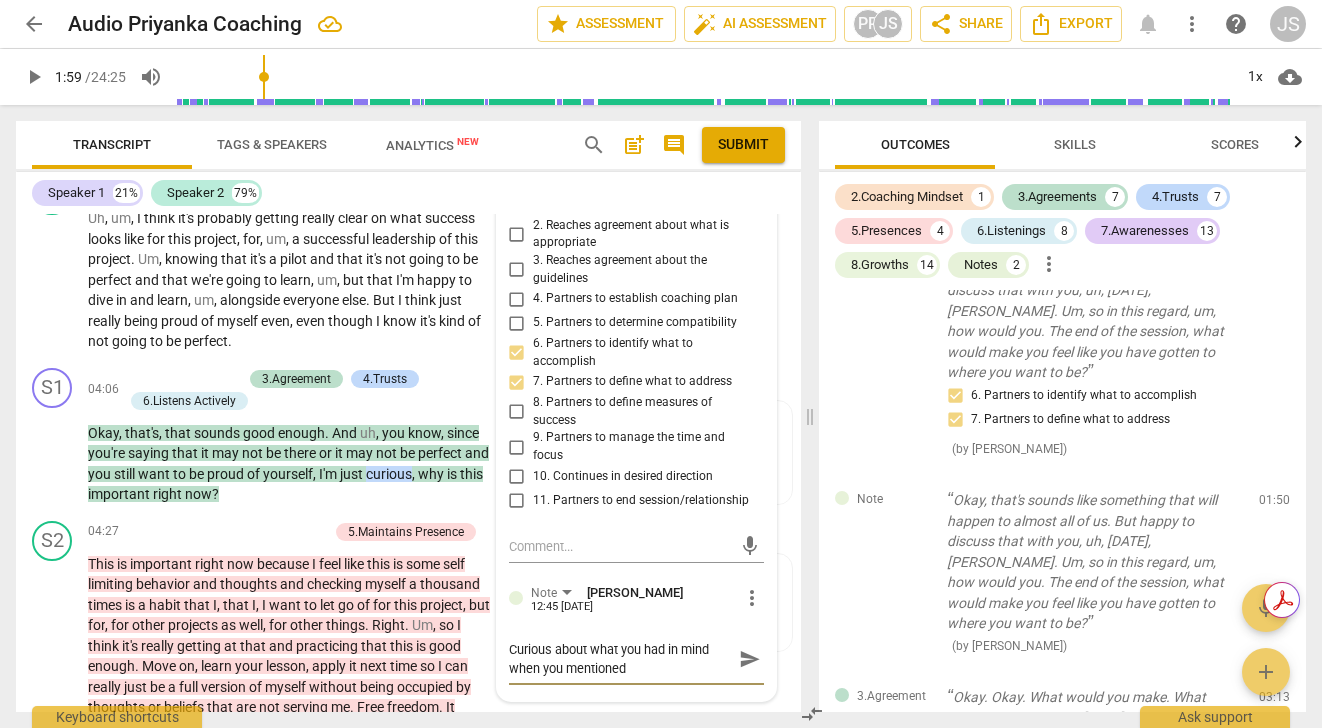 type on "Curious about what you had in mind when you mentioned" 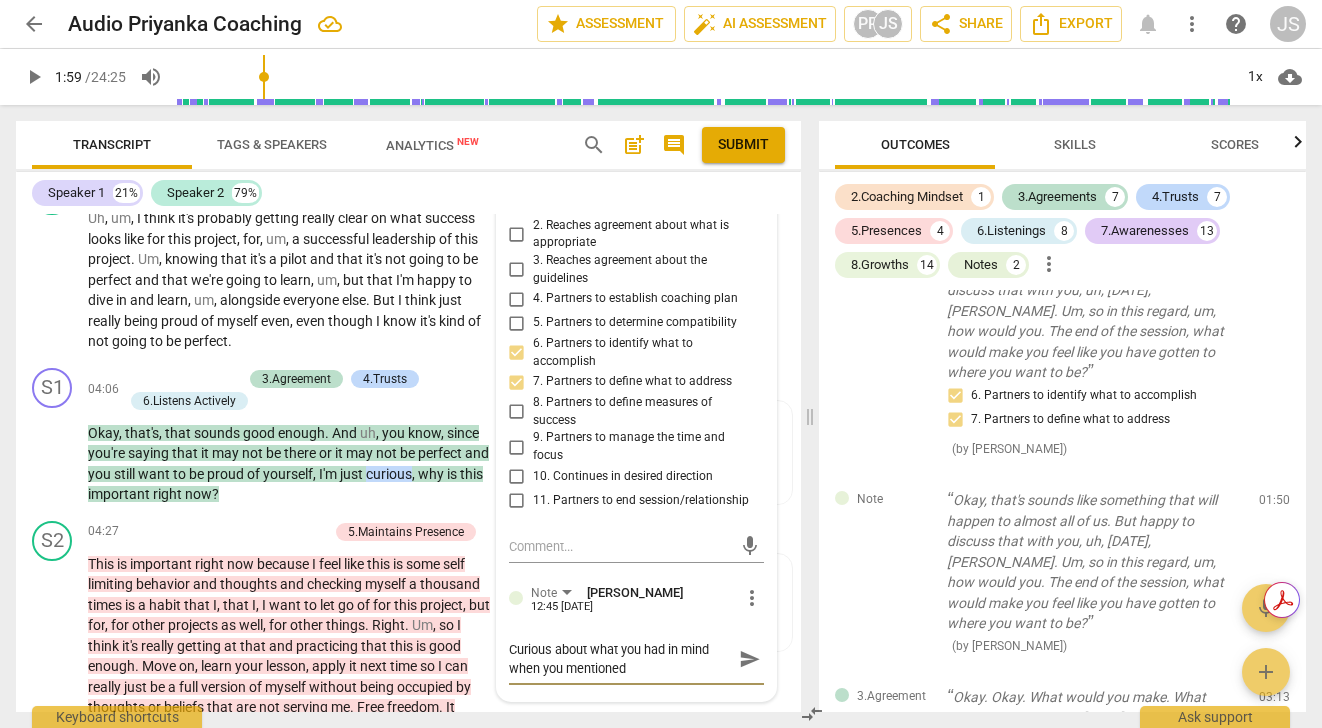 type on "Curious about what you had in mind when you mentioned "" 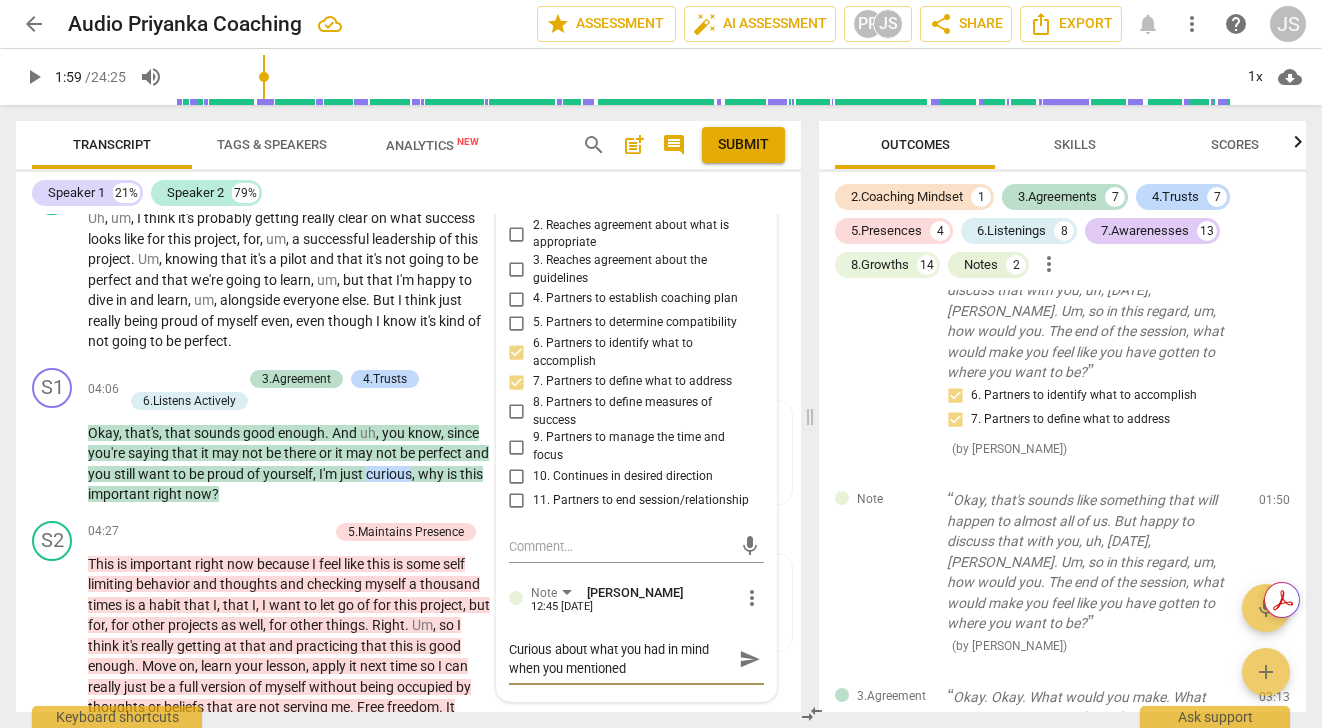 type on "Curious about what you had in mind when you mentioned "" 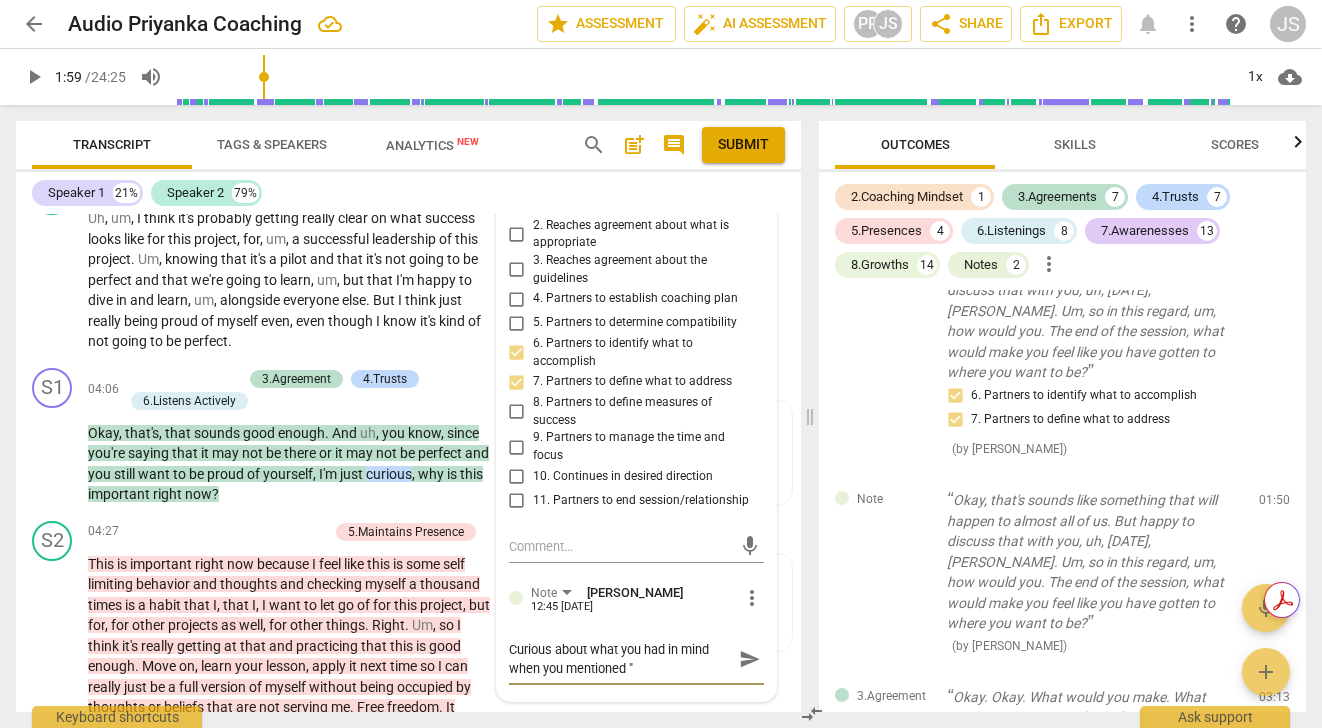 type on "Curious about what you had in mind when you mentioned "a" 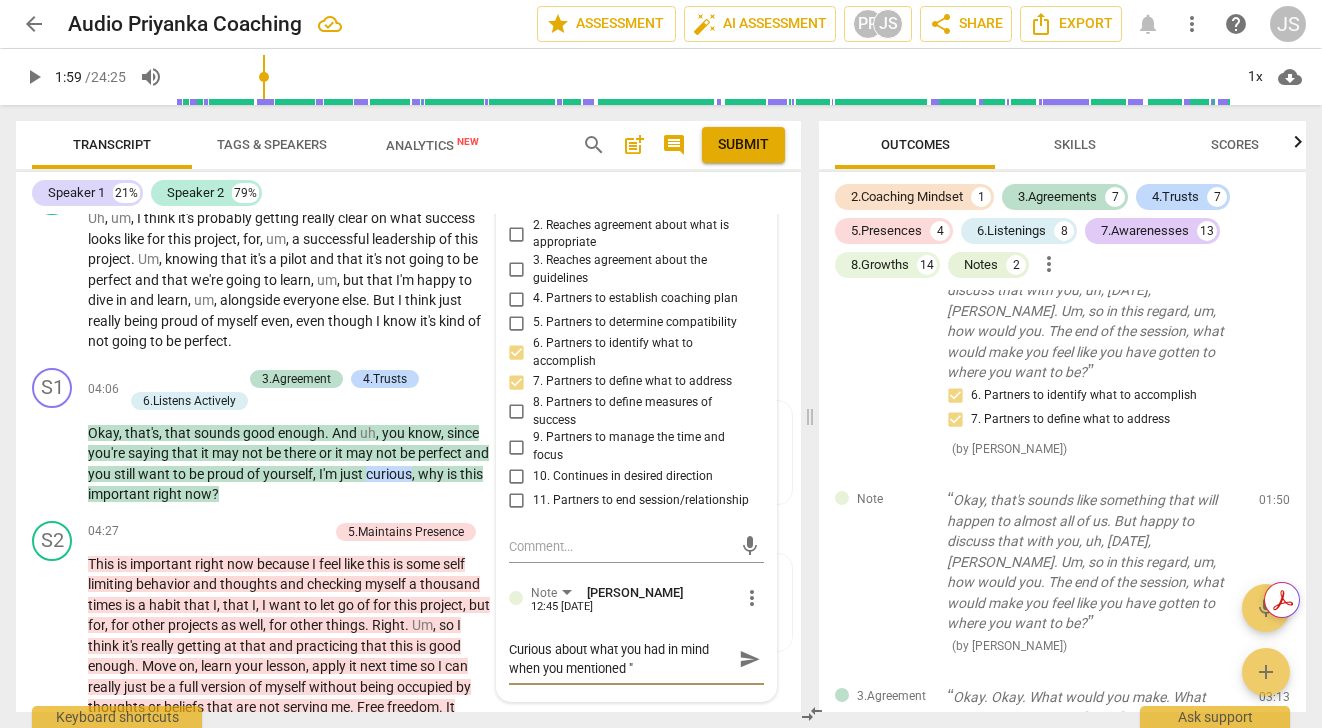 type on "Curious about what you had in mind when you mentioned "a" 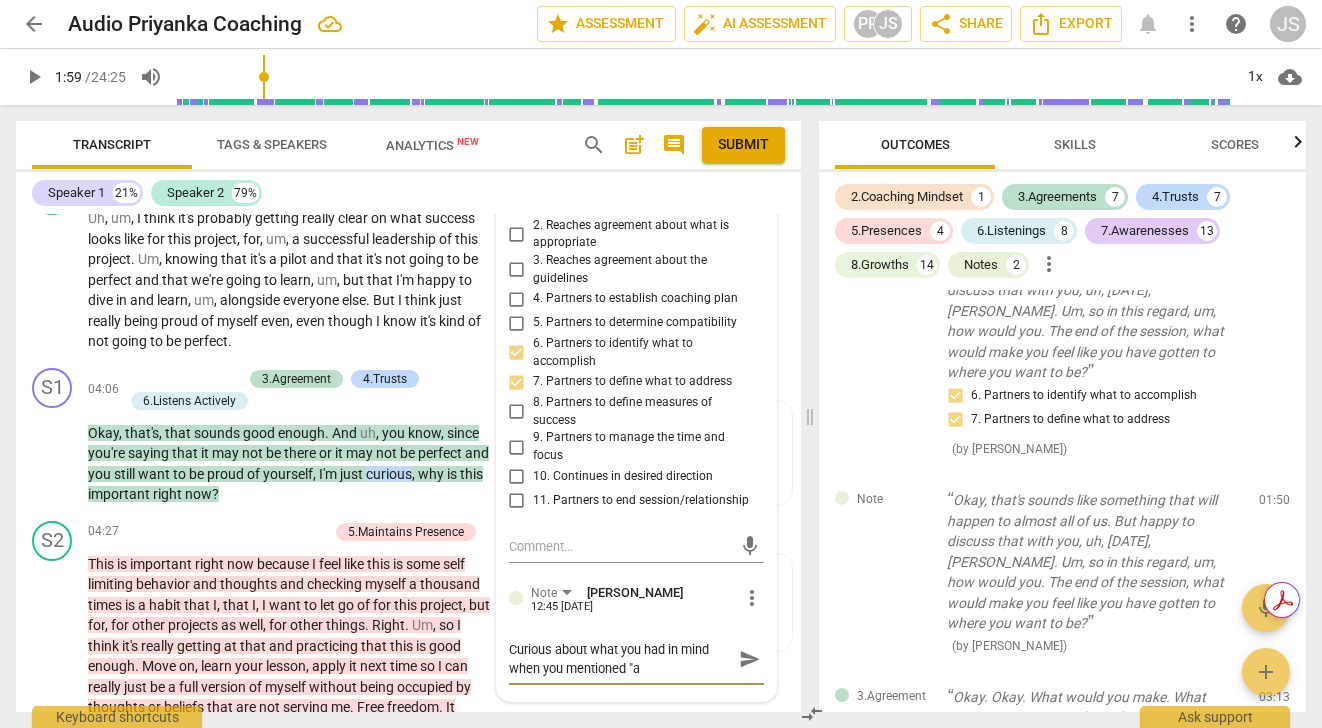 type on "Curious about what you had in mind when you mentioned "al" 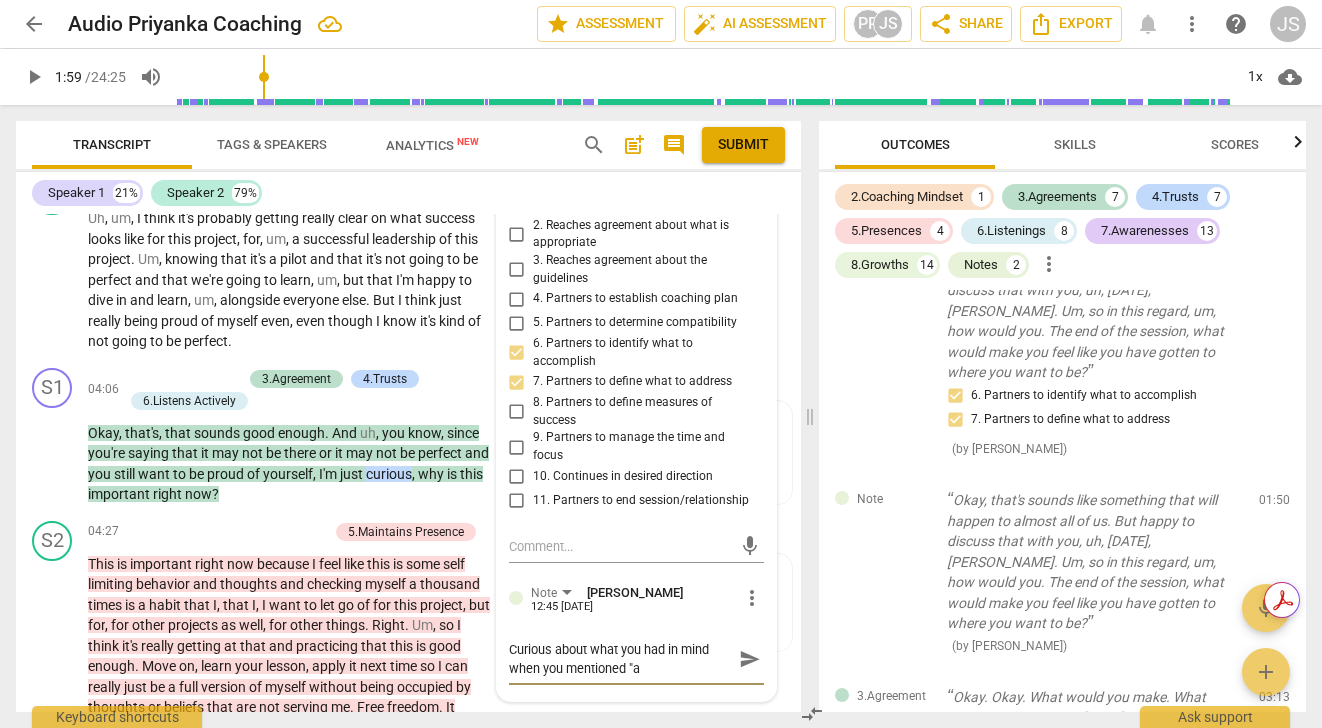 type on "Curious about what you had in mind when you mentioned "al" 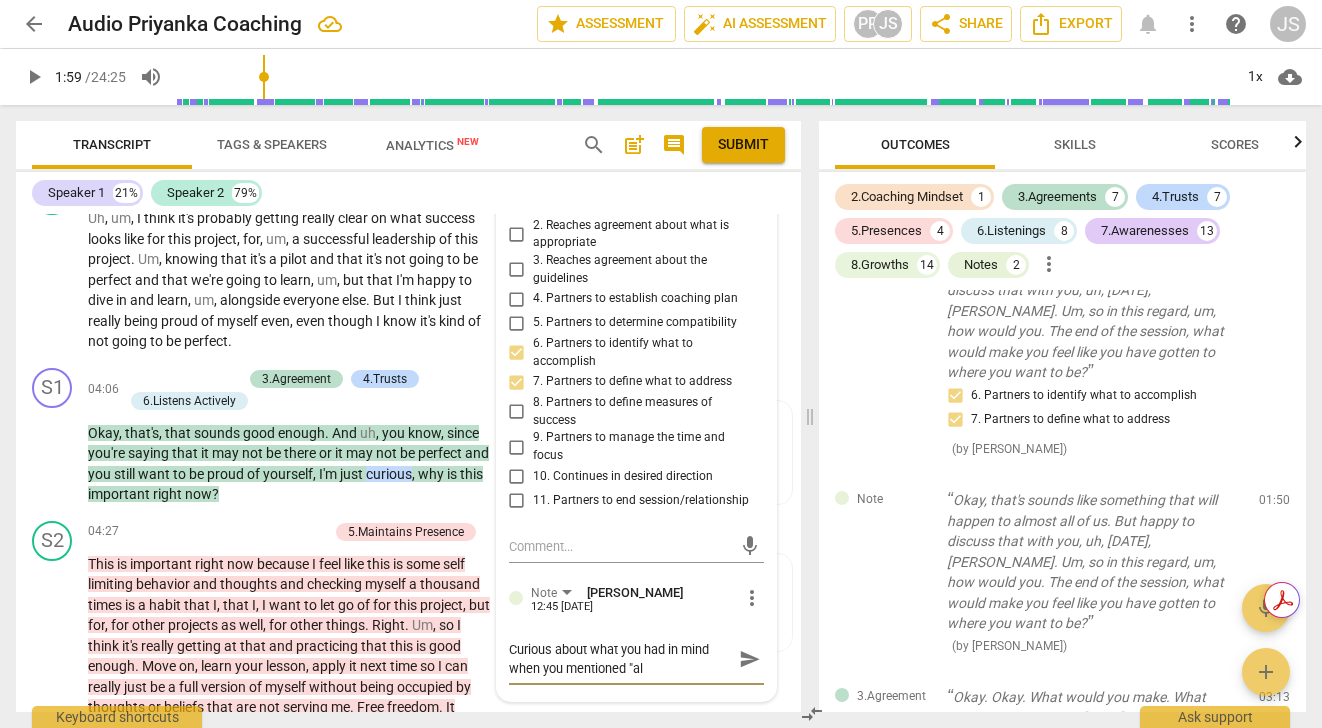 type on "Curious about what you had in mind when you mentioned "all" 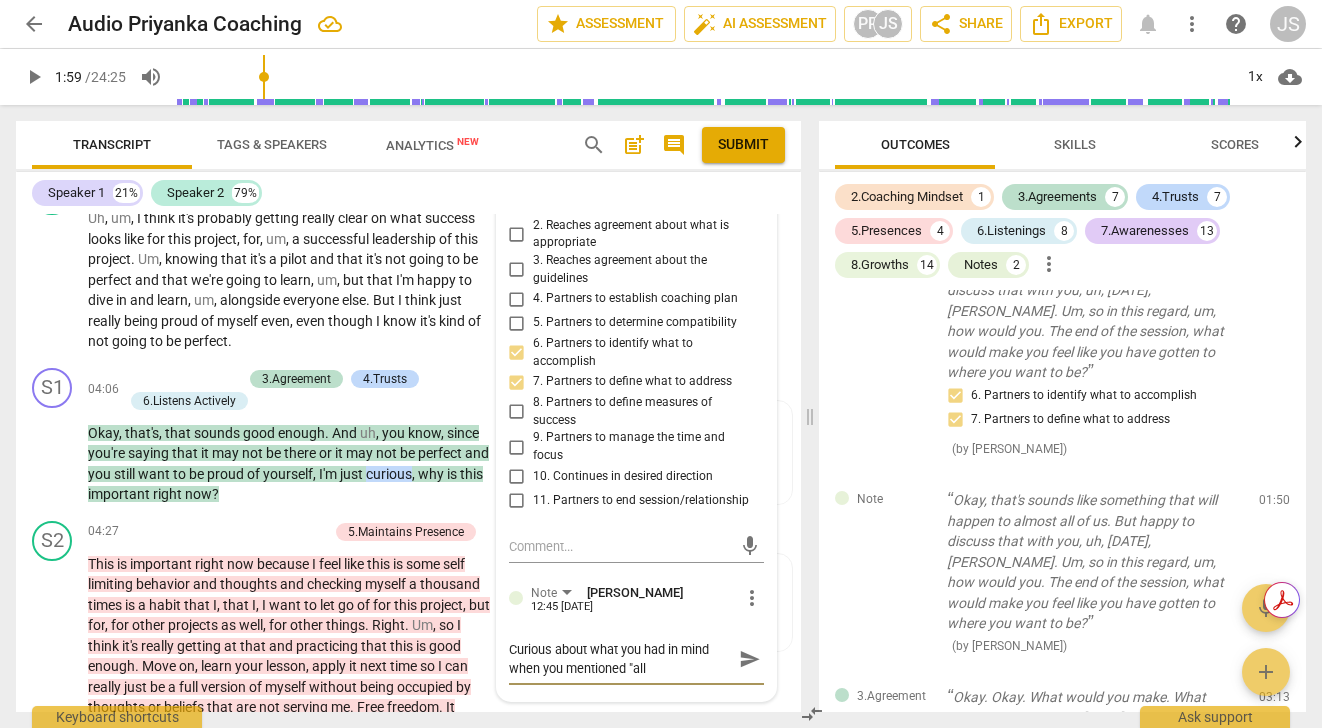type on "Curious about what you had in mind when you mentioned "all" 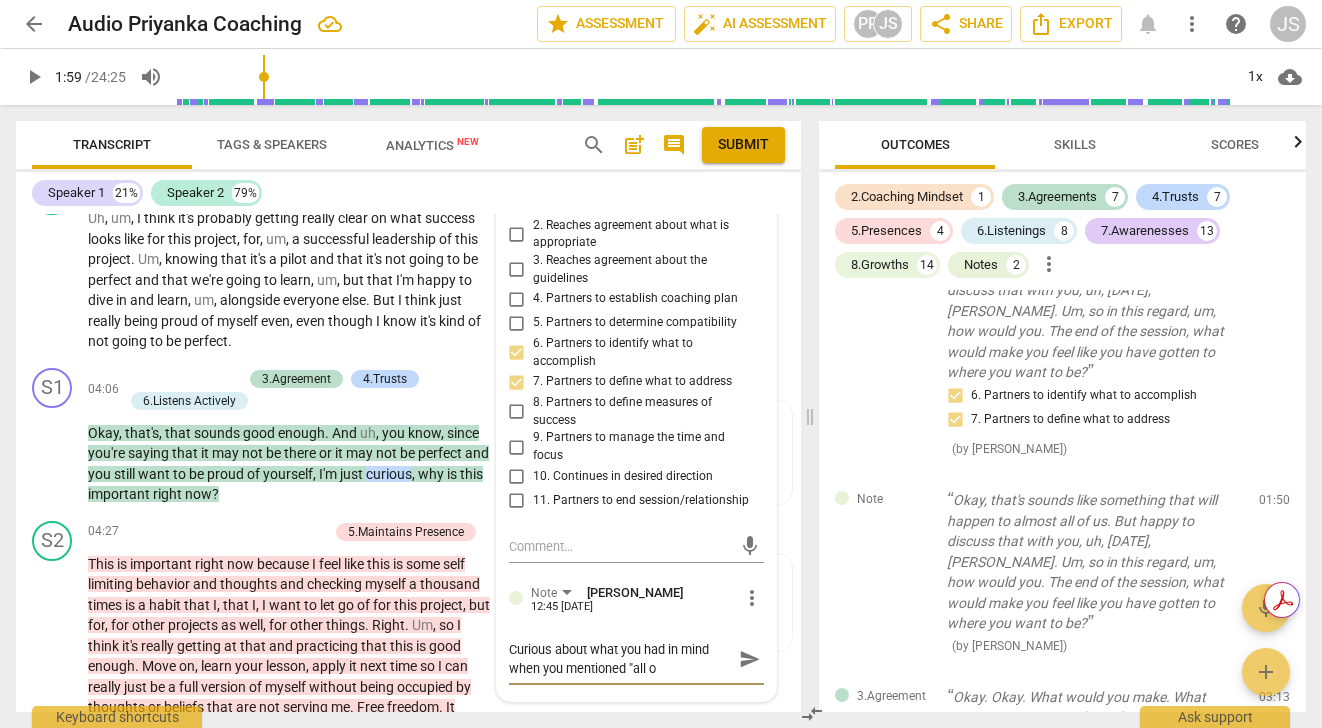 type on "Curious about what you had in mind when you mentioned "all of" 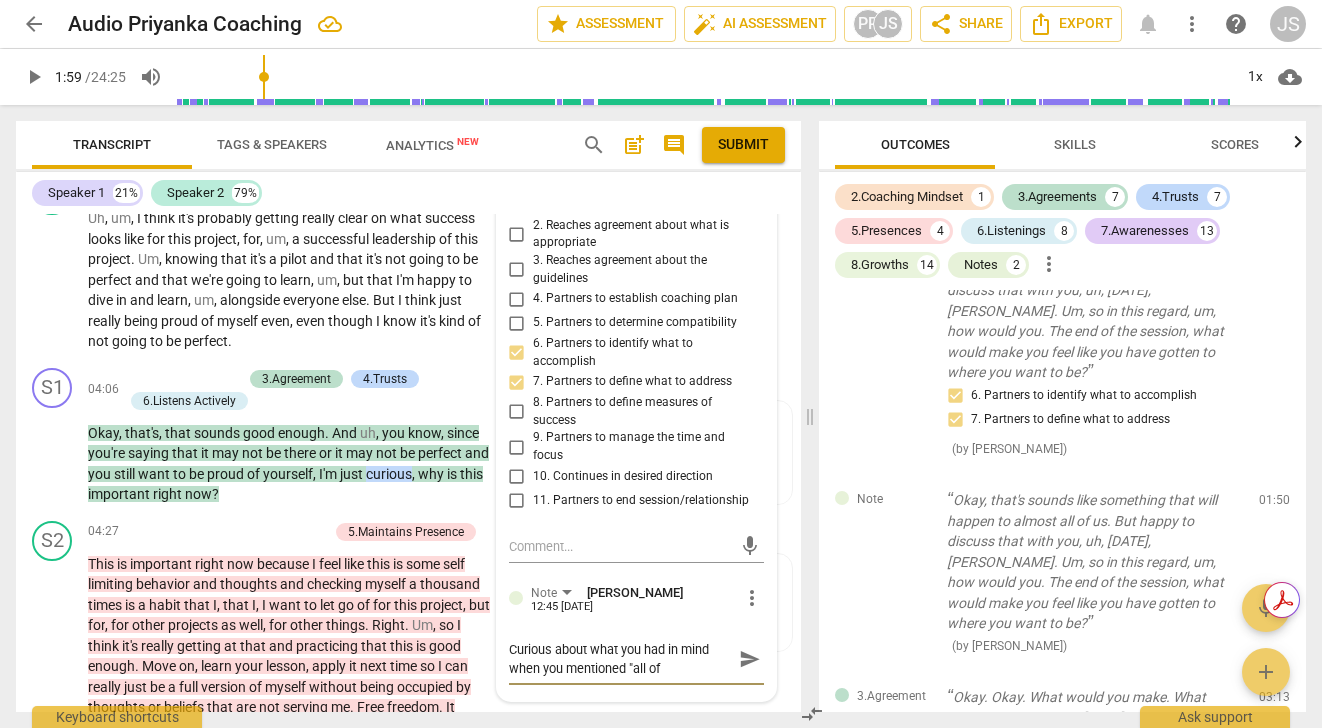 type on "Curious about what you had in mind when you mentioned "all of" 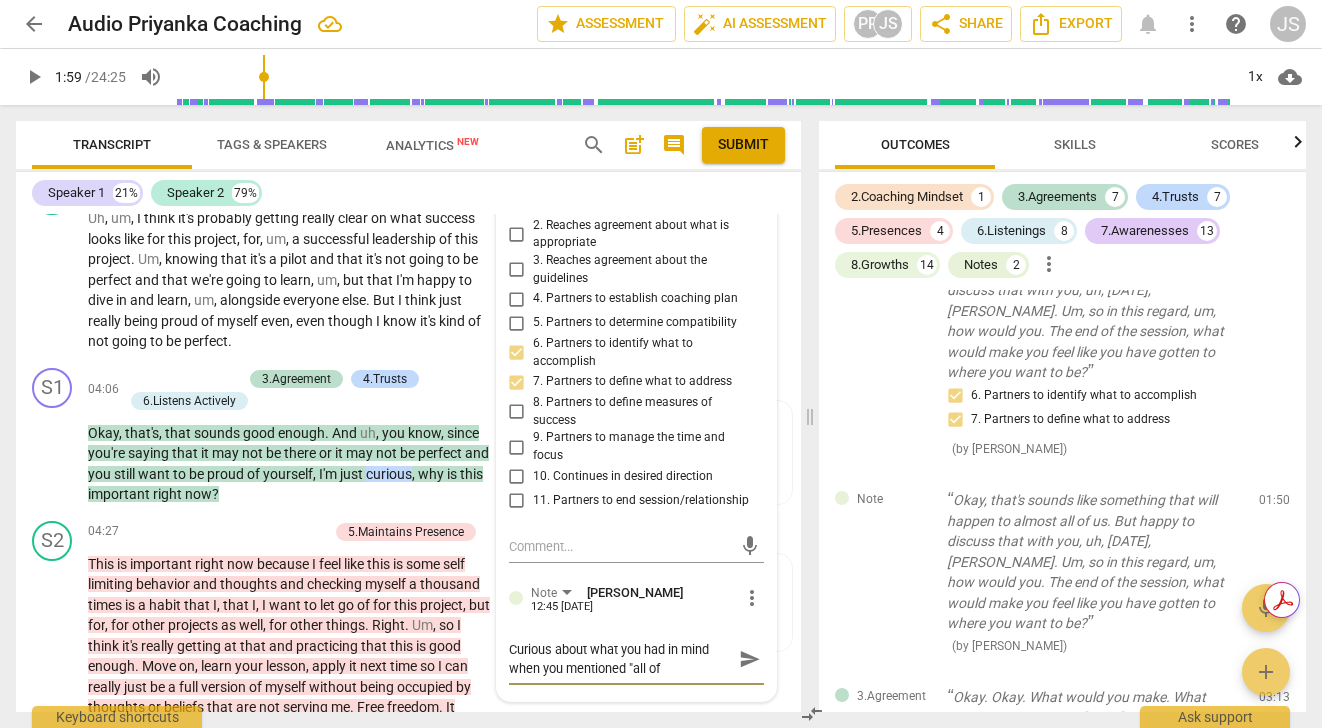 type on "Curious about what you had in mind when you mentioned "all of u" 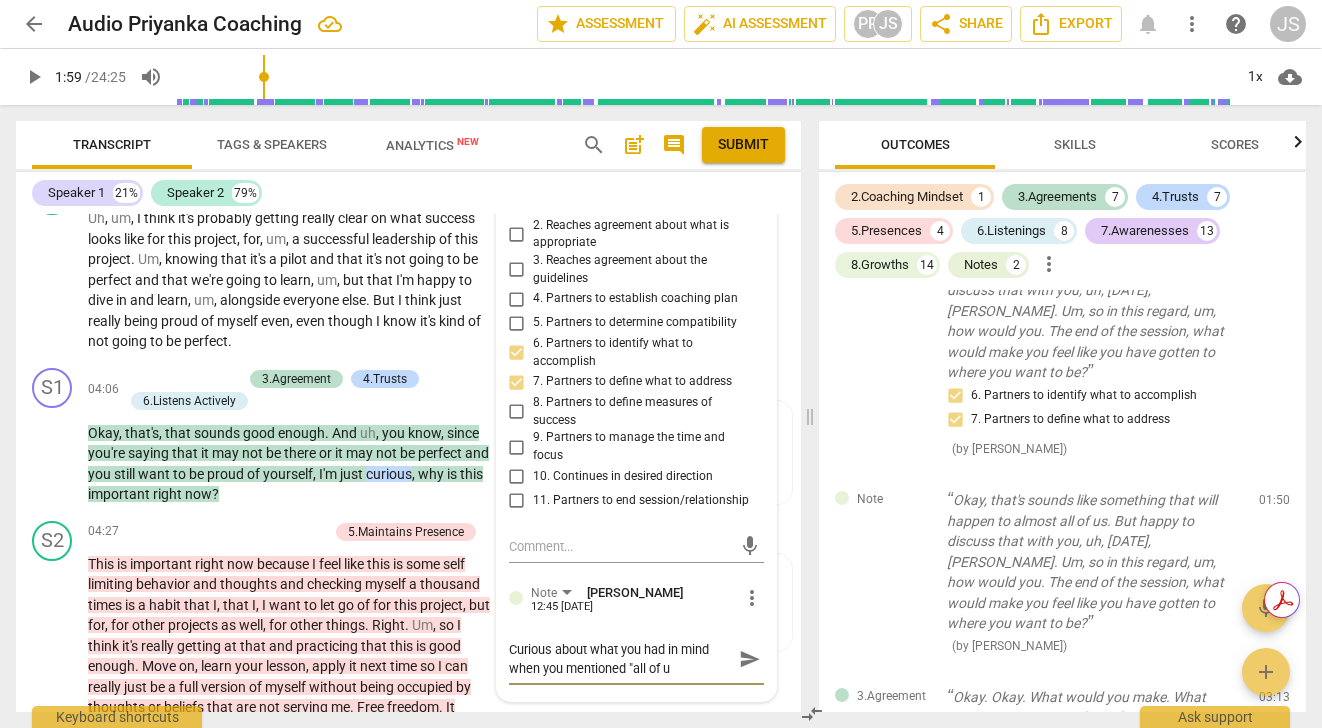 type on "Curious about what you had in mind when you mentioned "all of us" 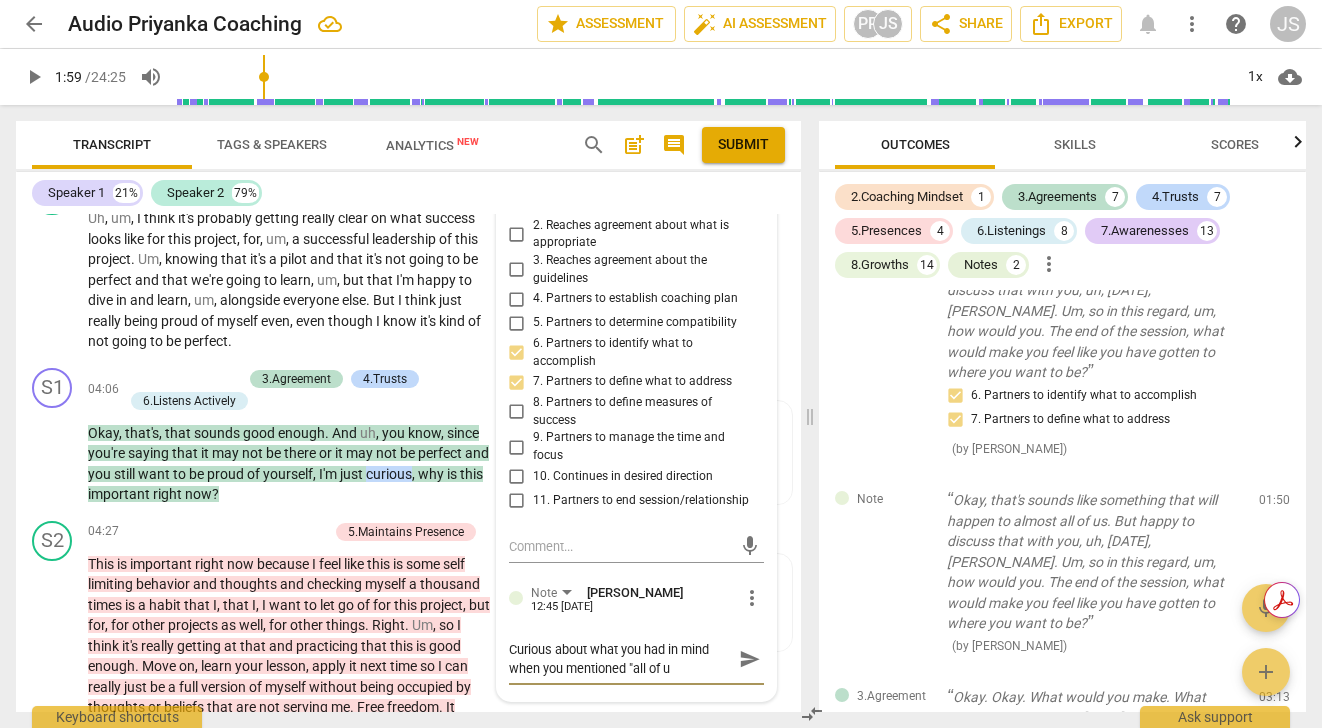 type on "Curious about what you had in mind when you mentioned "all of us" 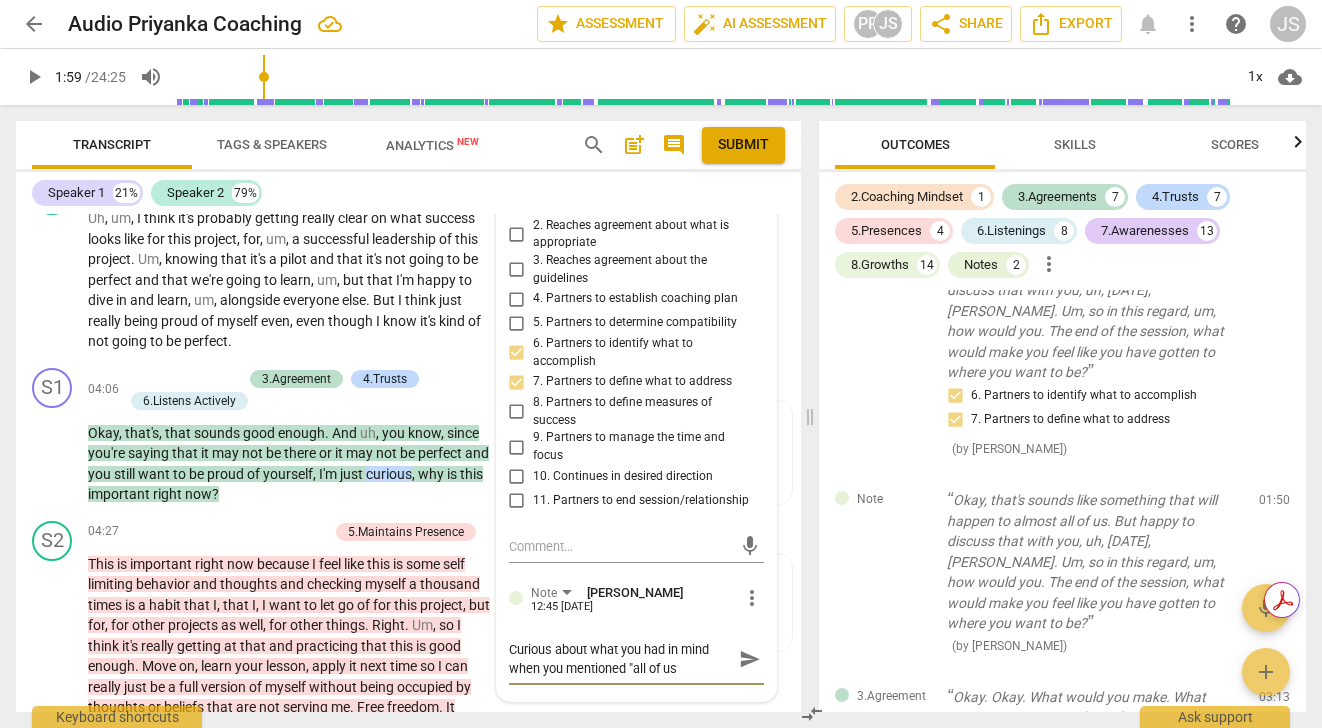 type on "Curious about what you had in mind when you mentioned "all of us." 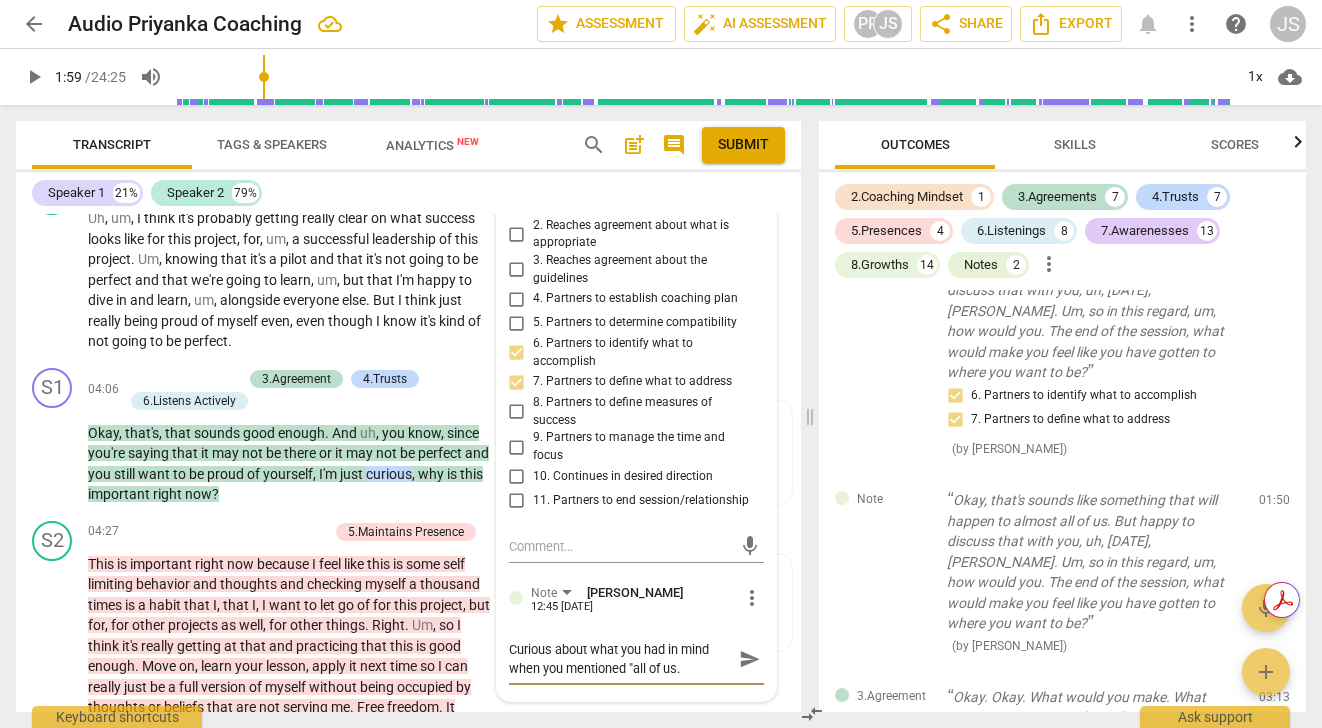 type on "Curious about what you had in mind when you mentioned "all of us."" 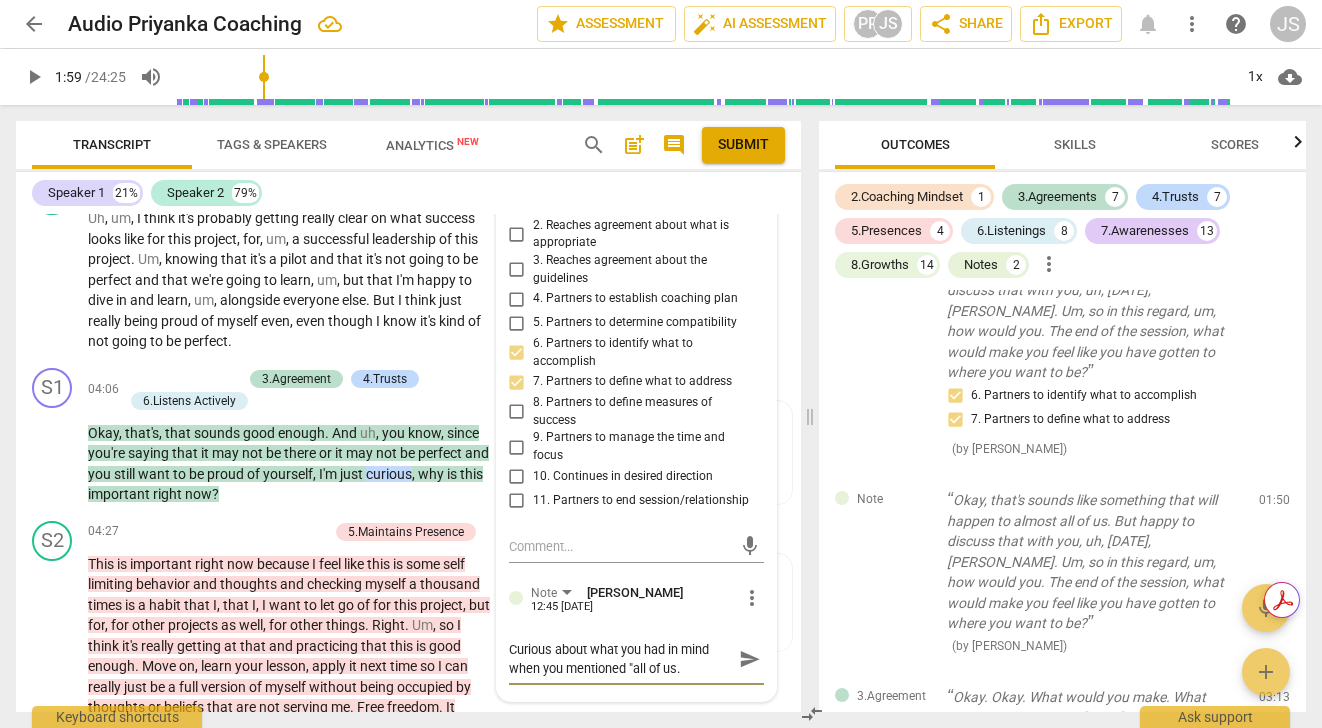 type on "Curious about what you had in mind when you mentioned "all of us."" 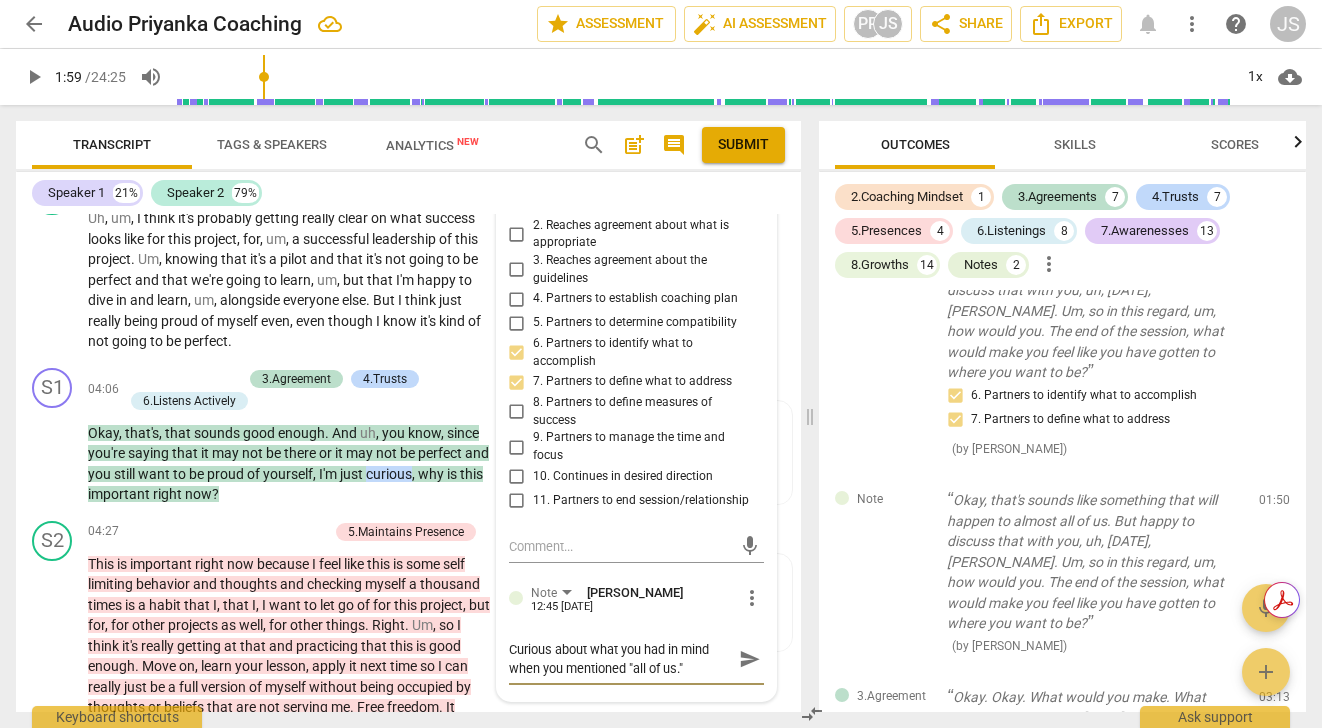 type on "Curious about what you had in mind when you mentioned "all of us."" 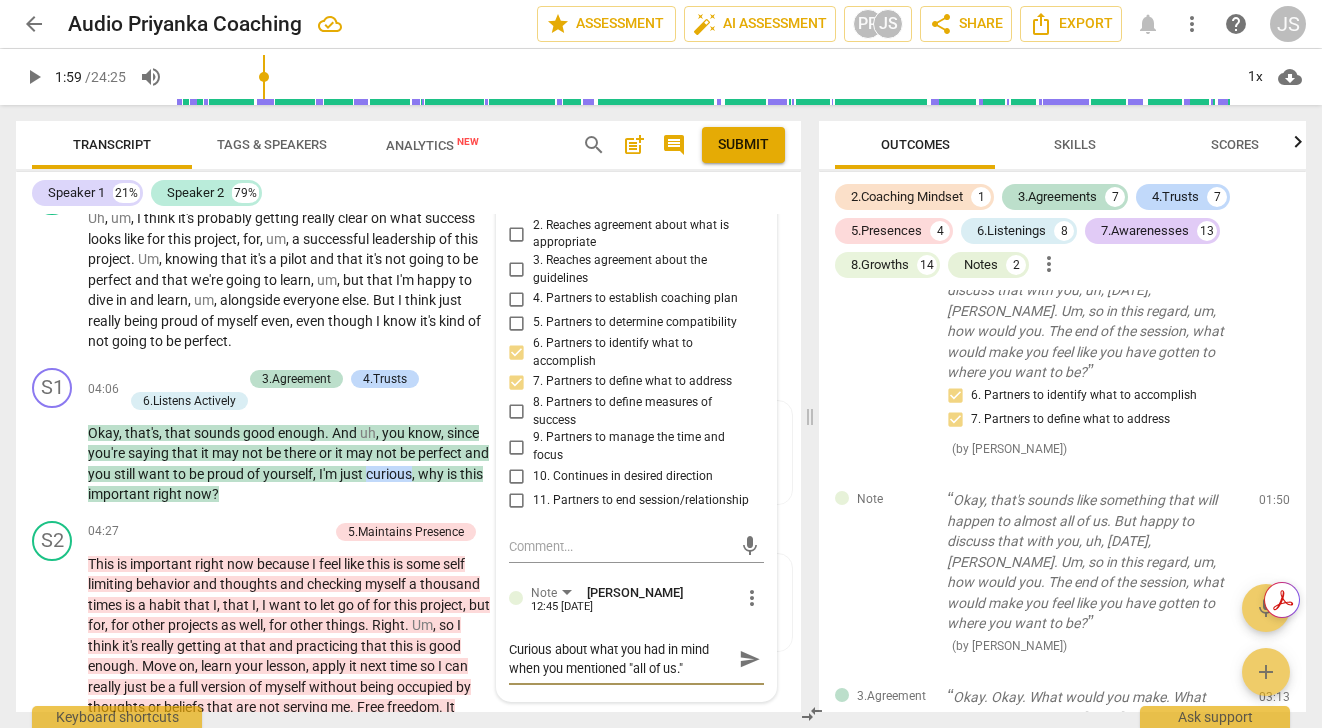 type on "Curious about what you had in mind when you mentioned "all of us."" 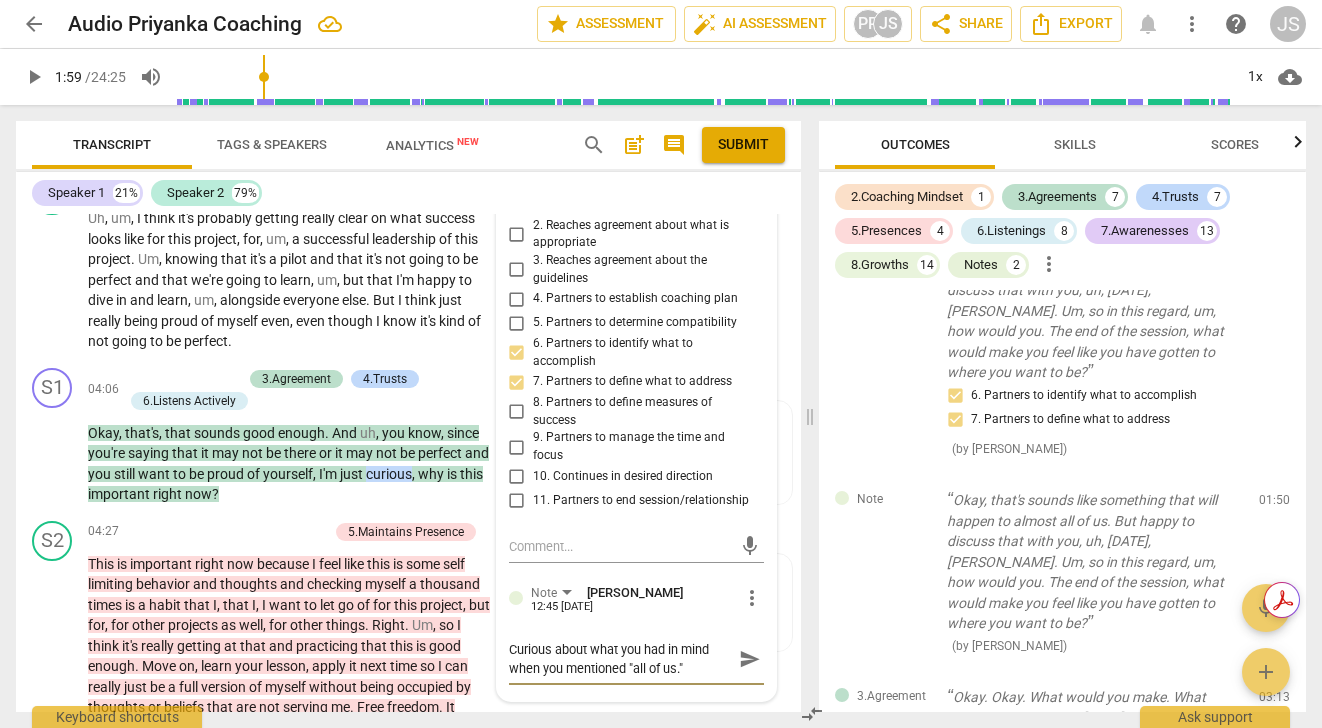 type on "Curious about what you had in mind when you mentioned "all of us."" 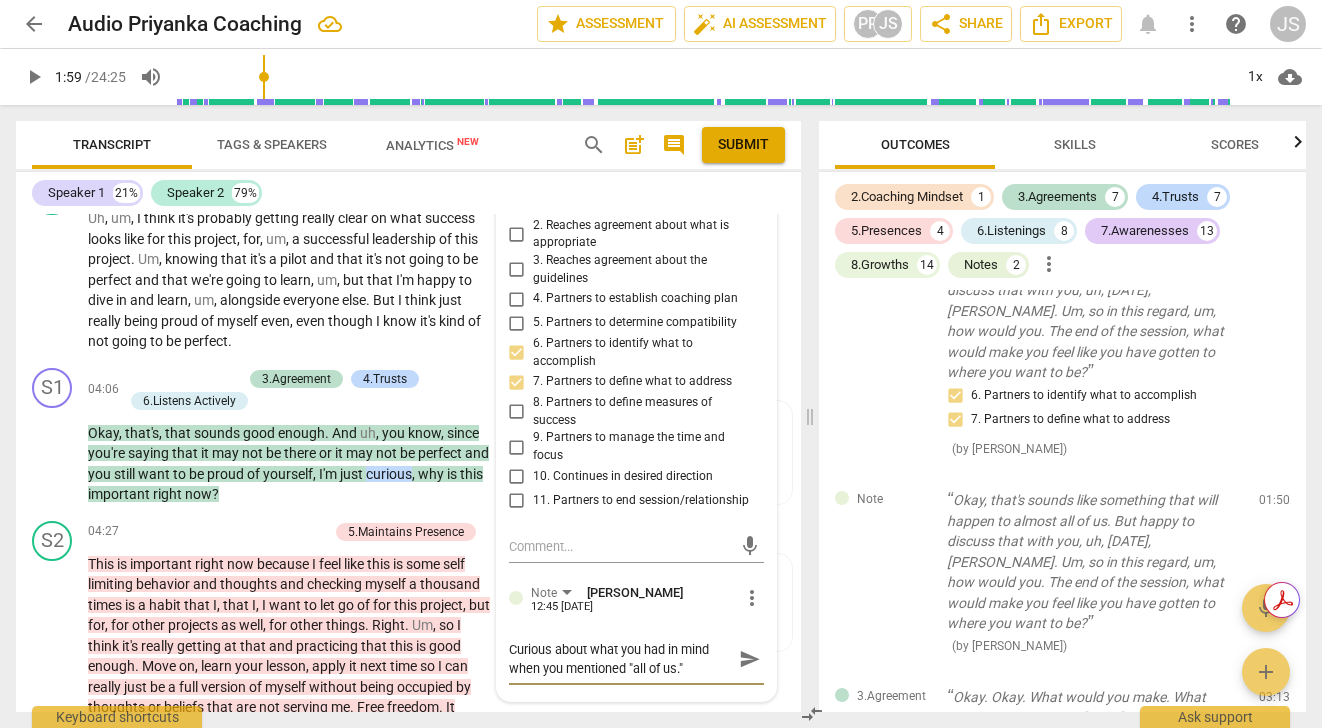 type on "Curious about what you had in mind when you mentioned "all of us."  M" 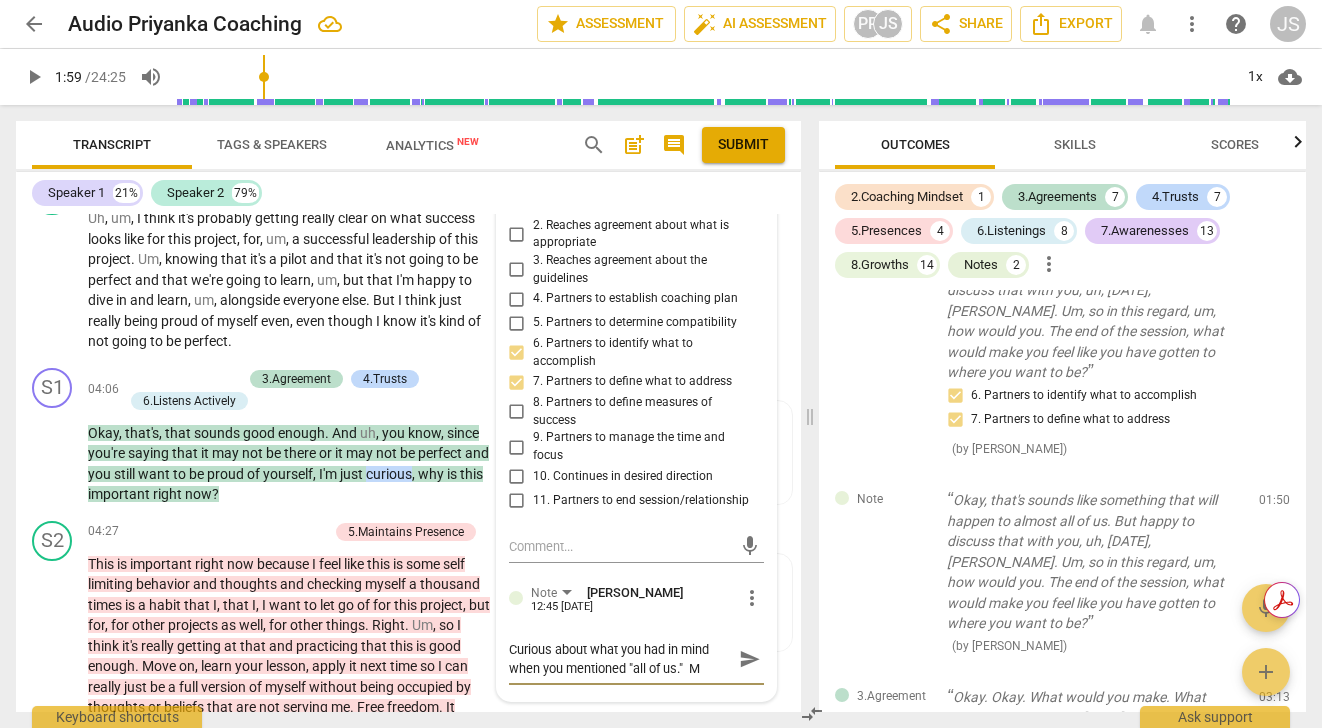 type on "Curious about what you had in mind when you mentioned "all of us."  Mi" 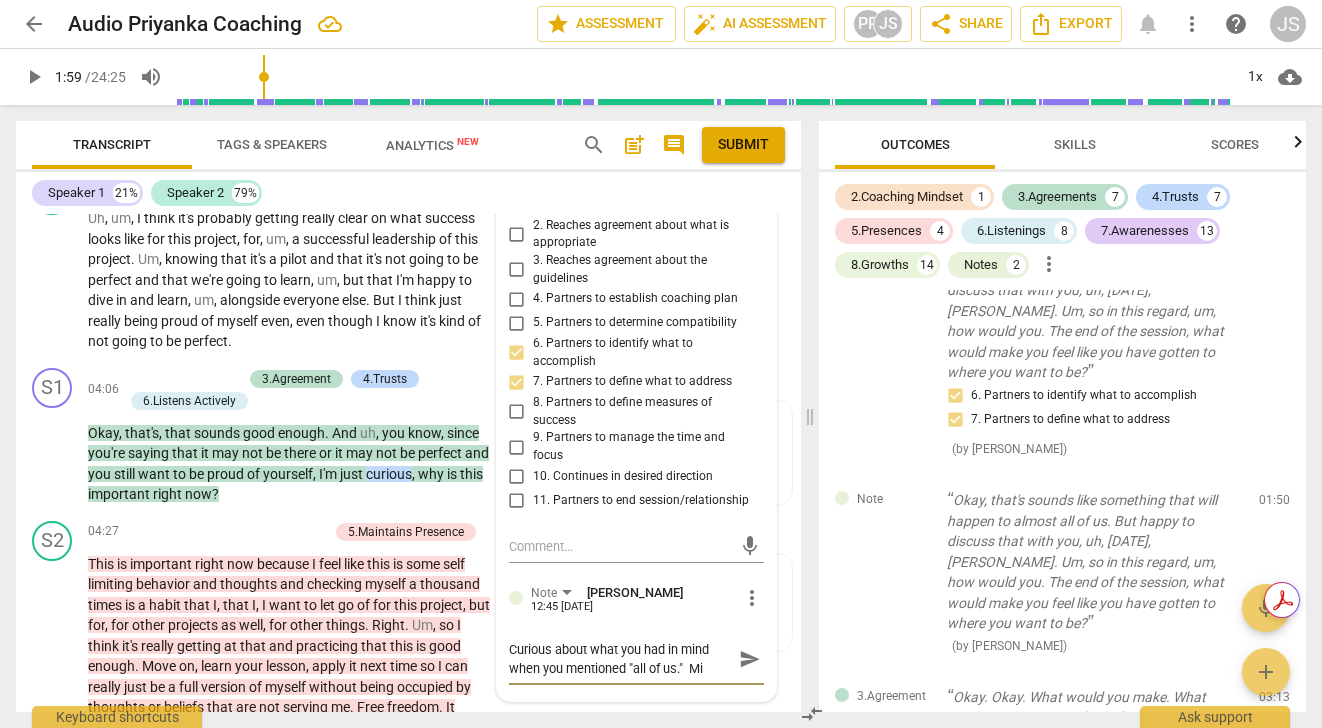 type on "Curious about what you had in mind when you mentioned "all of us."  Mig" 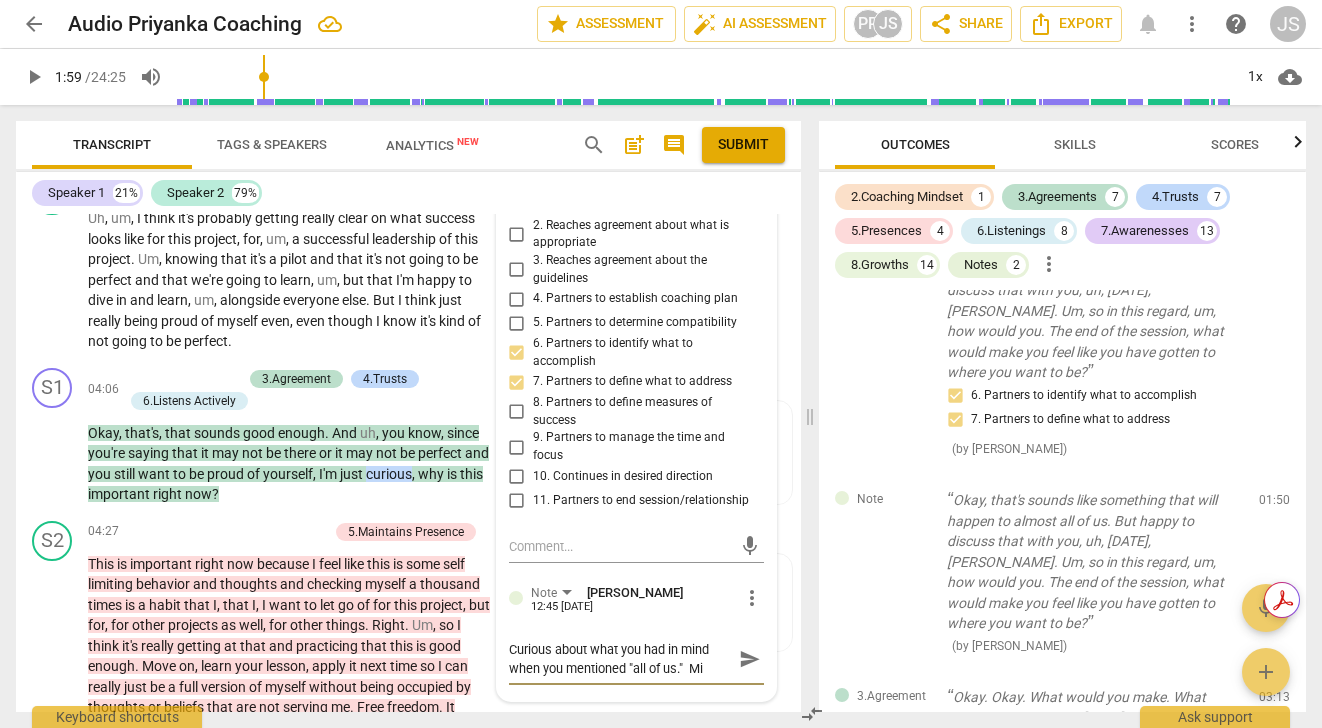 type on "Curious about what you had in mind when you mentioned "all of us."  Mig" 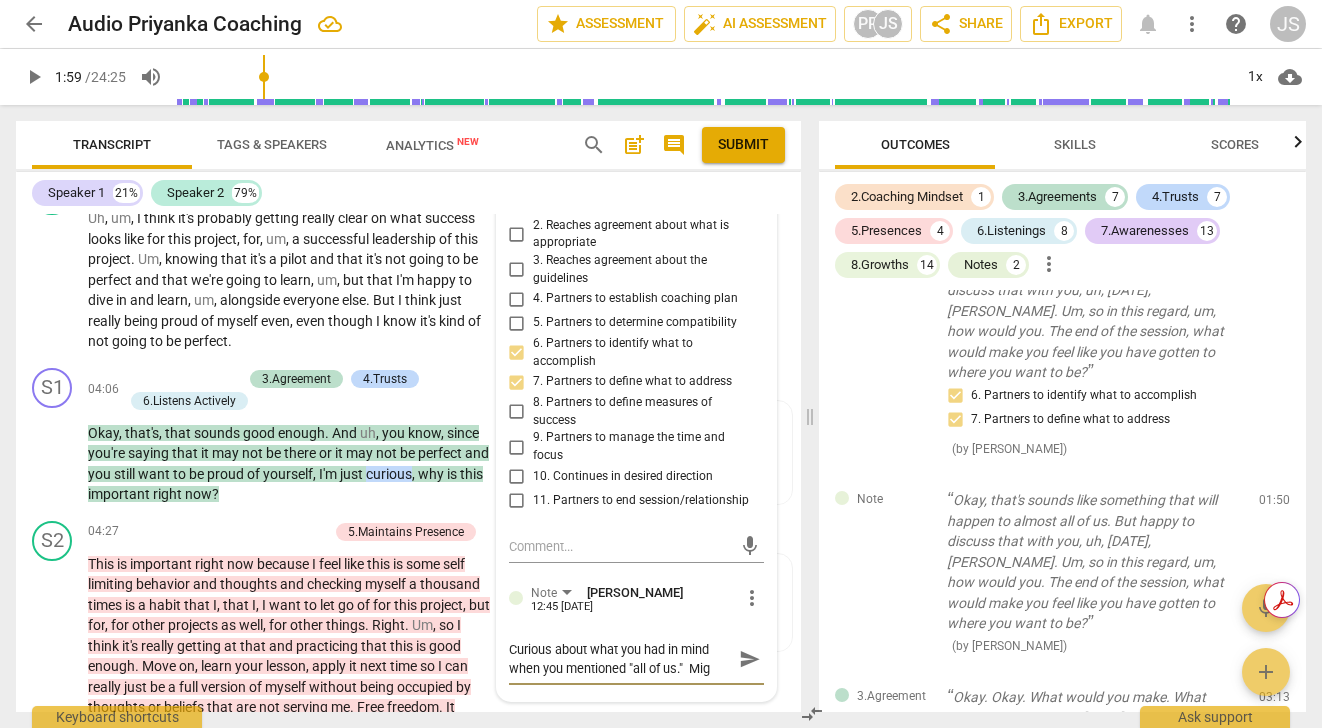 type on "Curious about what you had in mind when you mentioned "all of us."  [GEOGRAPHIC_DATA]" 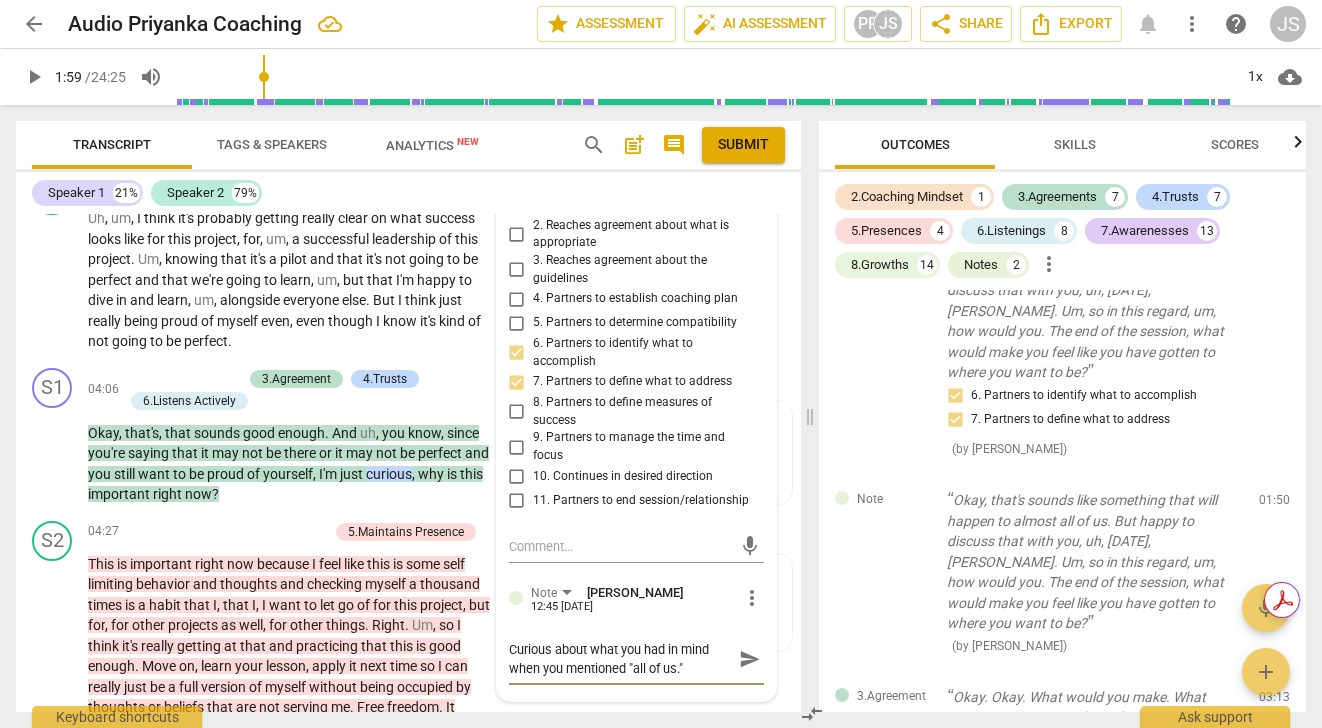 type on "Curious about what you had in mind when you mentioned "all of us."  Might" 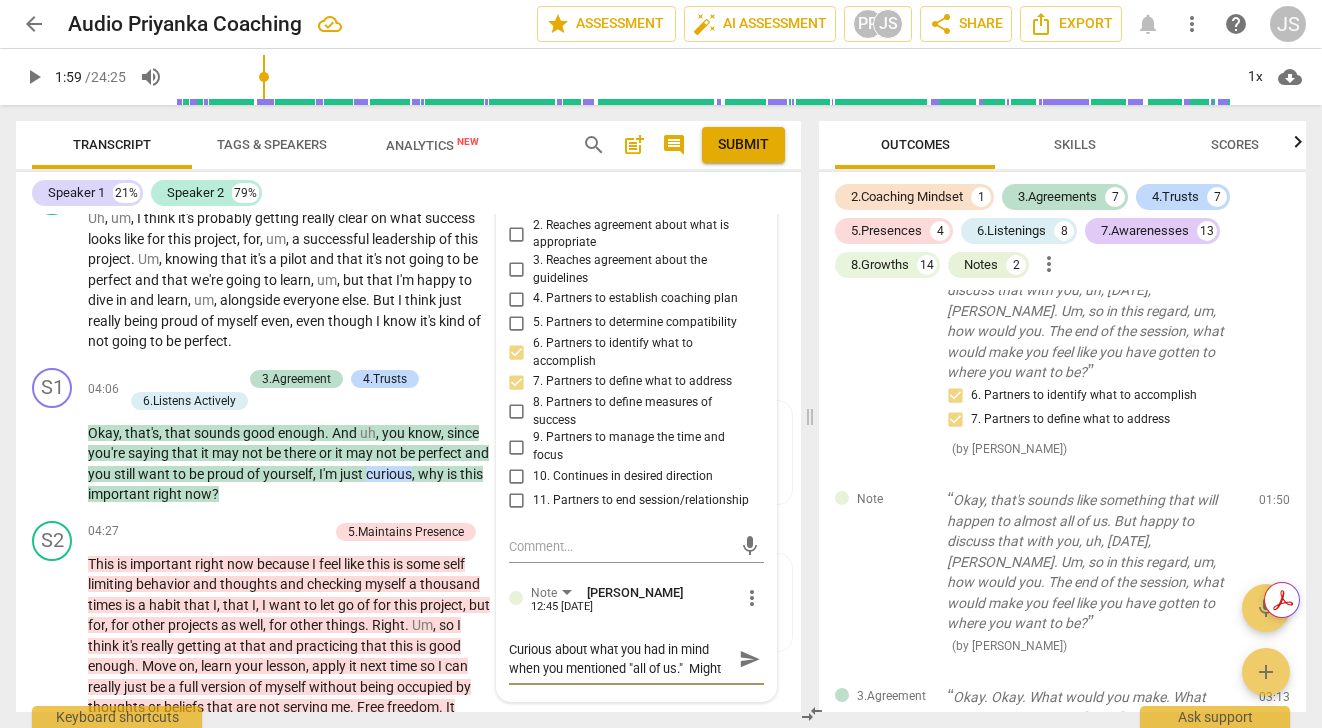 type on "Curious about what you had in mind when you mentioned "all of us."  Might" 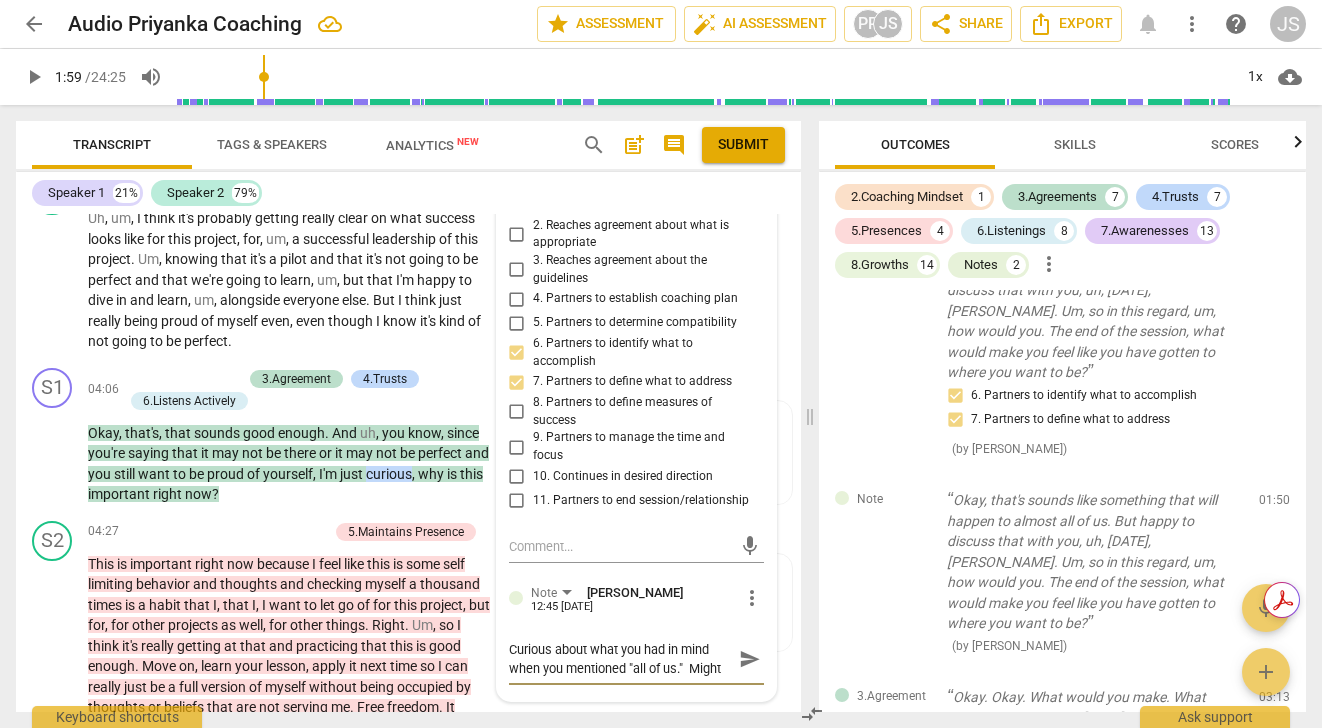 type on "Curious about what you had in mind when you mentioned "all of us."  Might b" 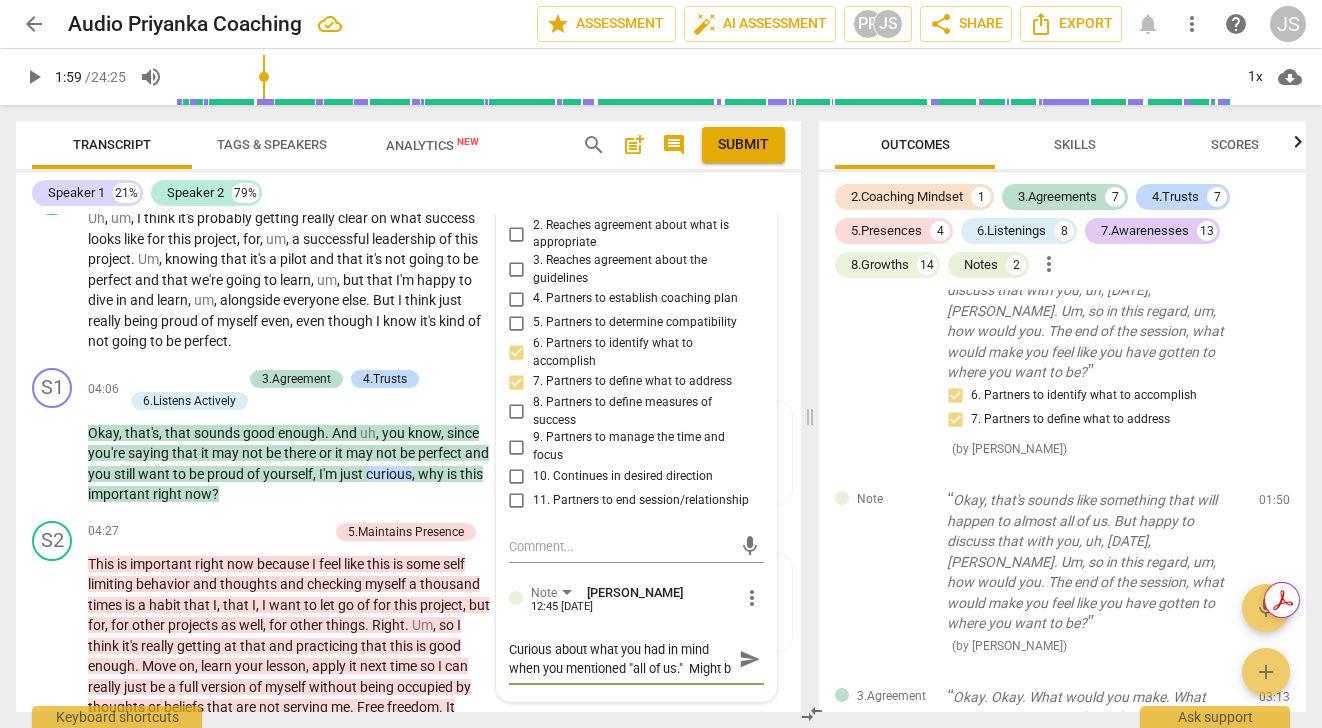 scroll, scrollTop: 17, scrollLeft: 0, axis: vertical 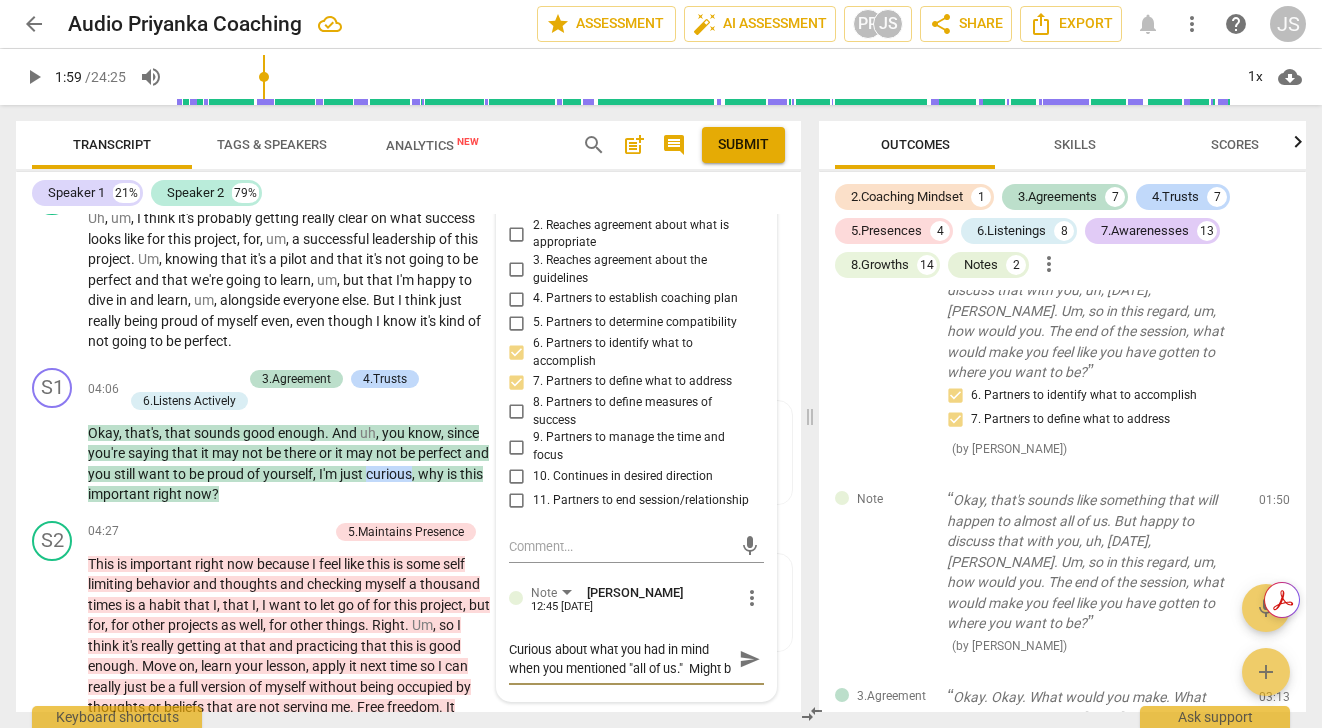 type on "Curious about what you had in mind when you mentioned "all of us."  Might be" 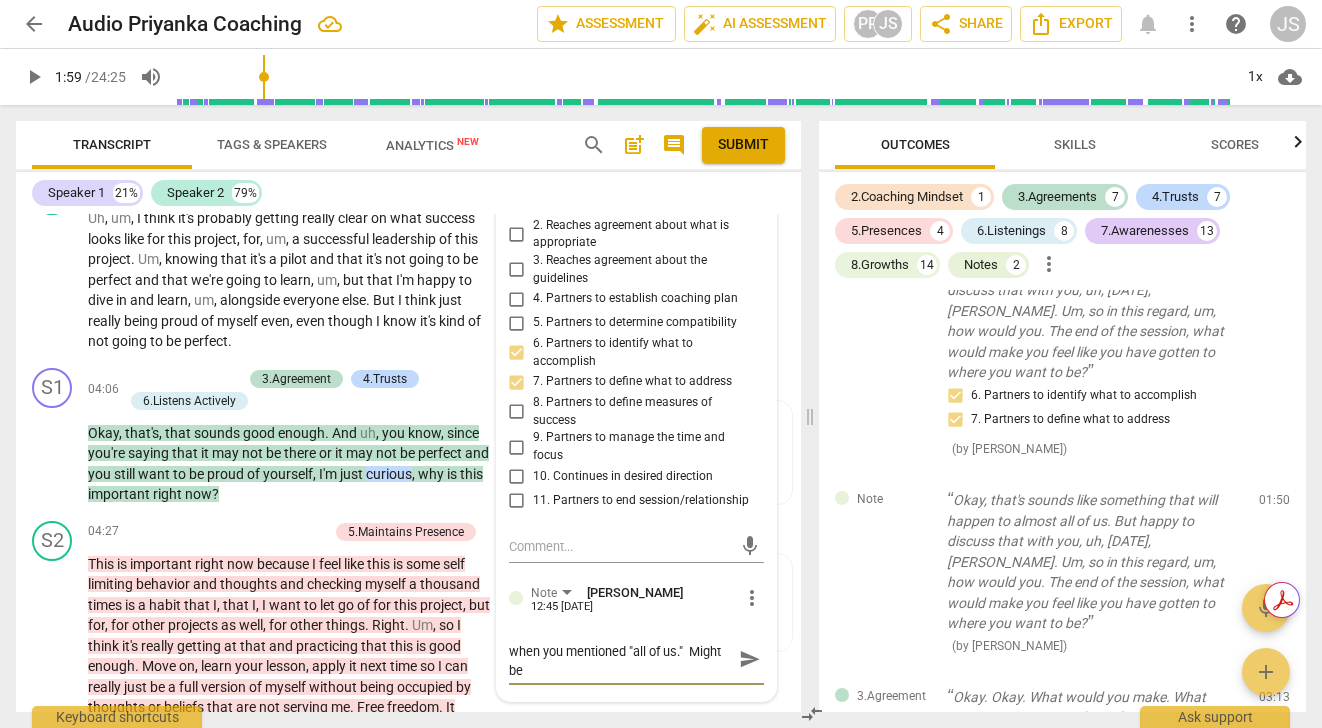 type on "Curious about what you had in mind when you mentioned "all of us."  Might be" 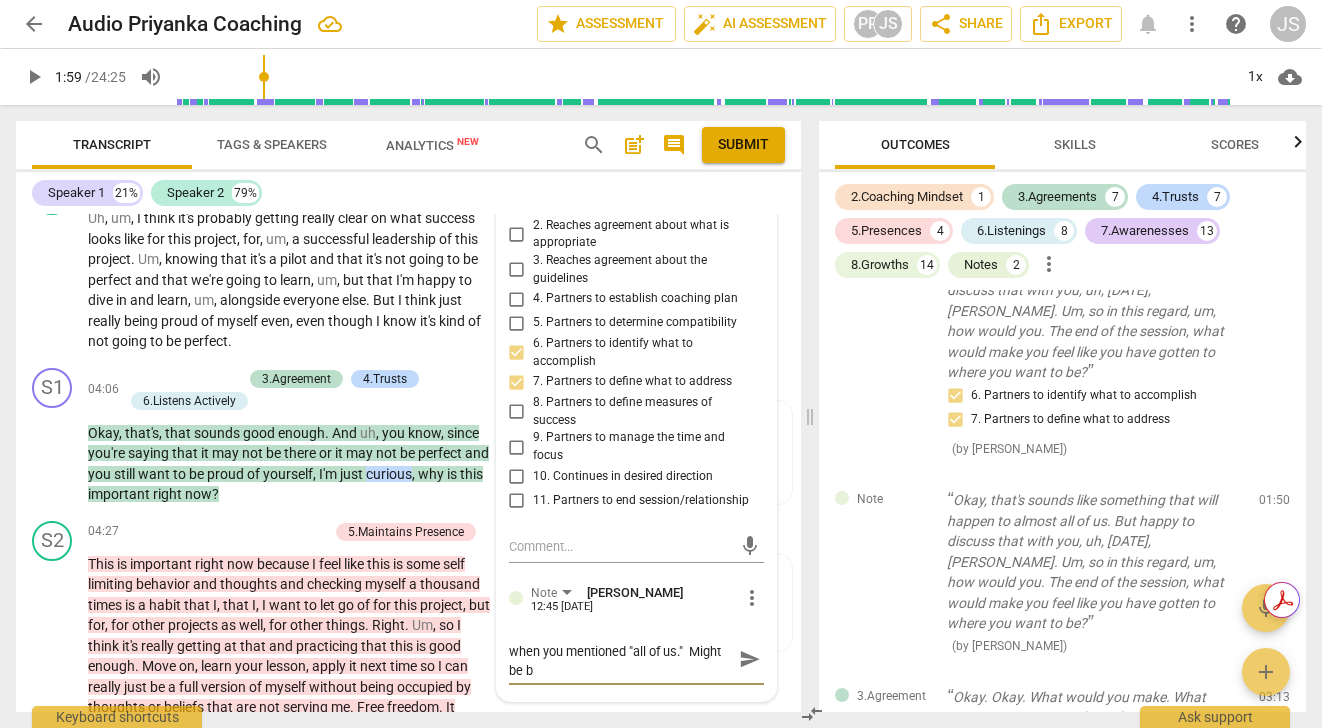 type on "Curious about what you had in mind when you mentioned "all of us."  Might be be" 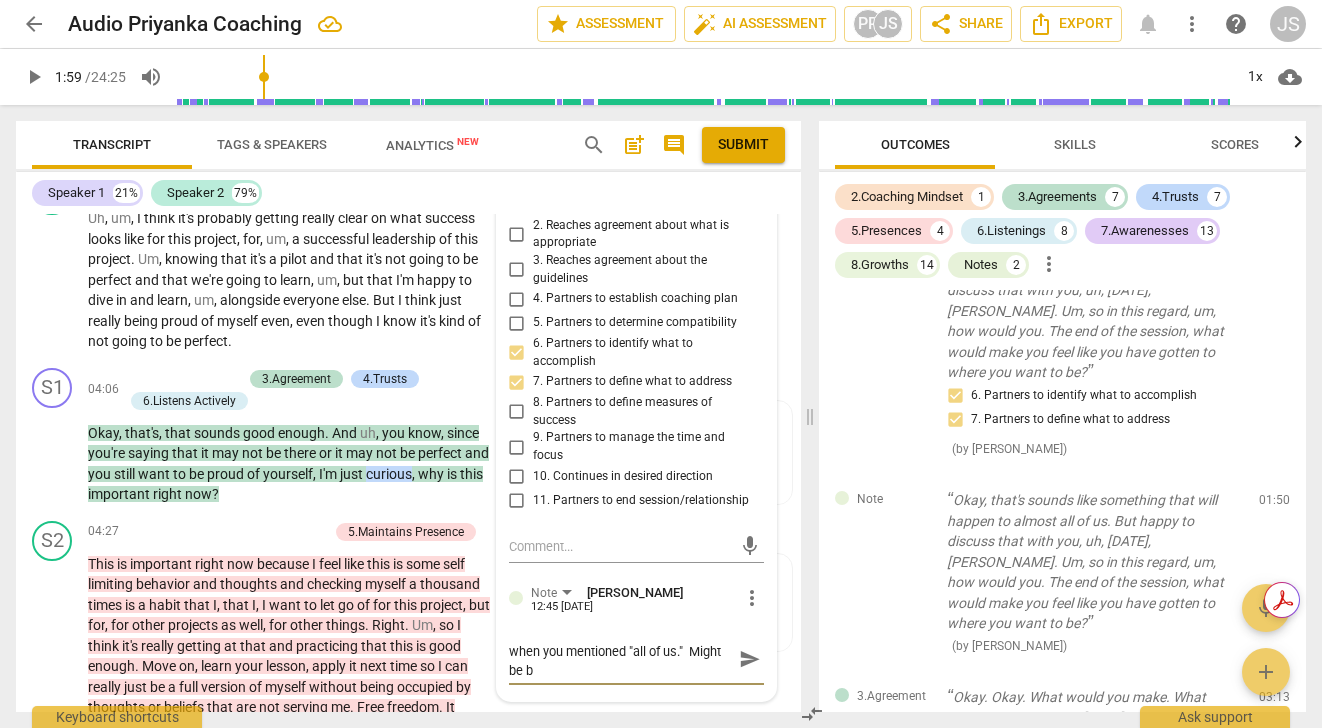 type on "Curious about what you had in mind when you mentioned "all of us."  Might be be" 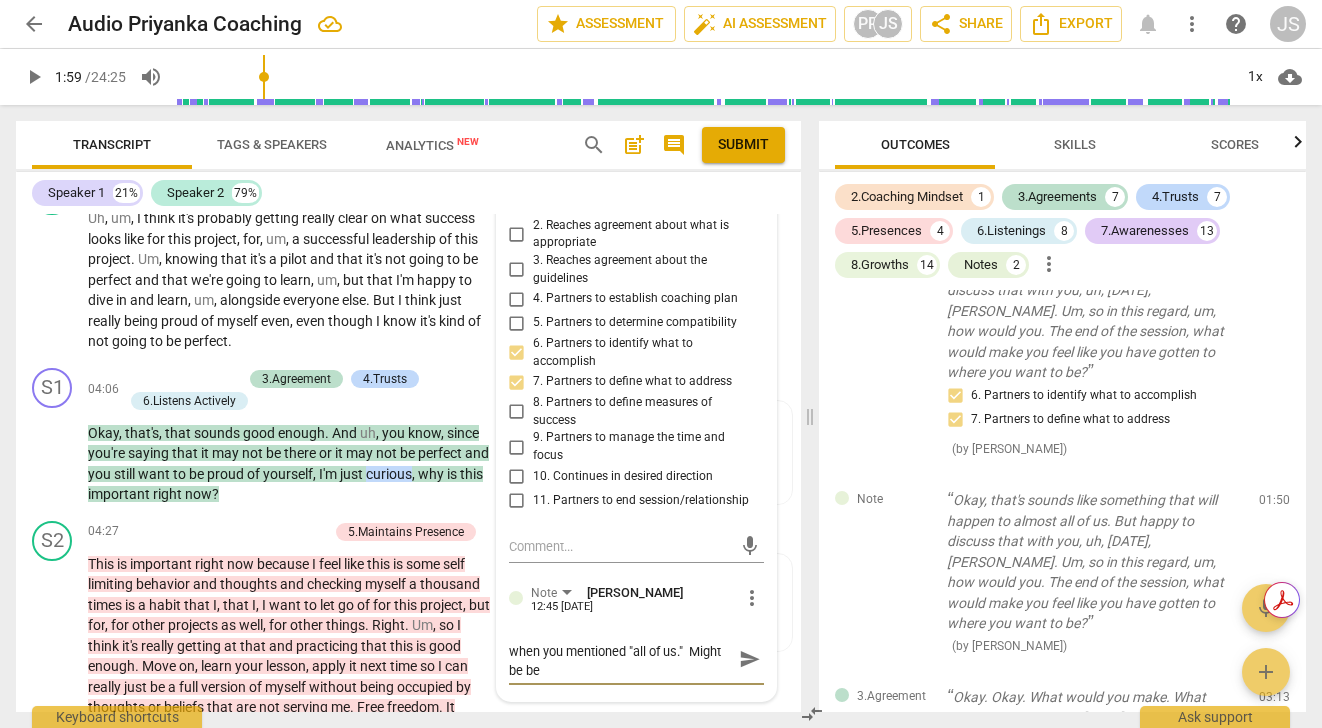 type on "Curious about what you had in mind when you mentioned "all of us."  Might be bel" 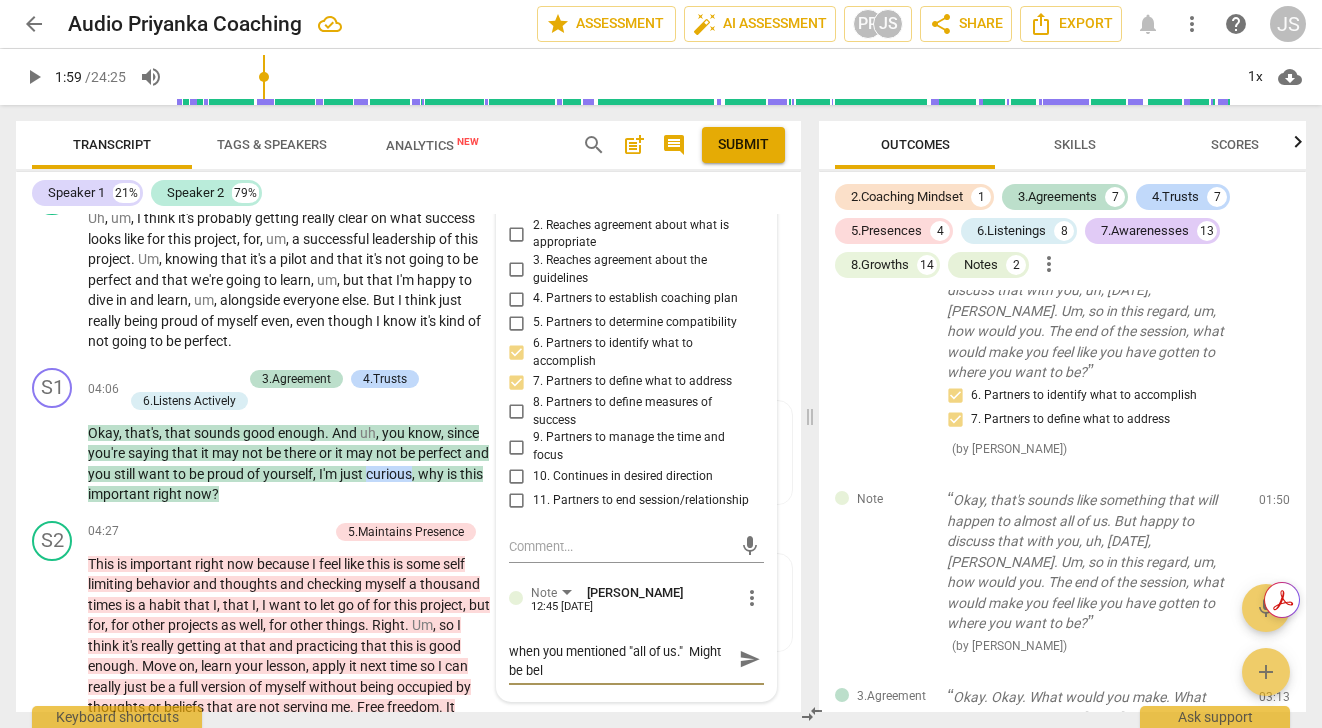 type on "Curious about what you had in mind when you mentioned "all of us."  Might be bels" 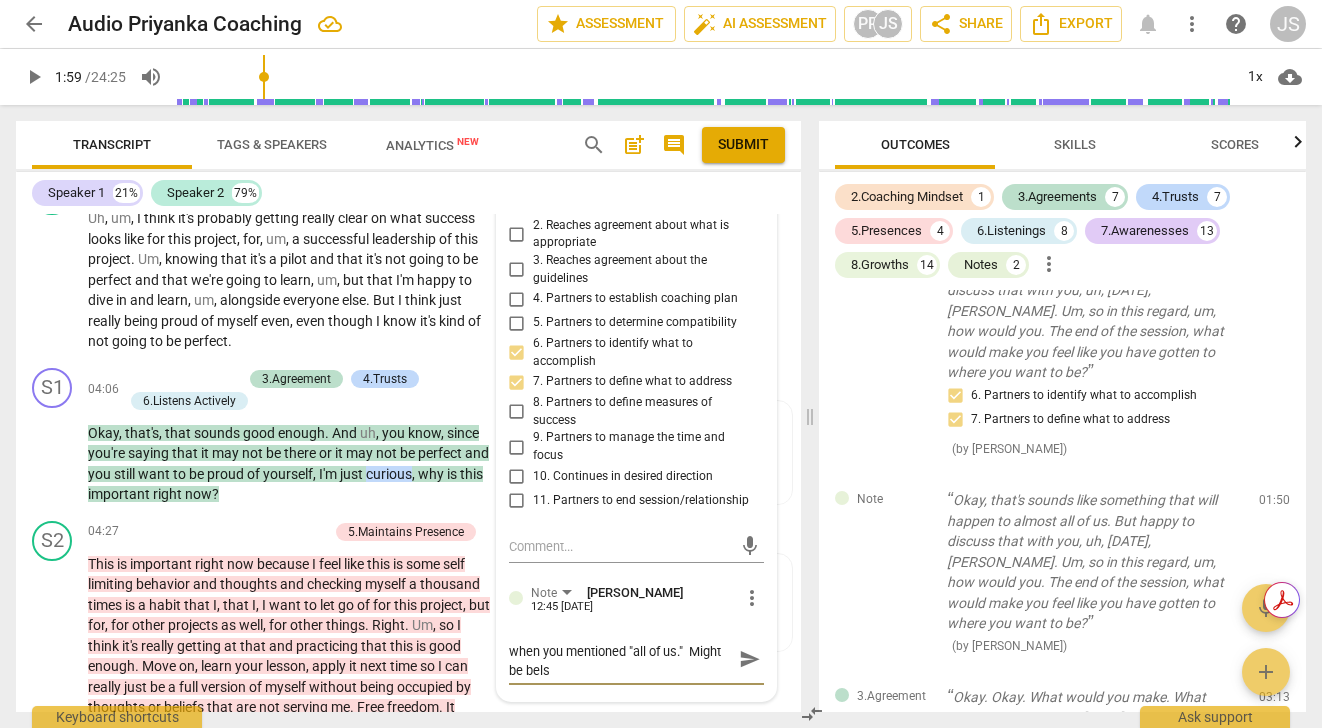 type on "Curious about what you had in mind when you mentioned "all of us."  Might be belst" 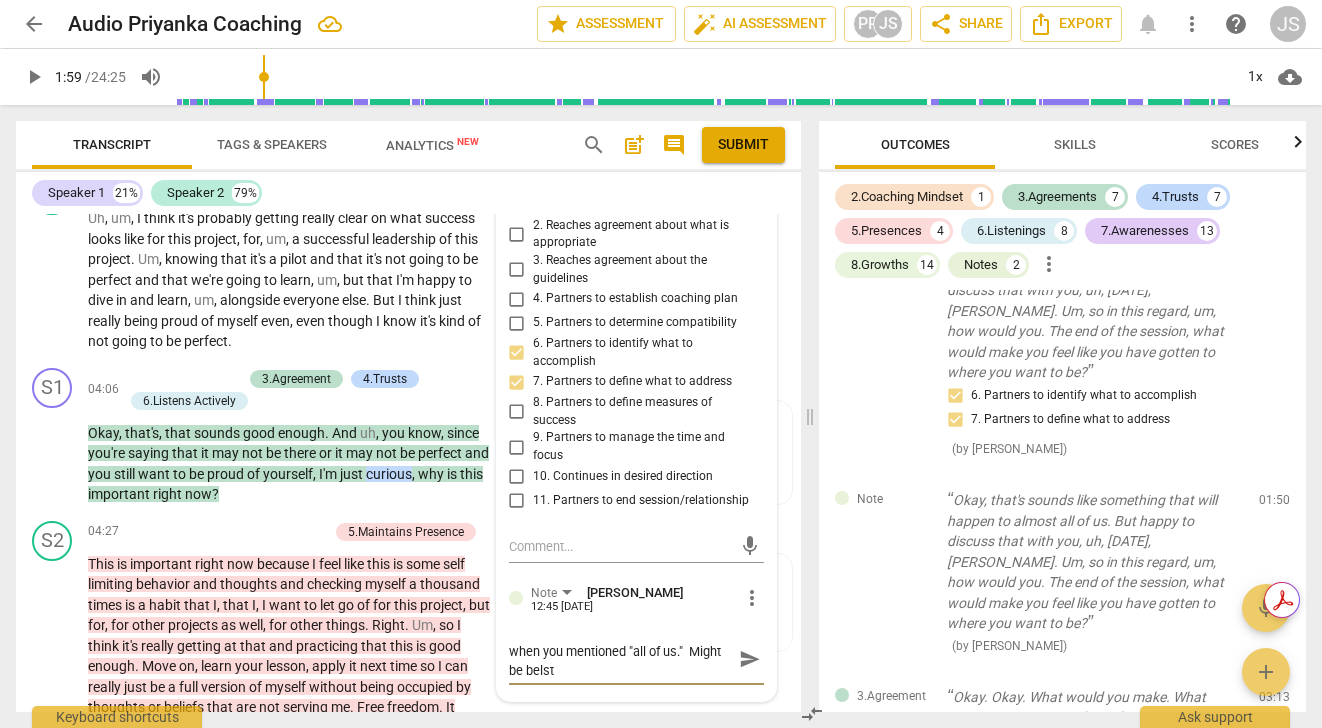 type on "Curious about what you had in mind when you mentioned "all of us."  Might be belst" 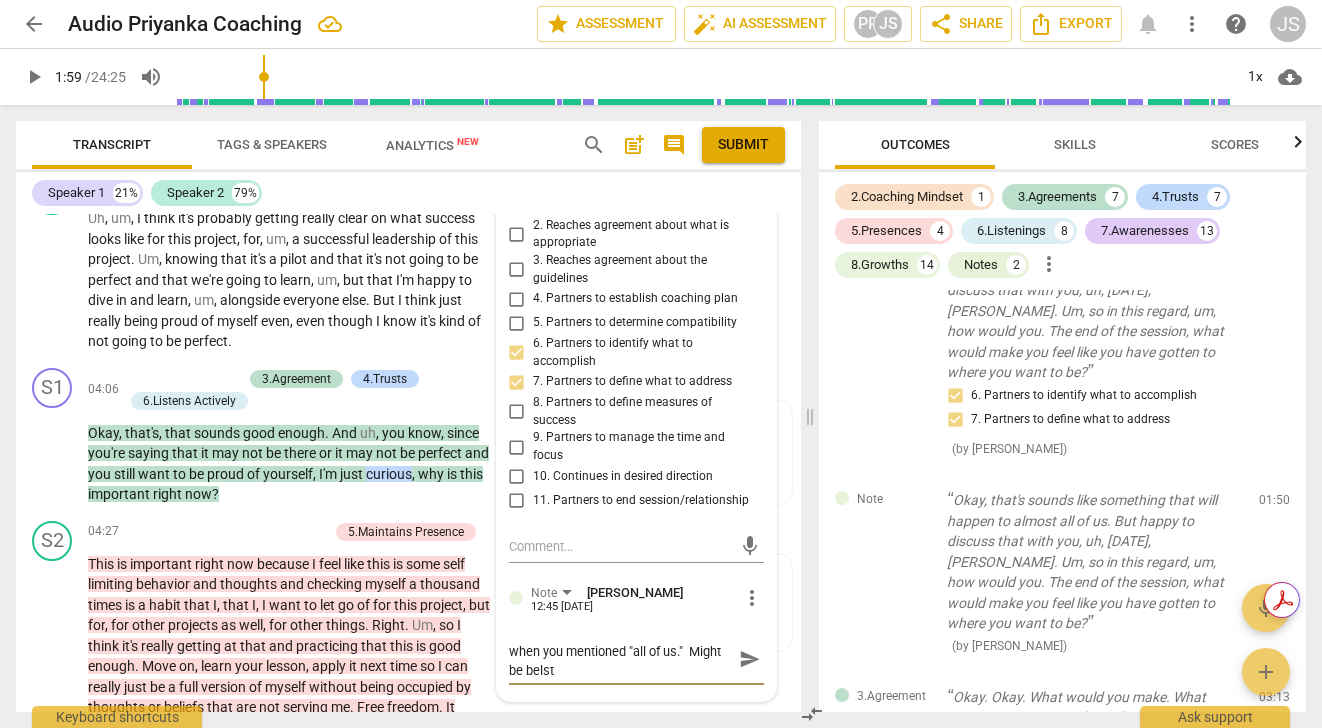 type on "Curious about what you had in mind when you mentioned "all of us."  Might be belst t" 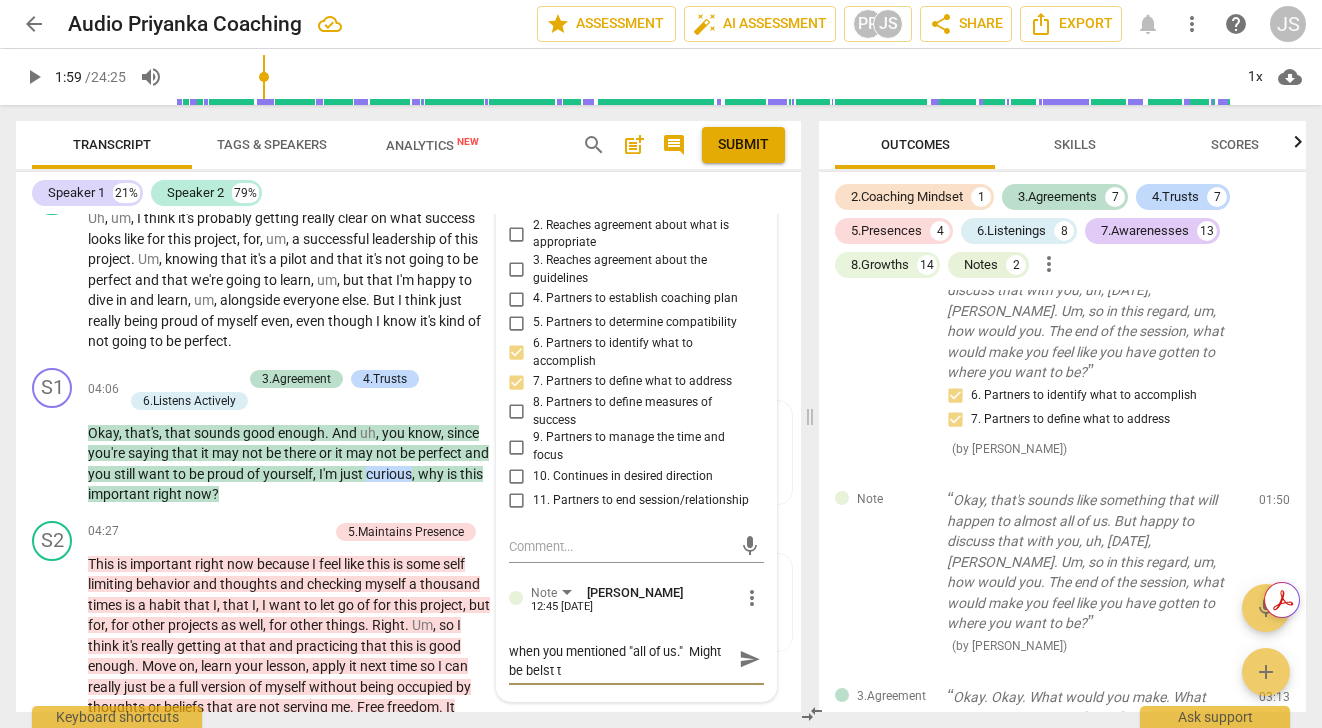 type on "Curious about what you had in mind when you mentioned "all of us."  Might be belst to" 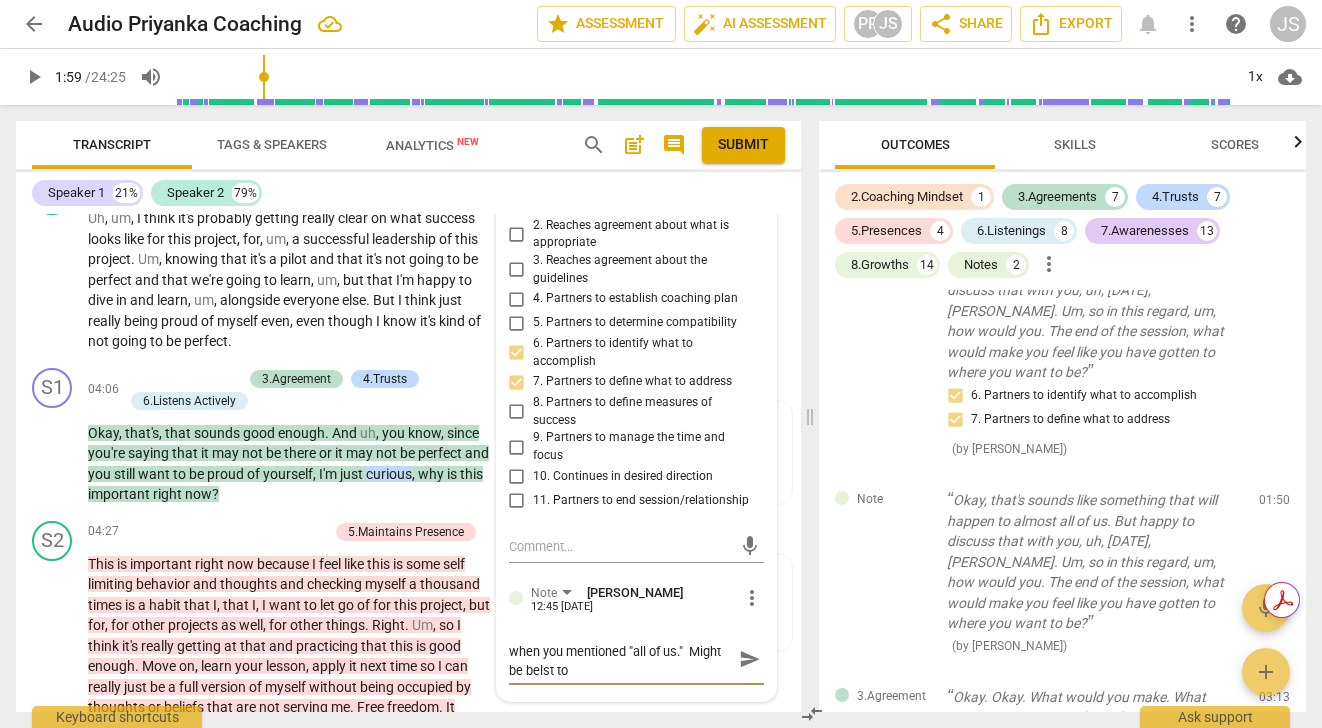 type on "Curious about what you had in mind when you mentioned "all of us."  Might be belst to" 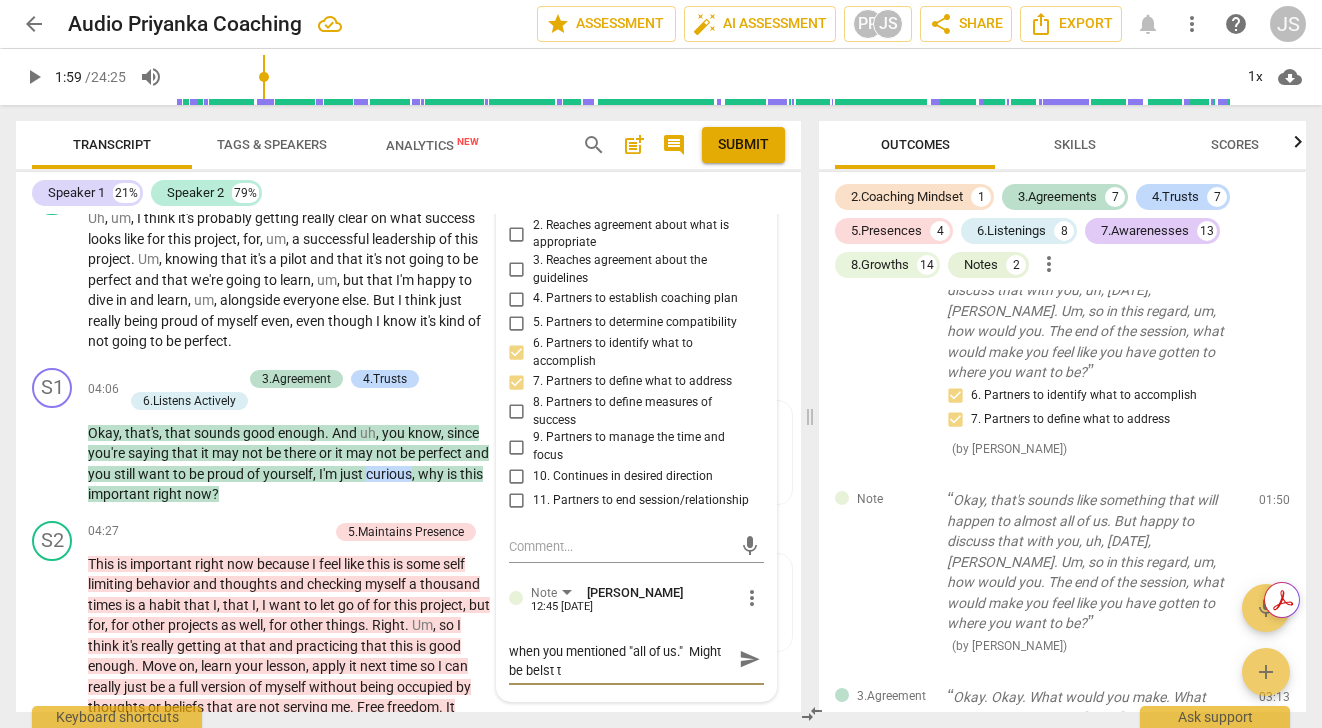 type on "Curious about what you had in mind when you mentioned "all of us."  Might be belst" 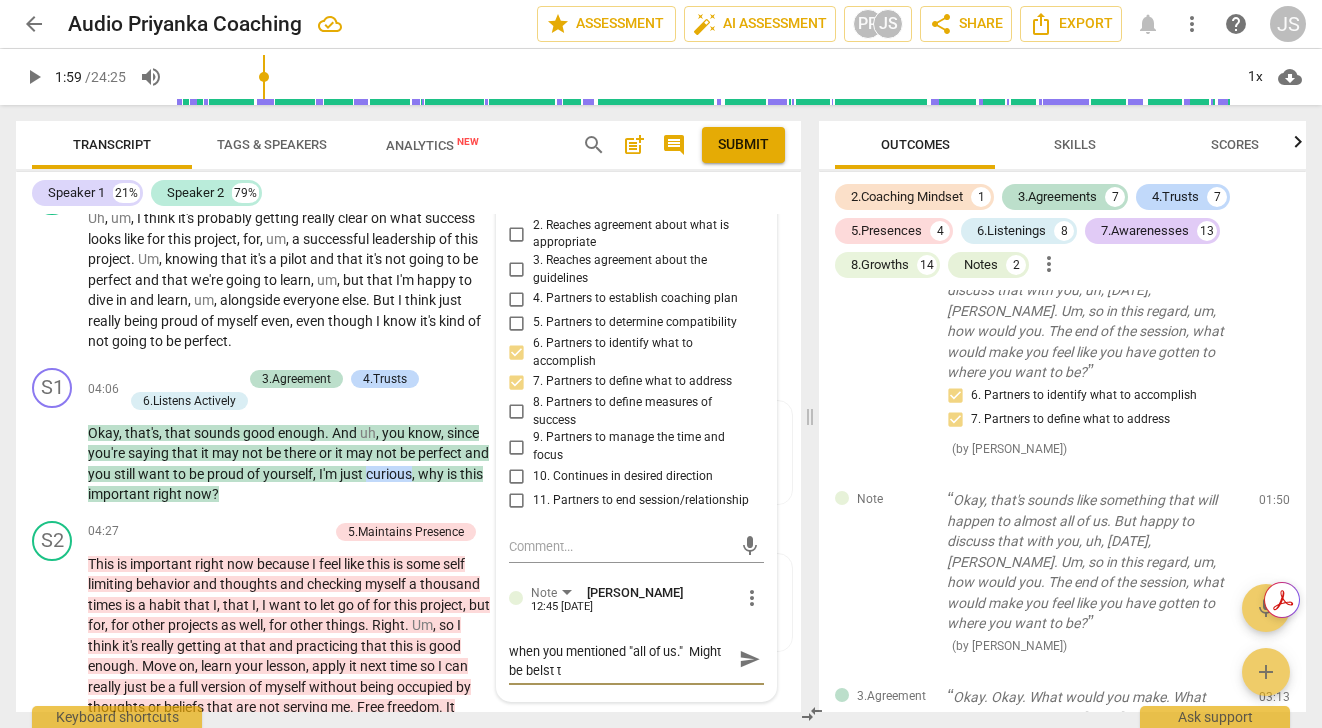 type on "Curious about what you had in mind when you mentioned "all of us."  Might be belst" 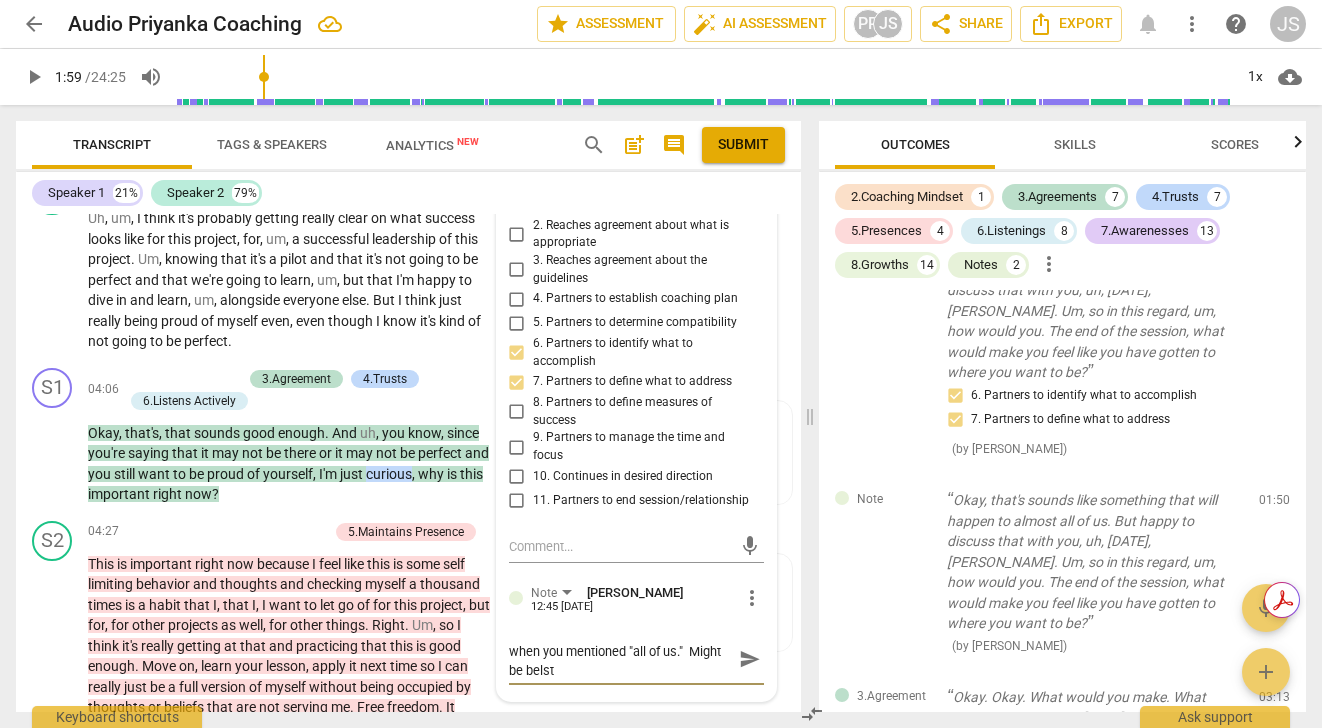 type on "Curious about what you had in mind when you mentioned "all of us."  Might be belst" 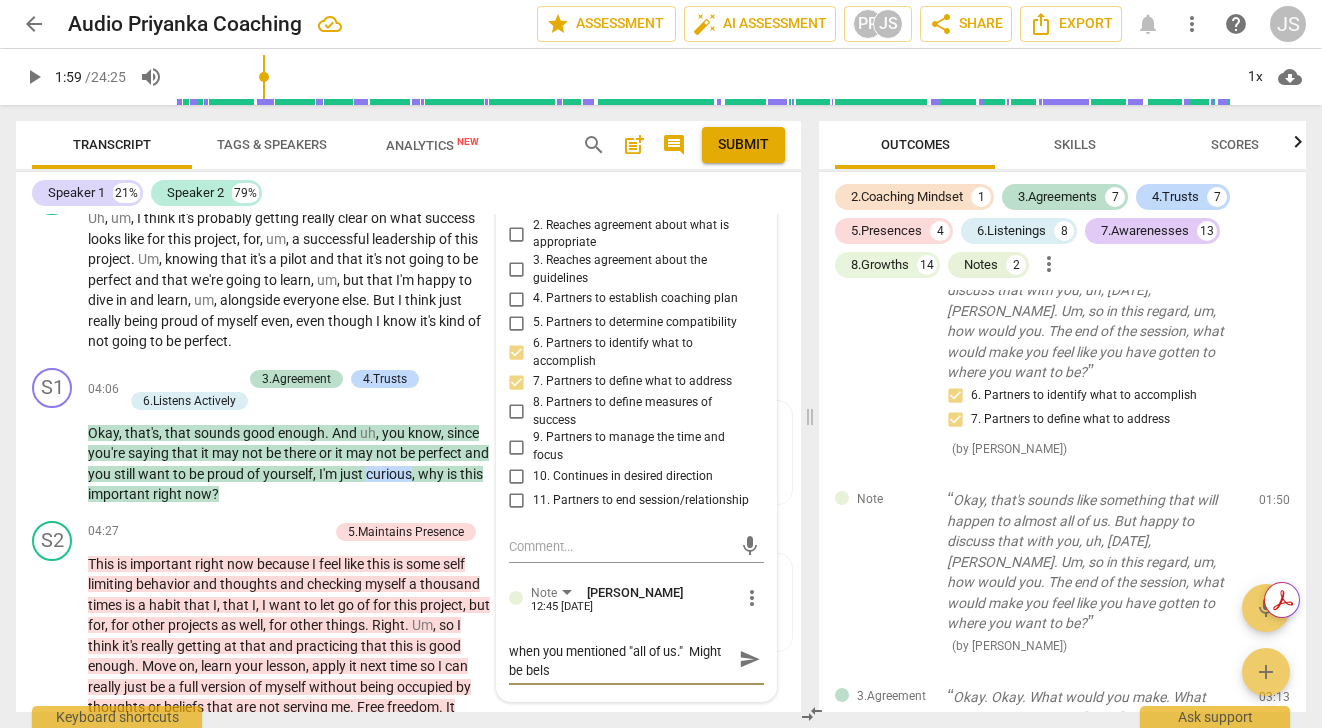 type on "Curious about what you had in mind when you mentioned "all of us."  Might be bel" 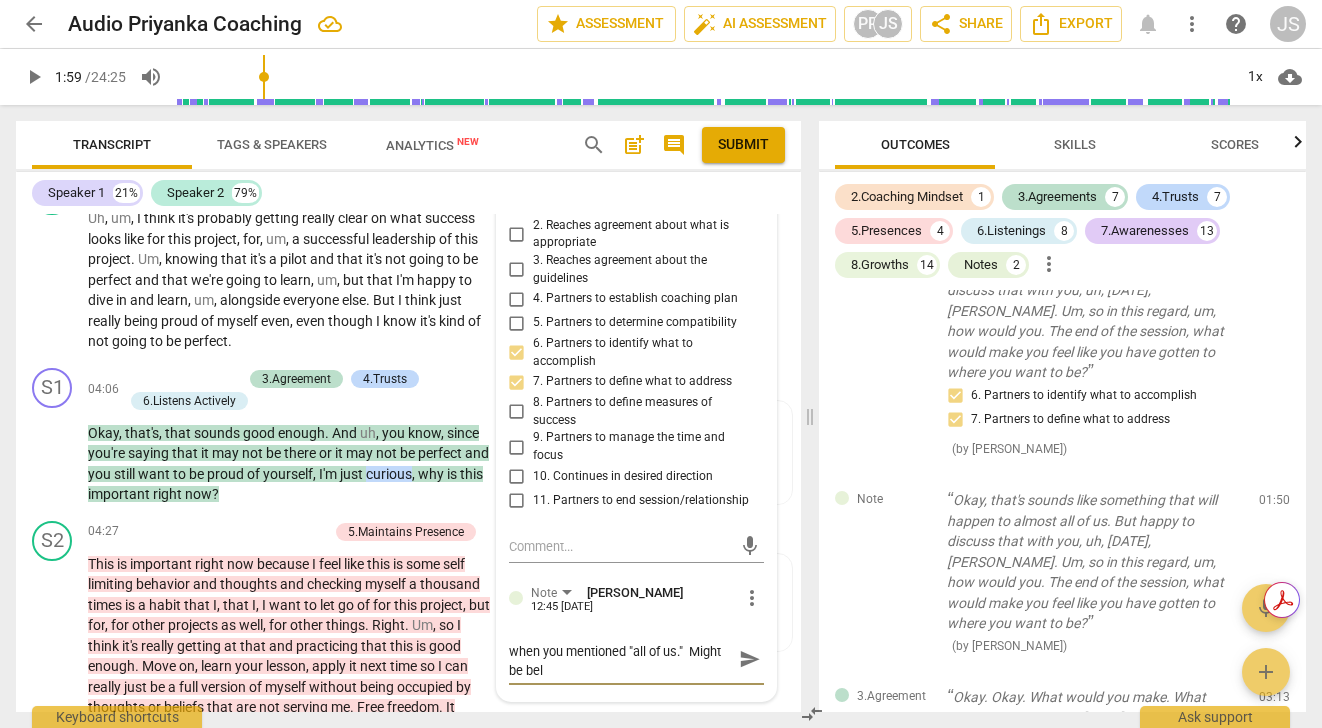 type on "Curious about what you had in mind when you mentioned "all of us."  Might be be" 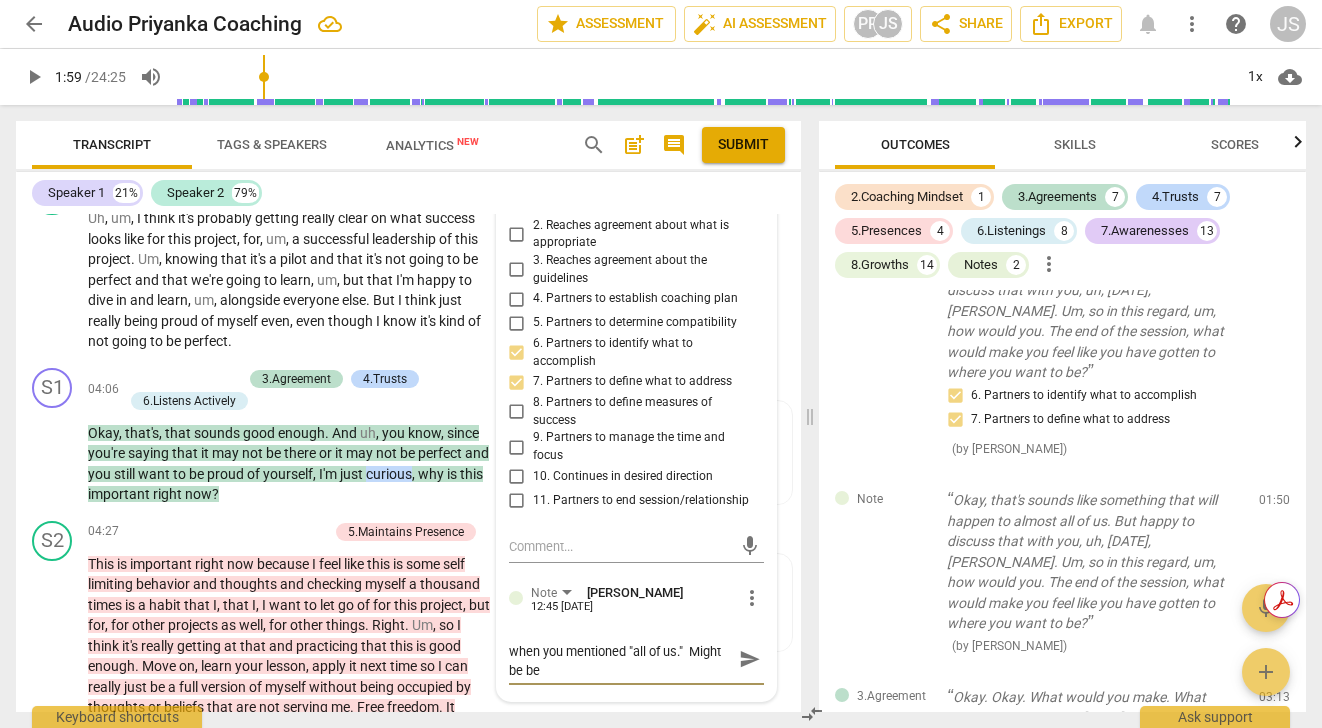 type on "Curious about what you had in mind when you mentioned "all of us."  Might be bes" 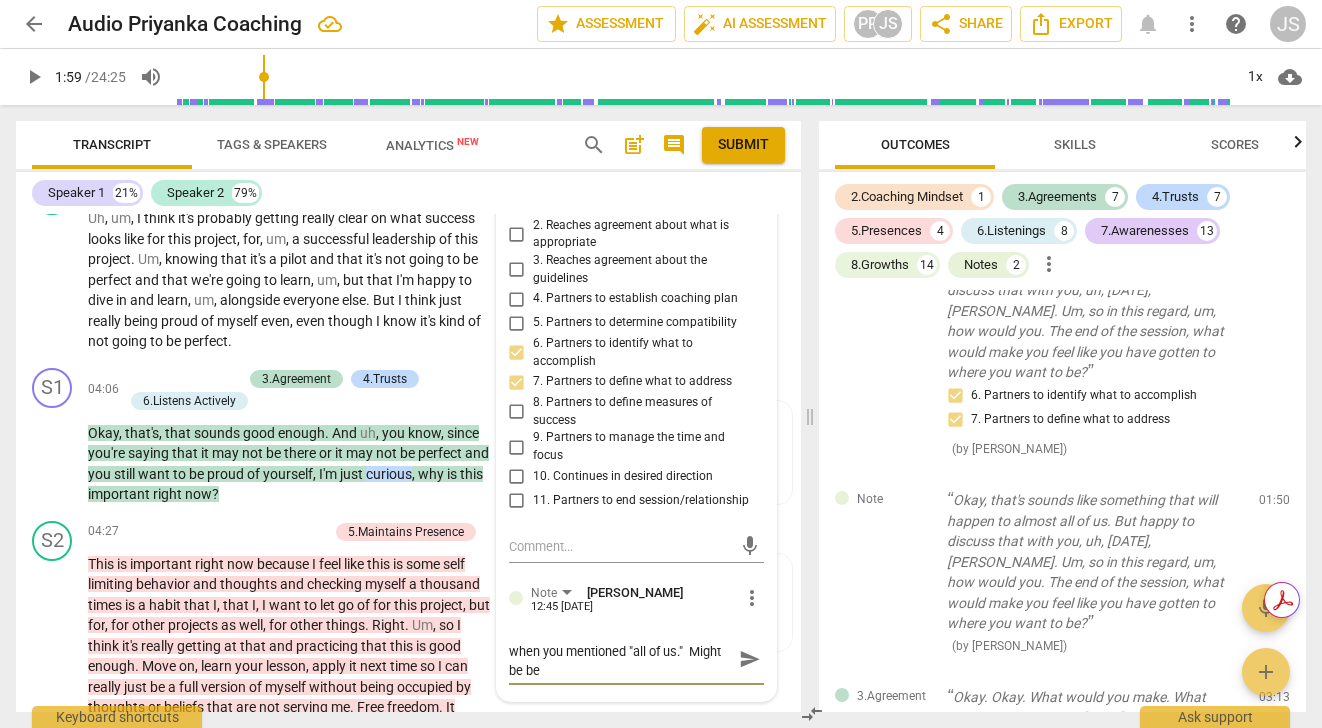 type on "Curious about what you had in mind when you mentioned "all of us."  Might be bes" 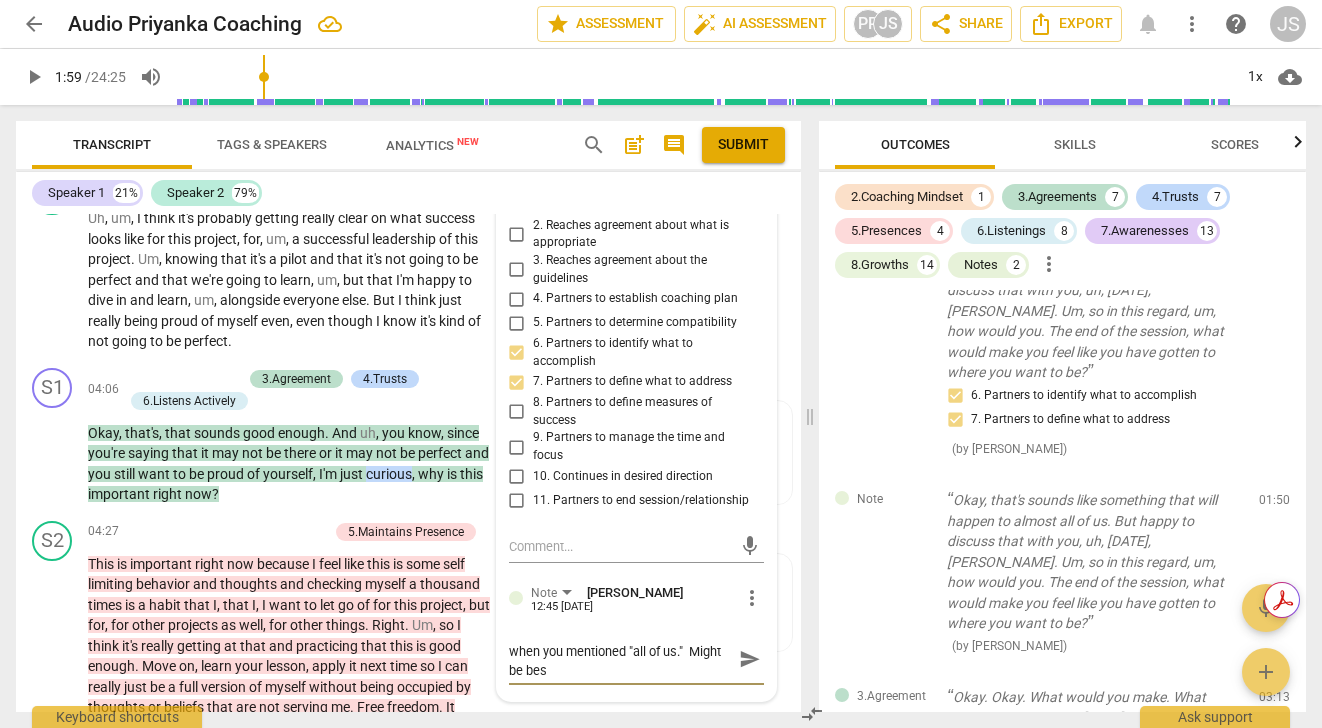 type on "Curious about what you had in mind when you mentioned "all of us."  Might be best" 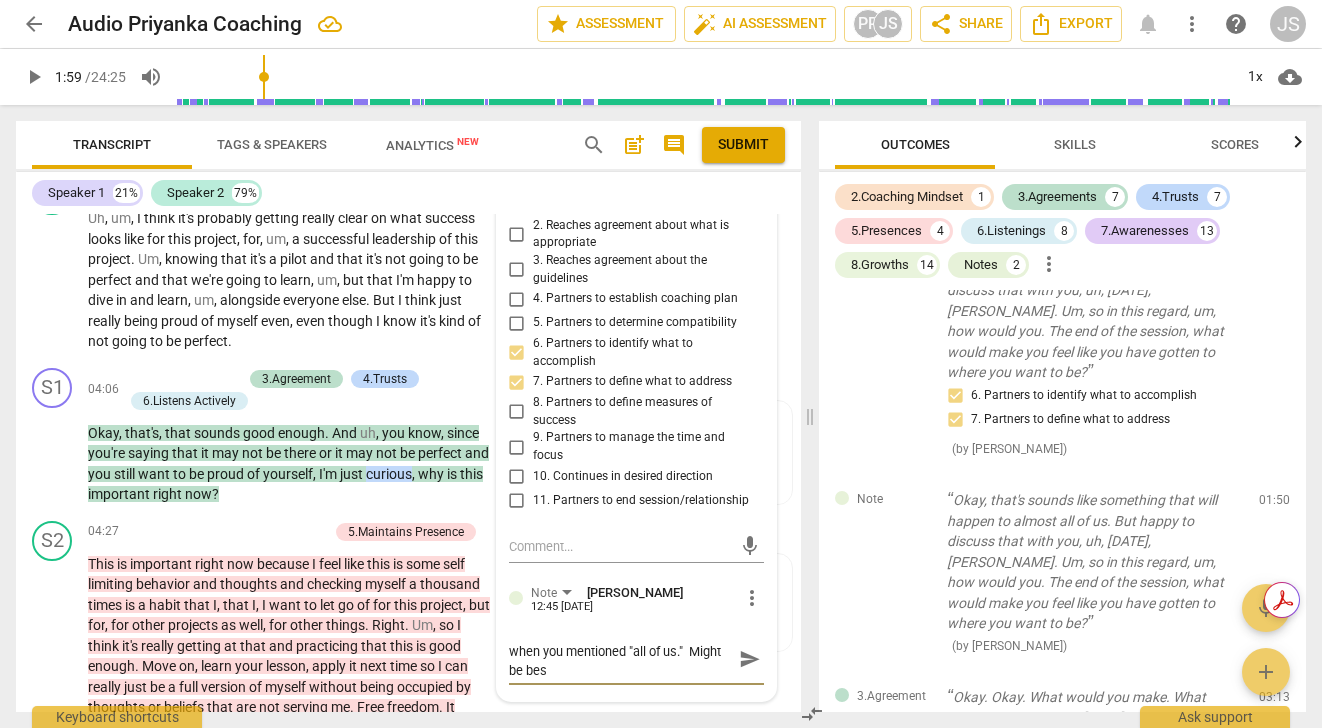 type 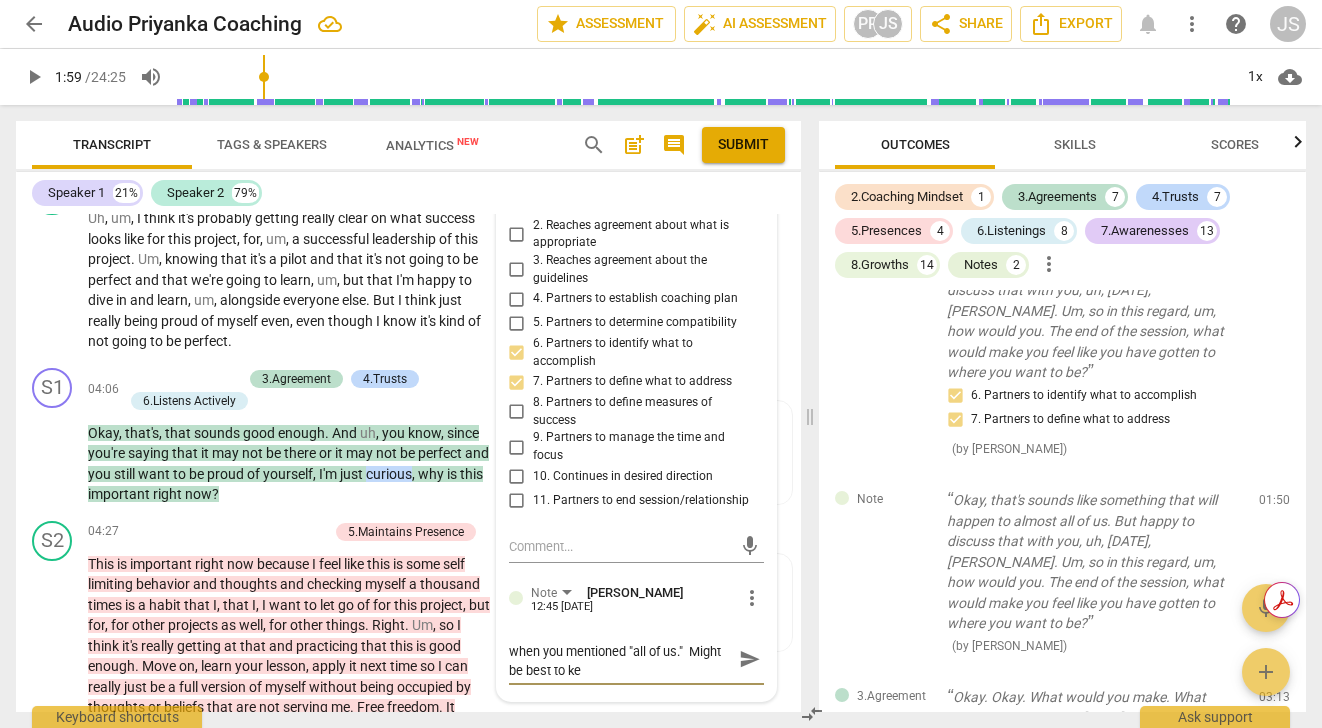 scroll, scrollTop: 1328, scrollLeft: 0, axis: vertical 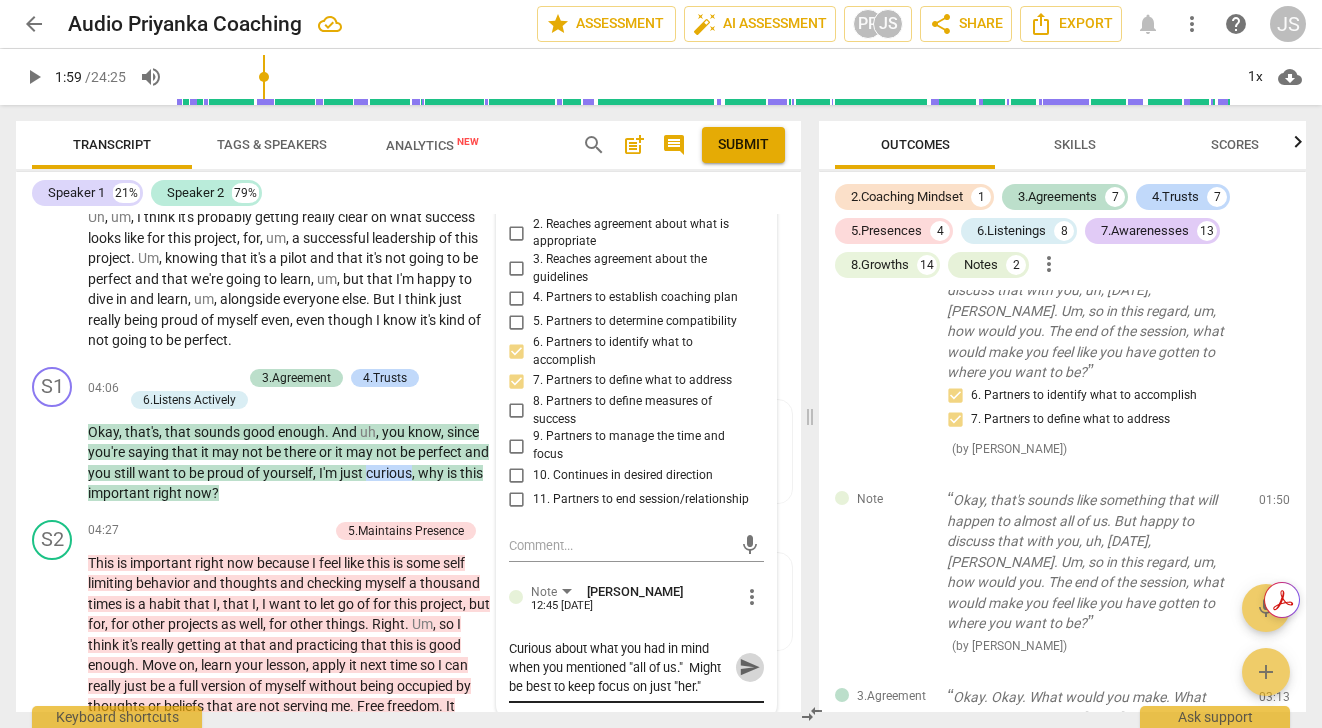 click on "send" at bounding box center (750, 668) 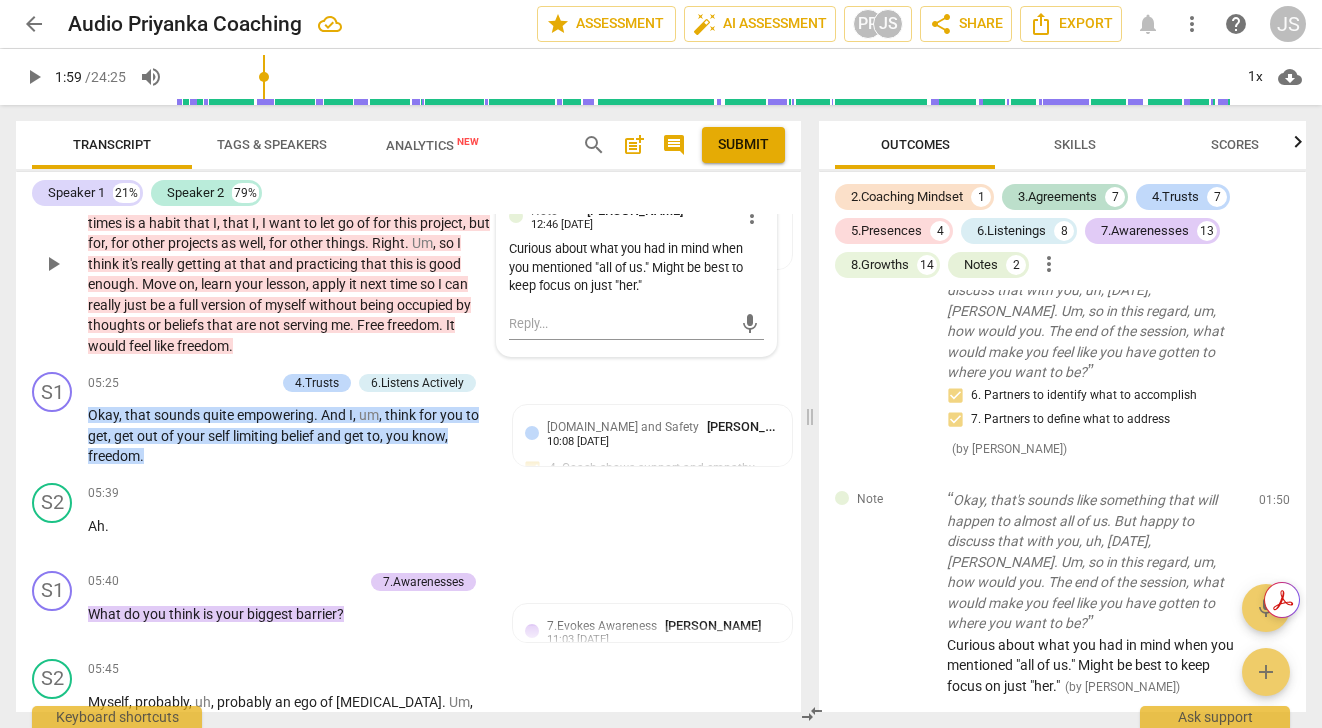 scroll, scrollTop: 1720, scrollLeft: 0, axis: vertical 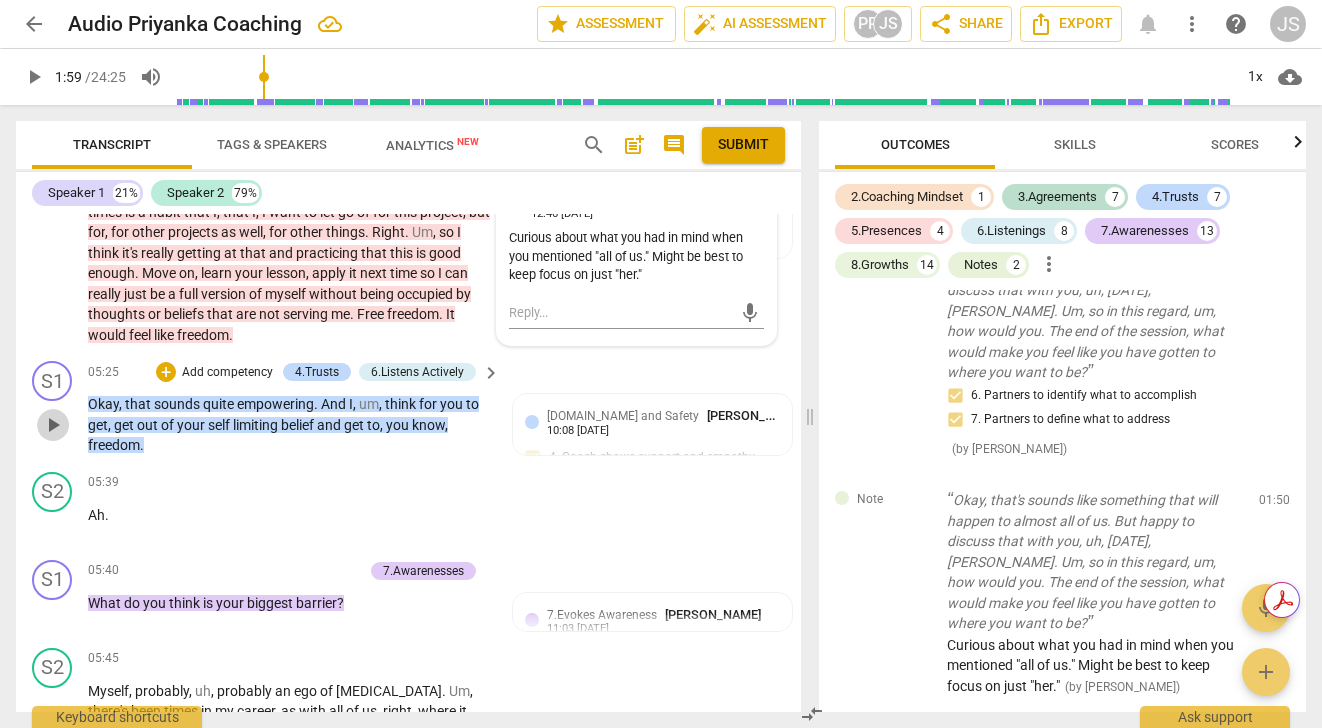click on "play_arrow" at bounding box center [53, 425] 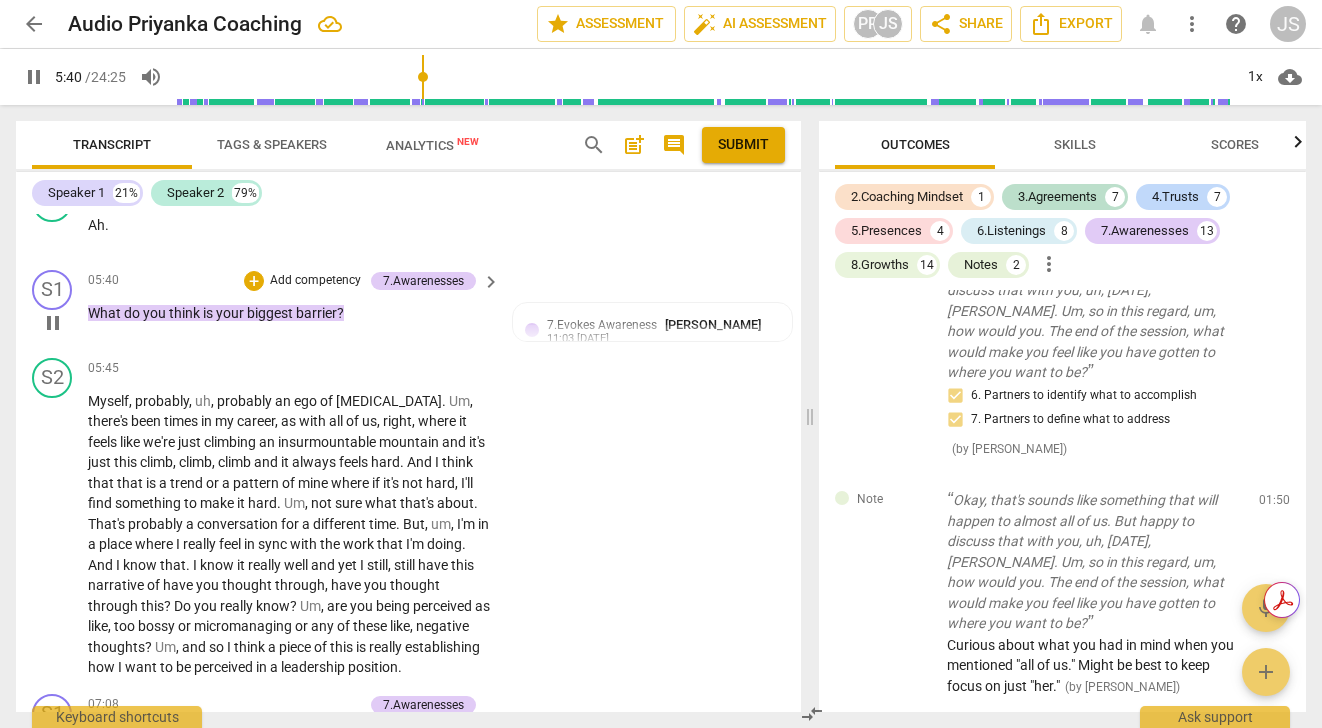 scroll, scrollTop: 2035, scrollLeft: 0, axis: vertical 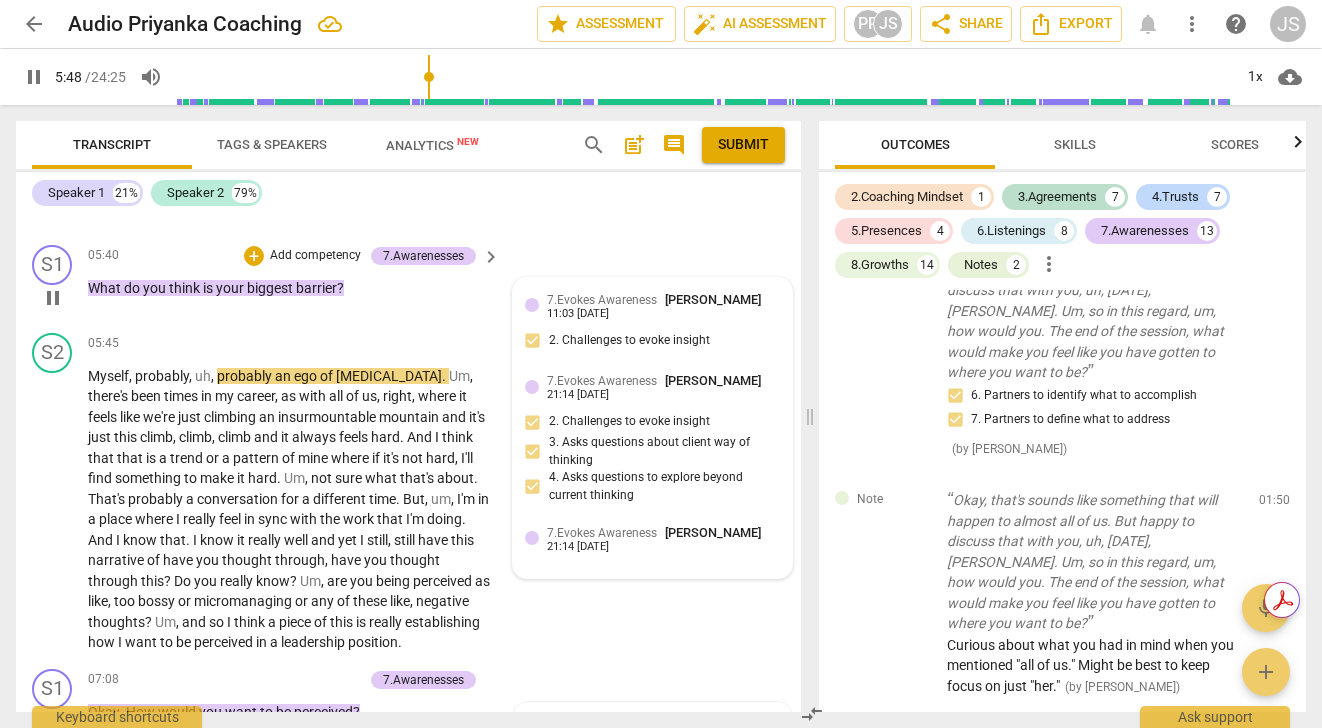click on "21:14 [DATE]" at bounding box center [578, 547] 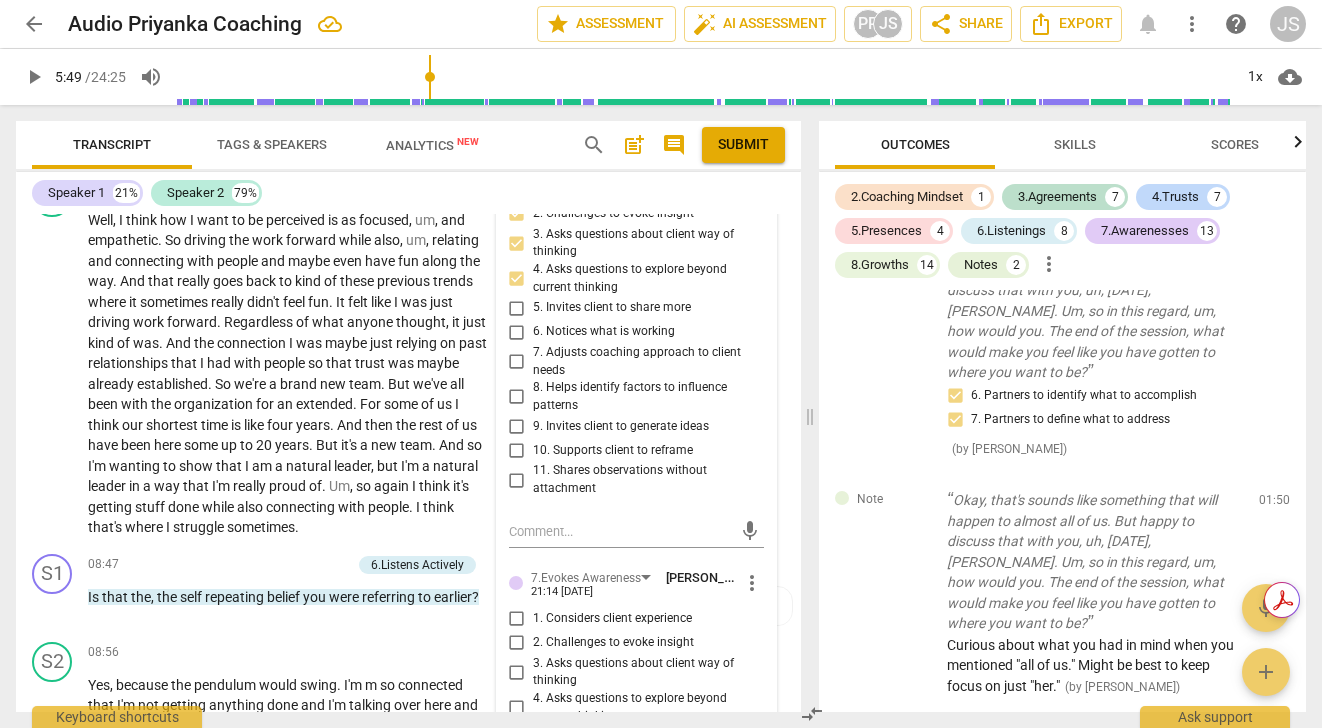 scroll, scrollTop: 2623, scrollLeft: 0, axis: vertical 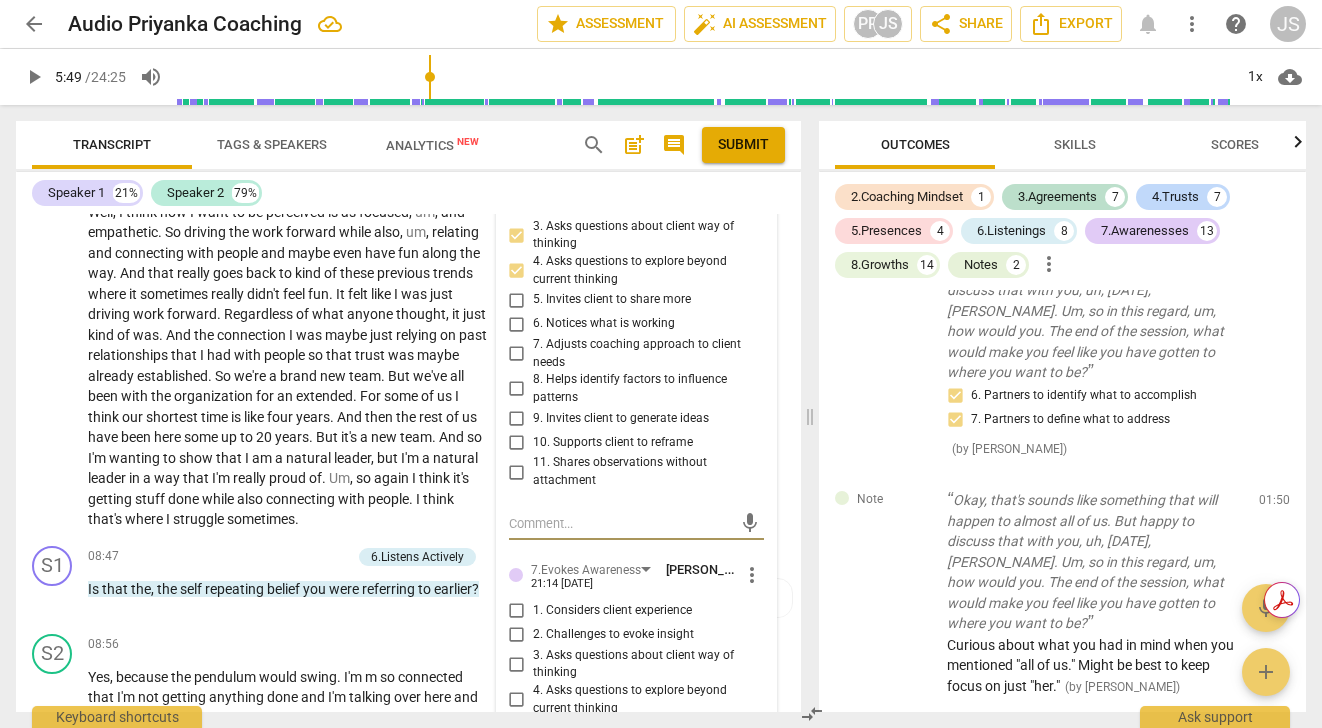 click at bounding box center [620, 523] 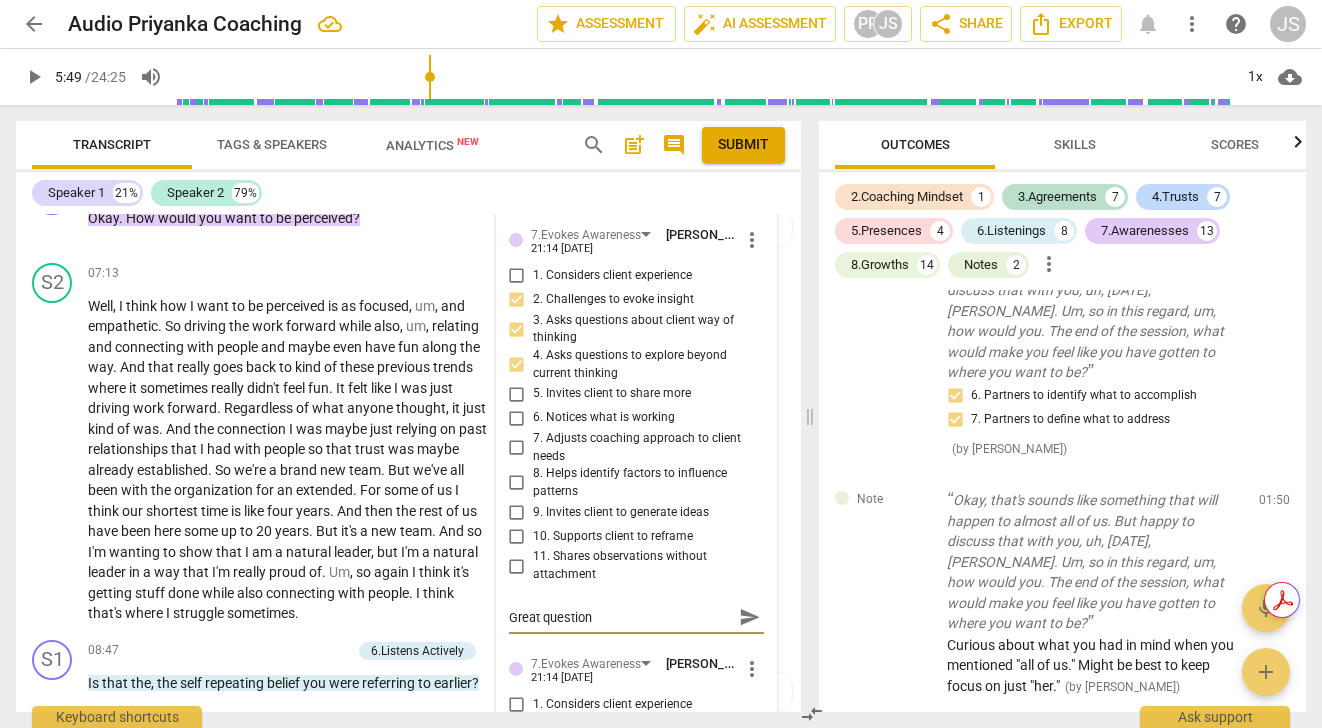 scroll, scrollTop: 2530, scrollLeft: 0, axis: vertical 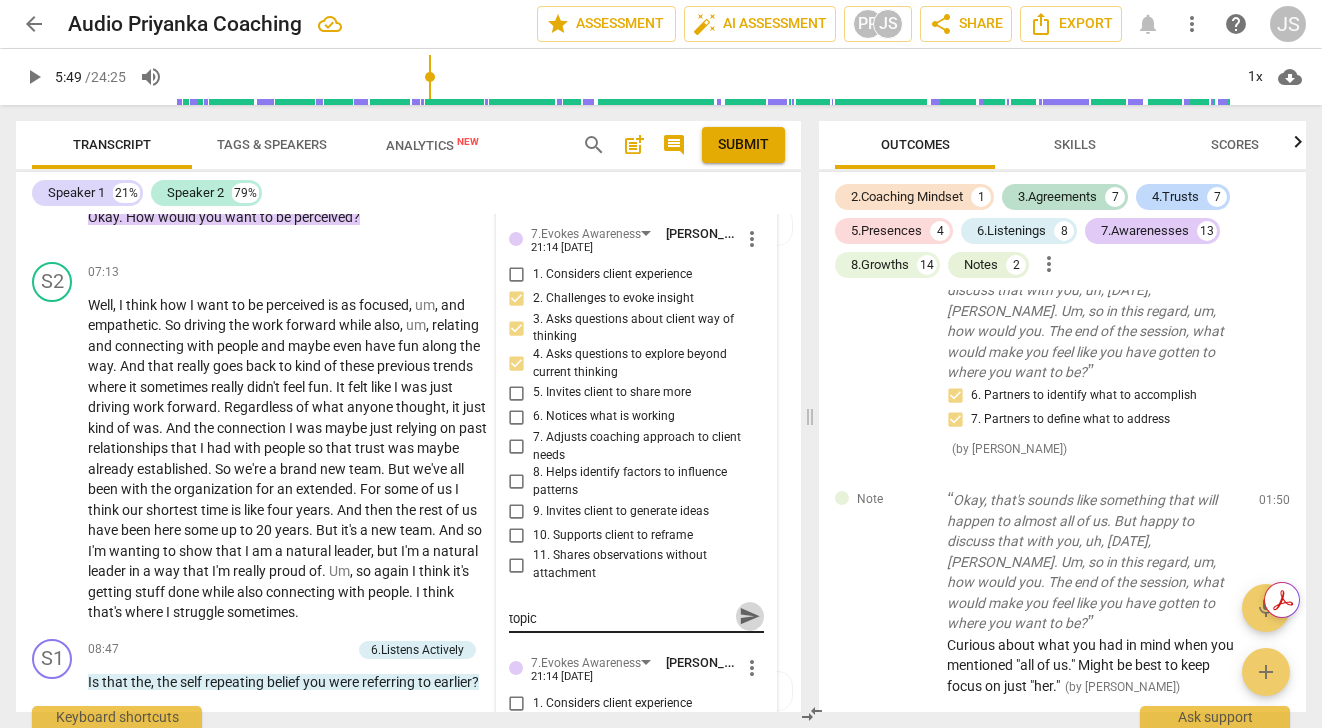 click on "send" at bounding box center (750, 616) 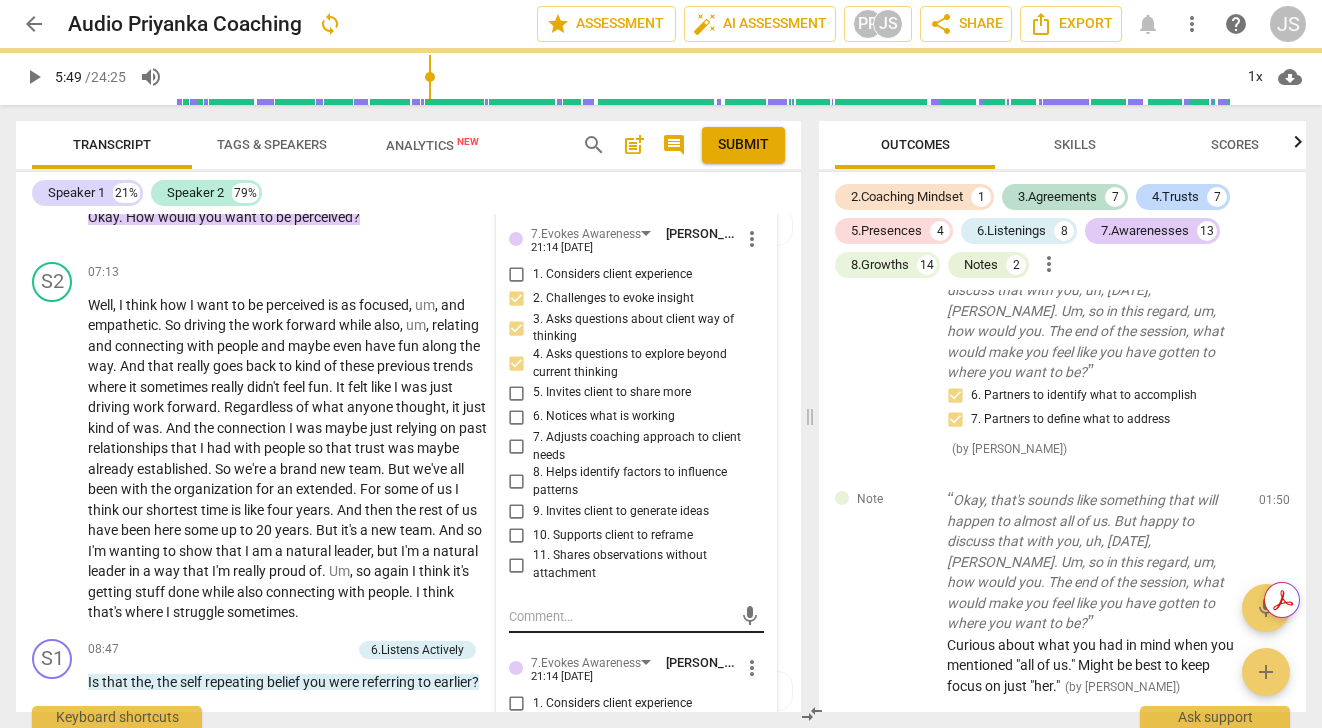 scroll, scrollTop: 0, scrollLeft: 0, axis: both 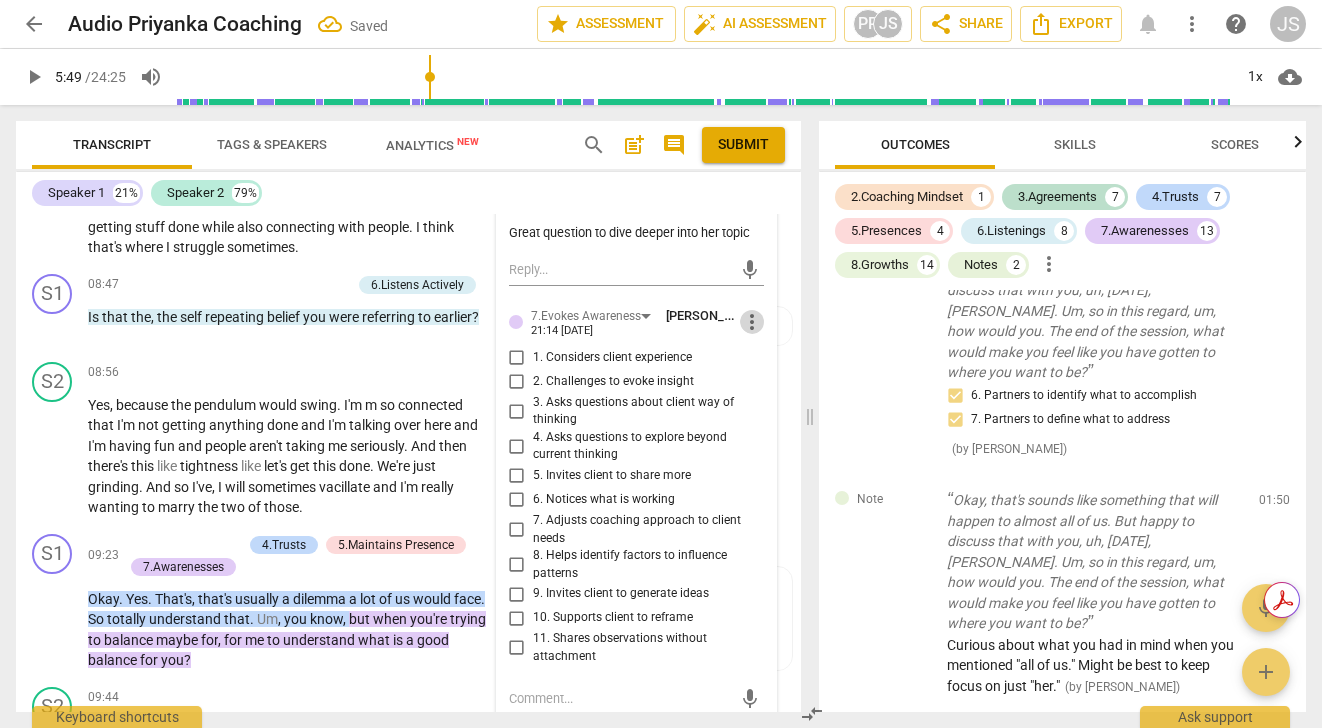 click on "more_vert" at bounding box center (752, 322) 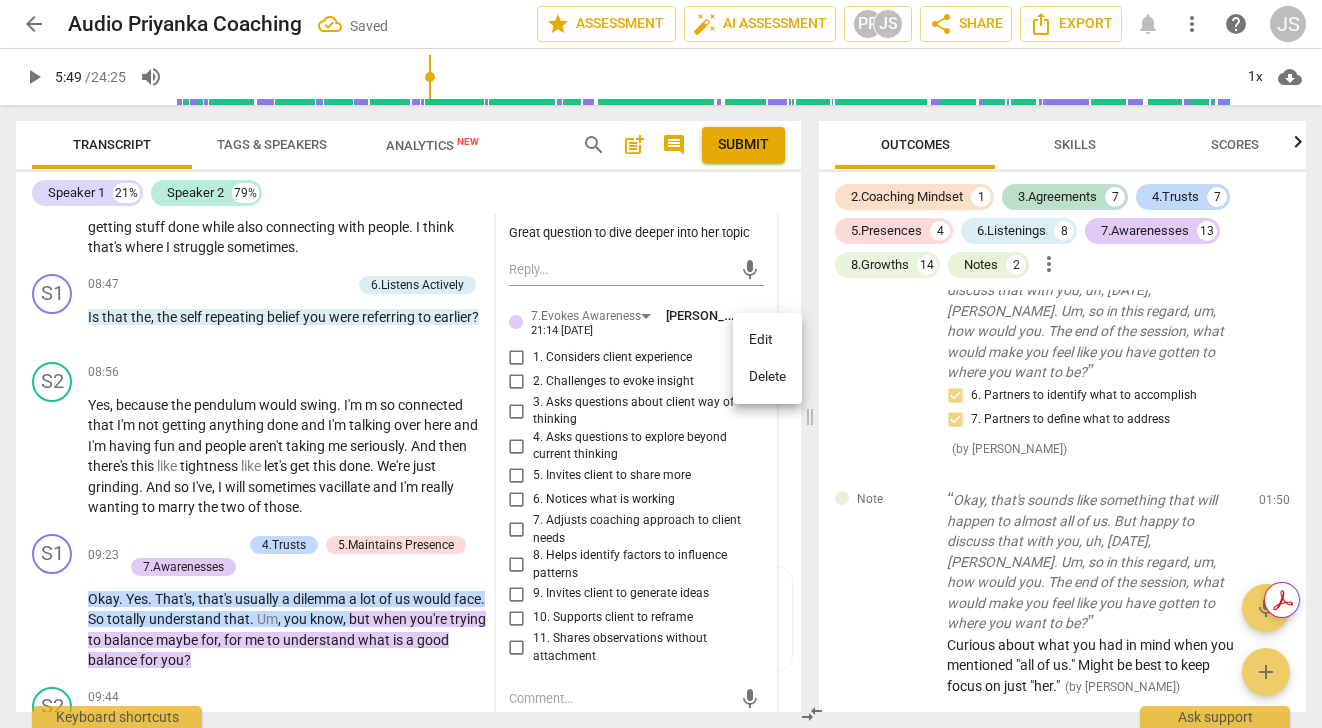 click on "Delete" at bounding box center [767, 377] 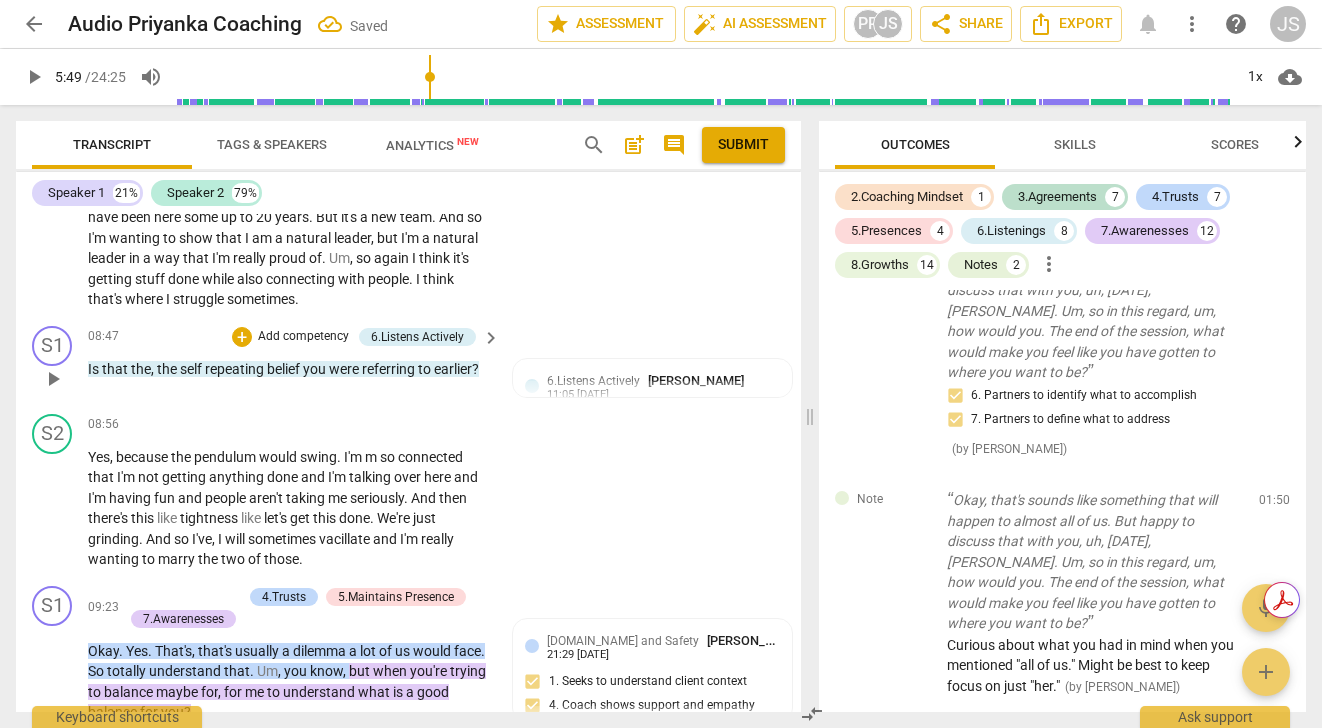 scroll, scrollTop: 2900, scrollLeft: 0, axis: vertical 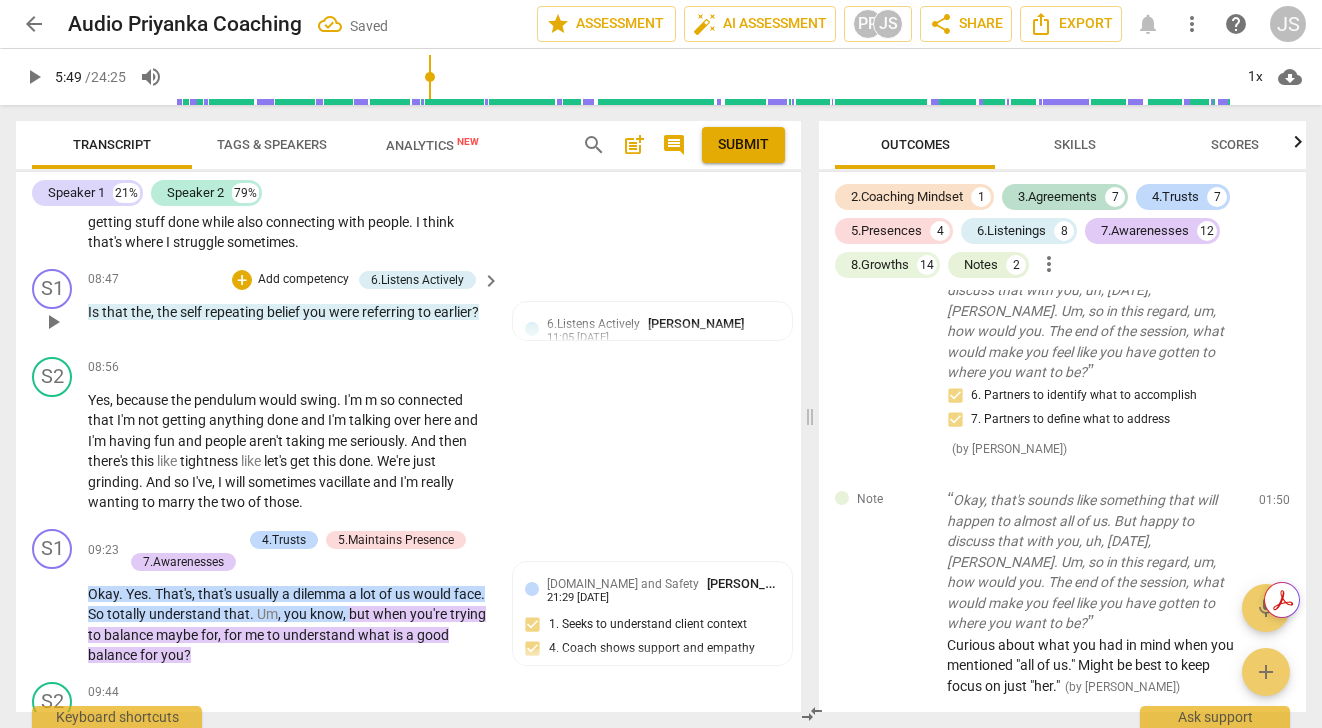 click on "play_arrow" at bounding box center (53, 322) 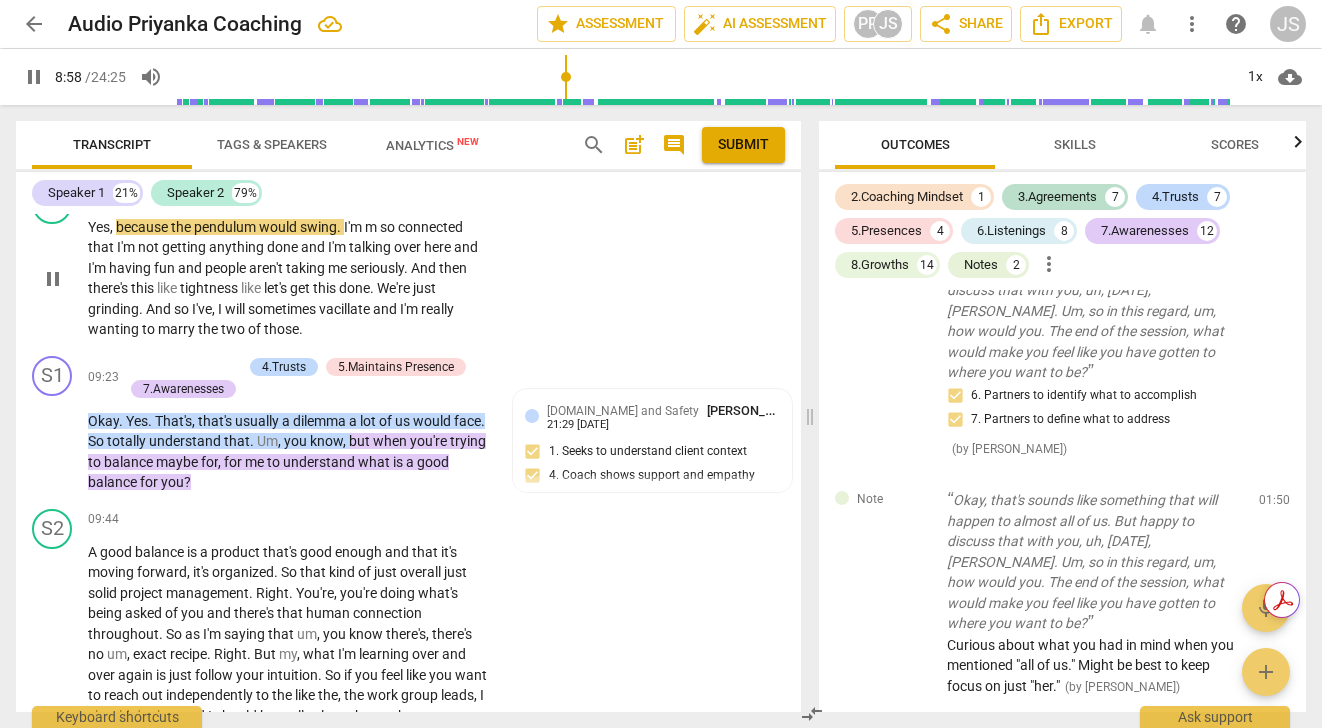 scroll, scrollTop: 3087, scrollLeft: 0, axis: vertical 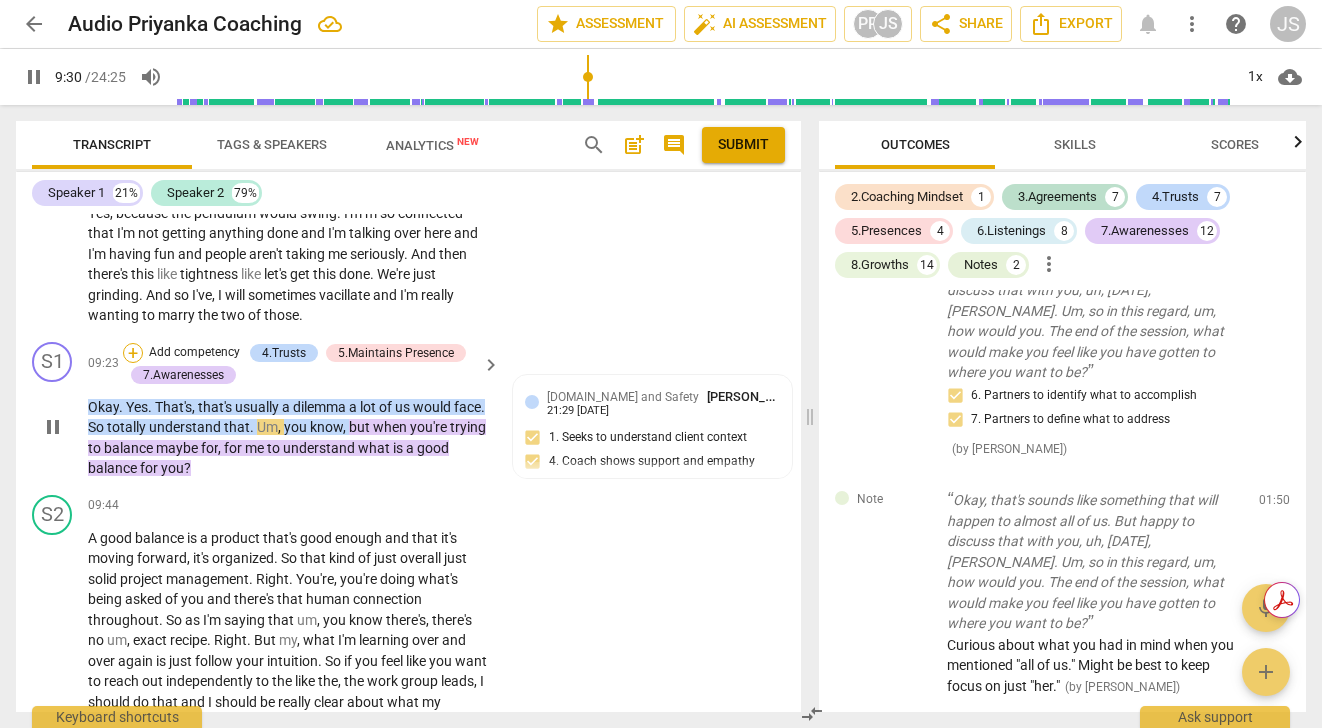 click on "+" at bounding box center [133, 353] 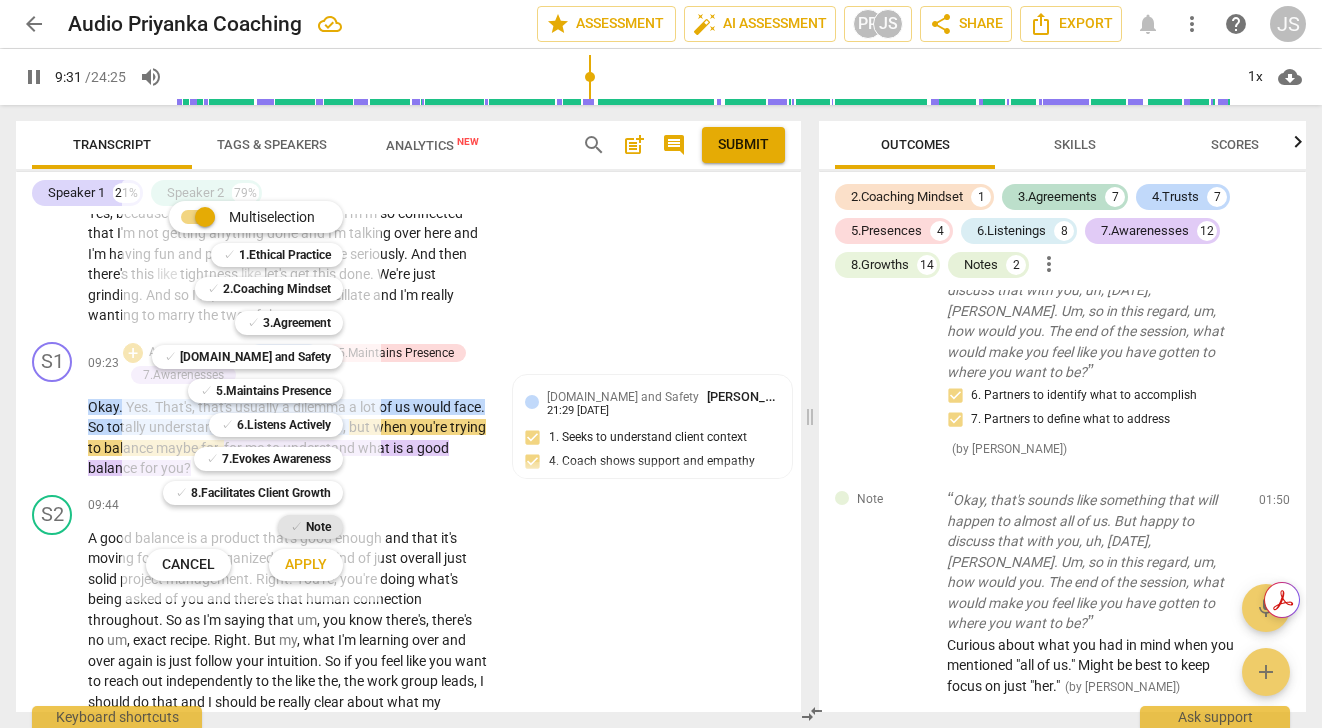 click on "Note" at bounding box center (318, 527) 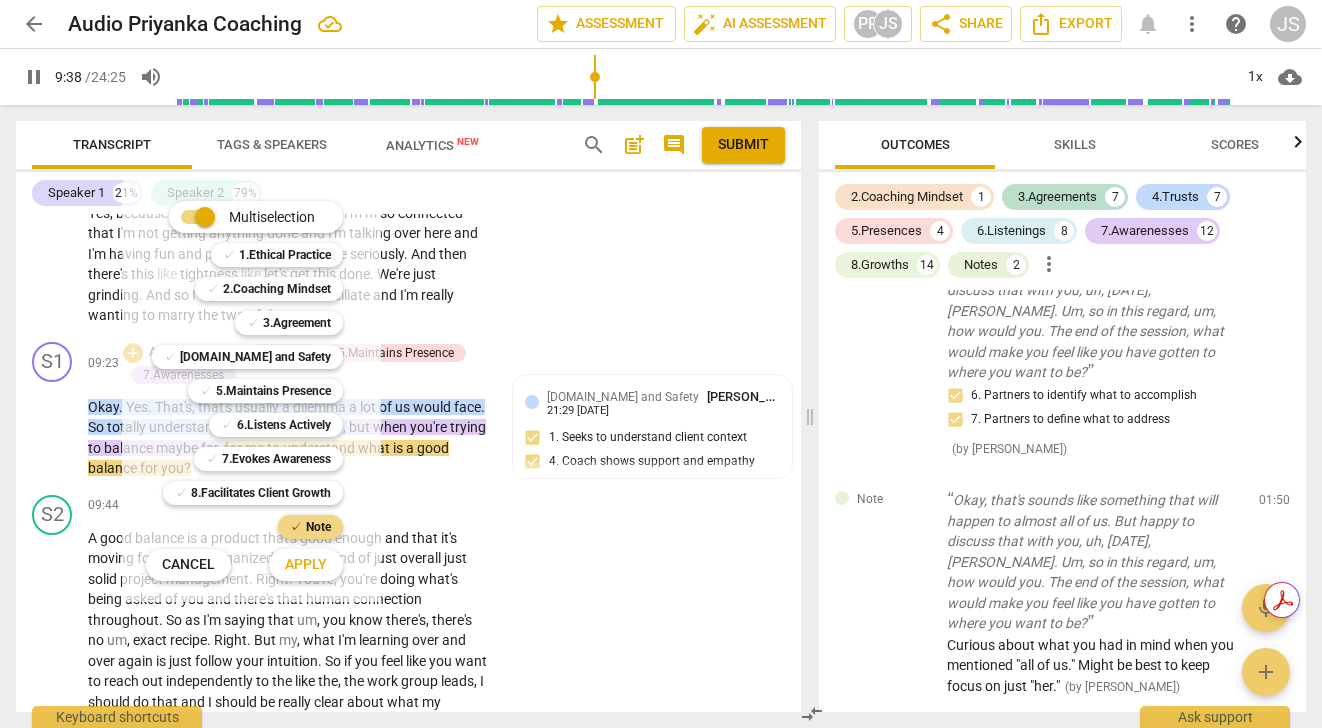 click on "Apply" at bounding box center (306, 565) 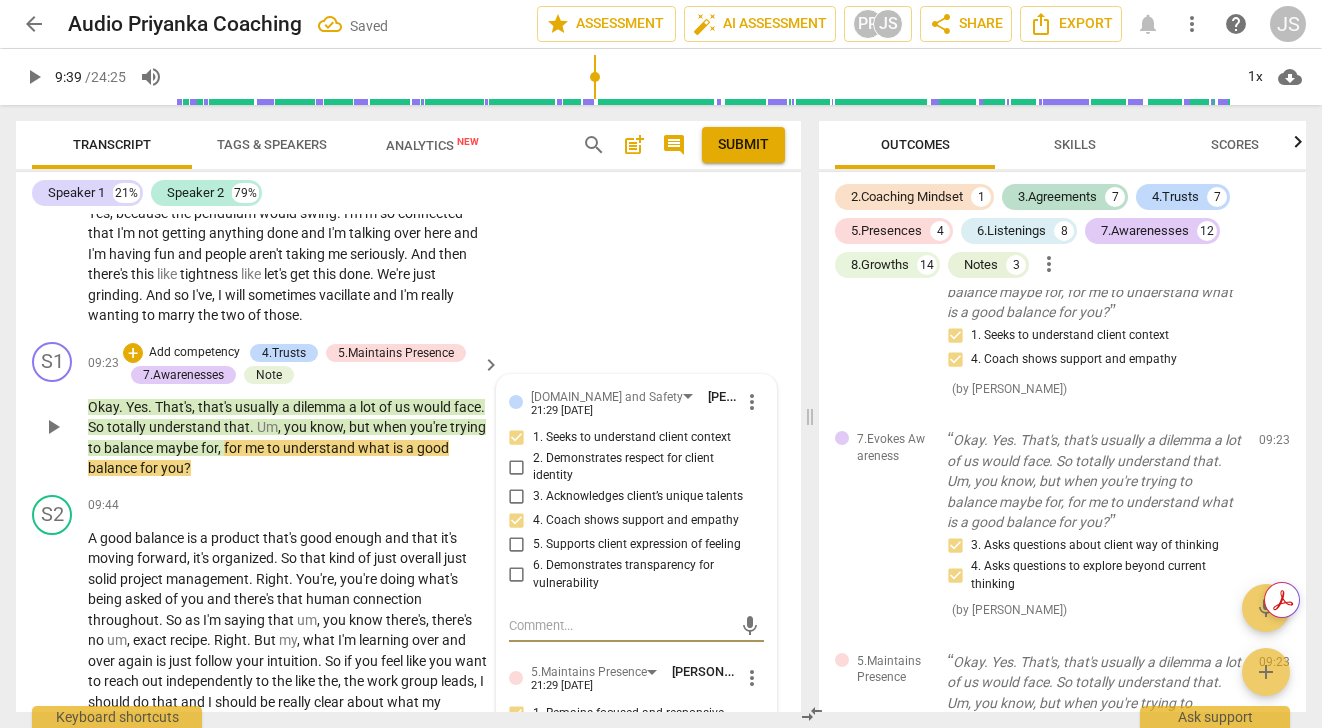 scroll, scrollTop: 3911, scrollLeft: 0, axis: vertical 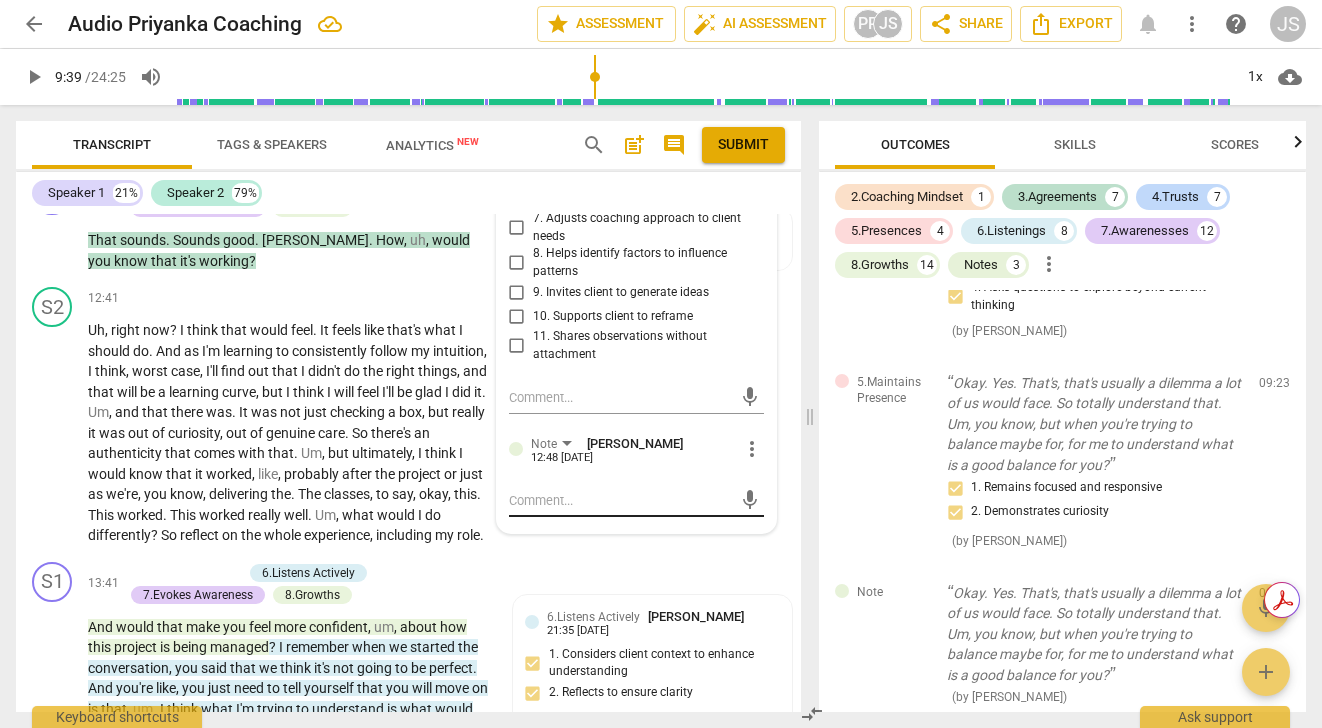 click at bounding box center (620, 500) 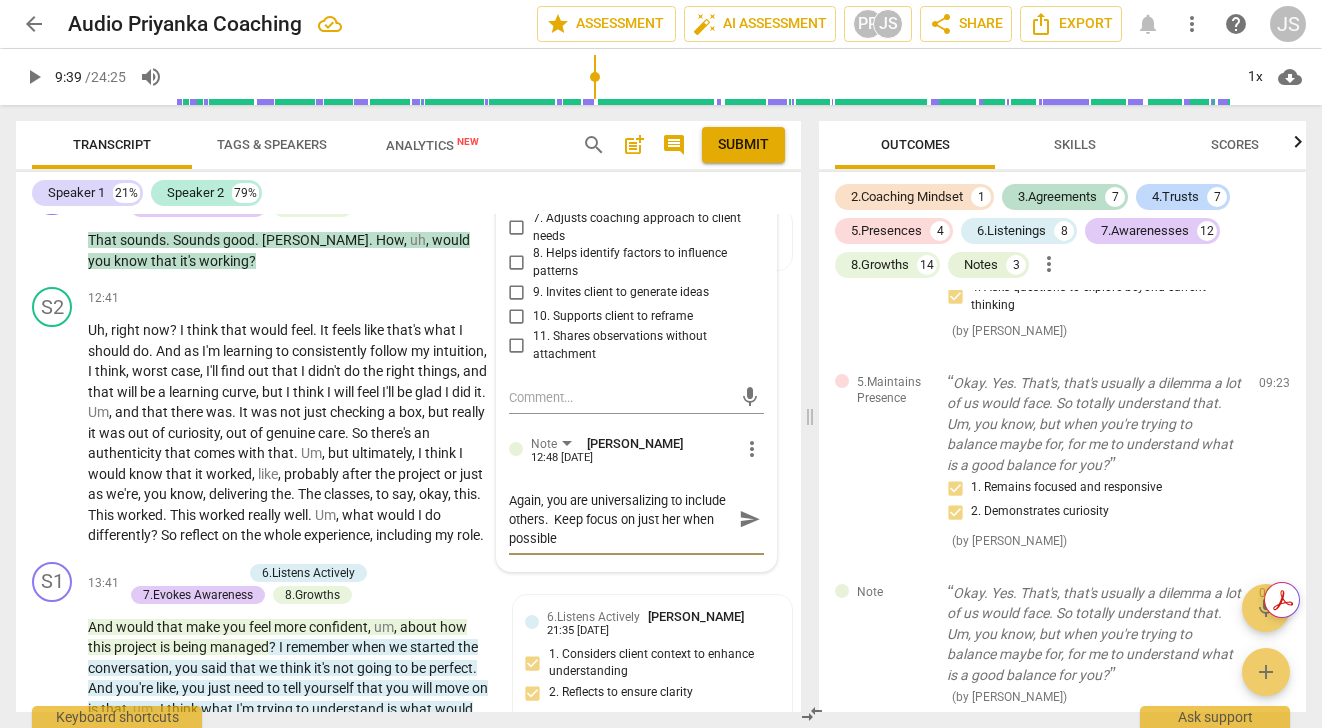scroll, scrollTop: 0, scrollLeft: 0, axis: both 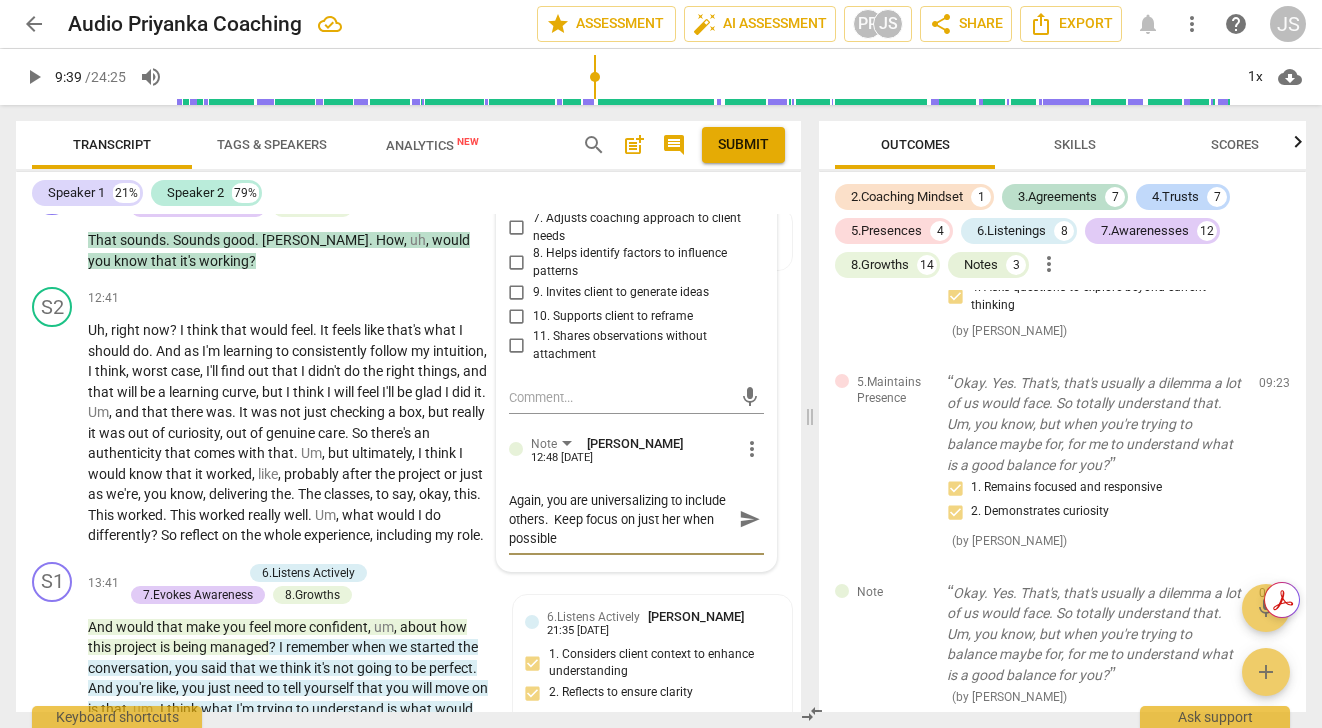 click on "send" at bounding box center [750, 520] 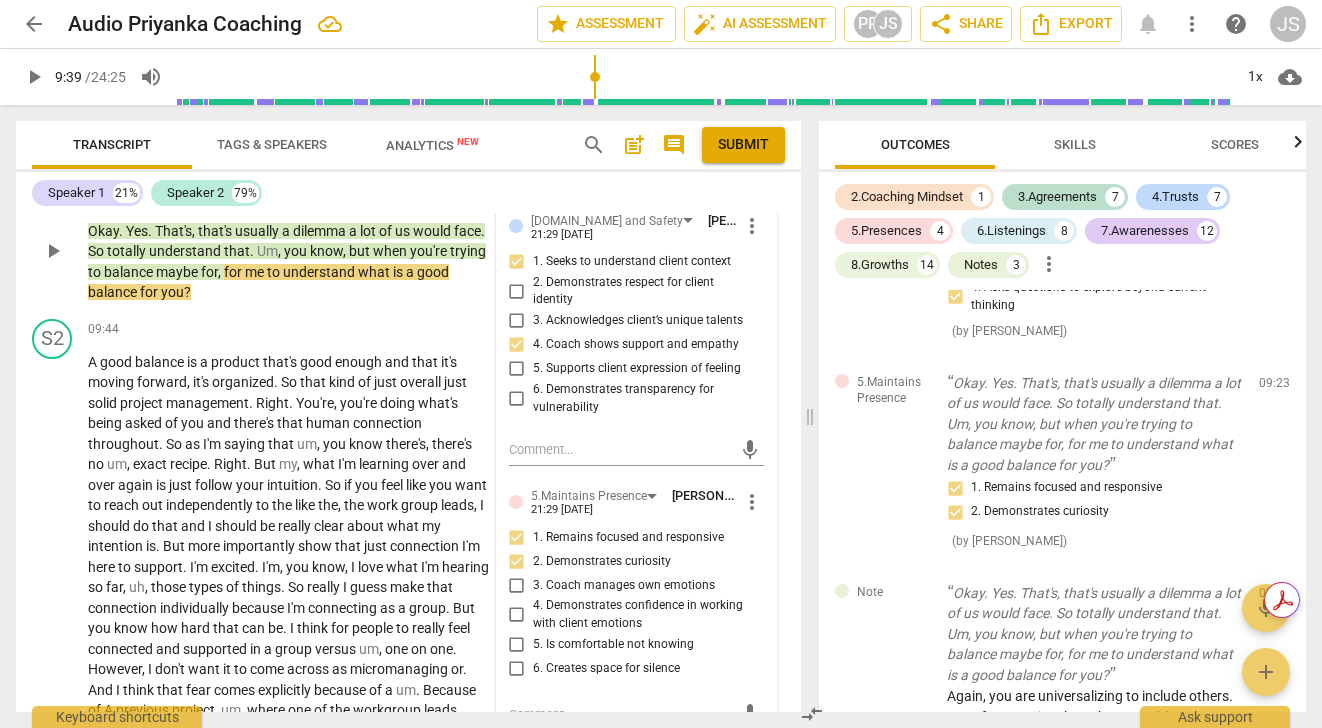 scroll, scrollTop: 3282, scrollLeft: 0, axis: vertical 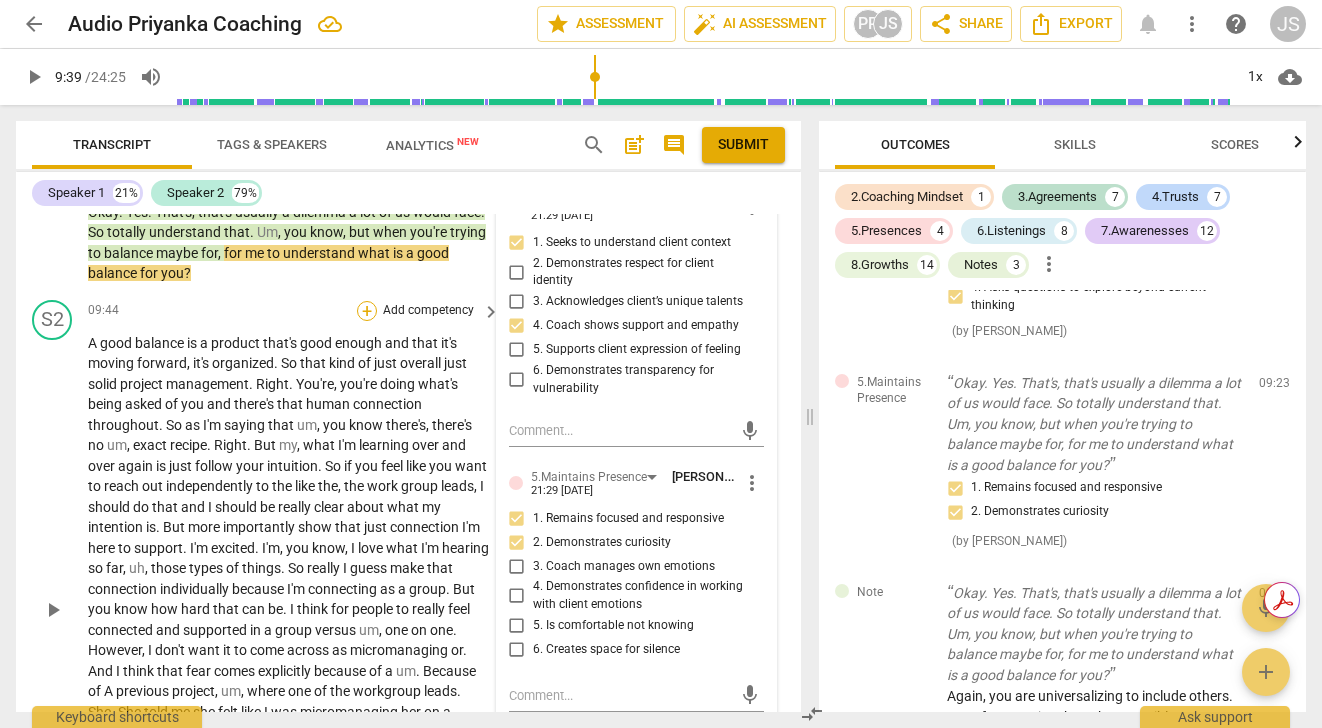 click on "+" at bounding box center (367, 311) 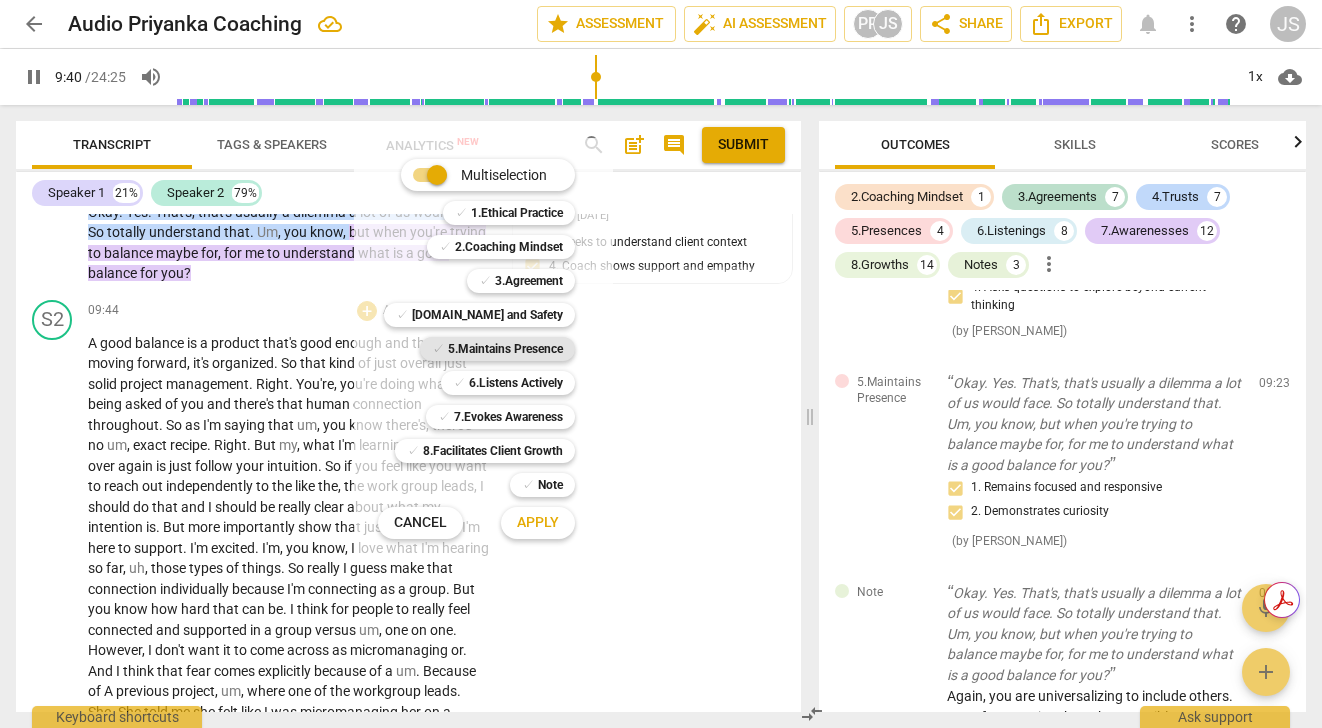 click on "5.Maintains Presence" at bounding box center (505, 349) 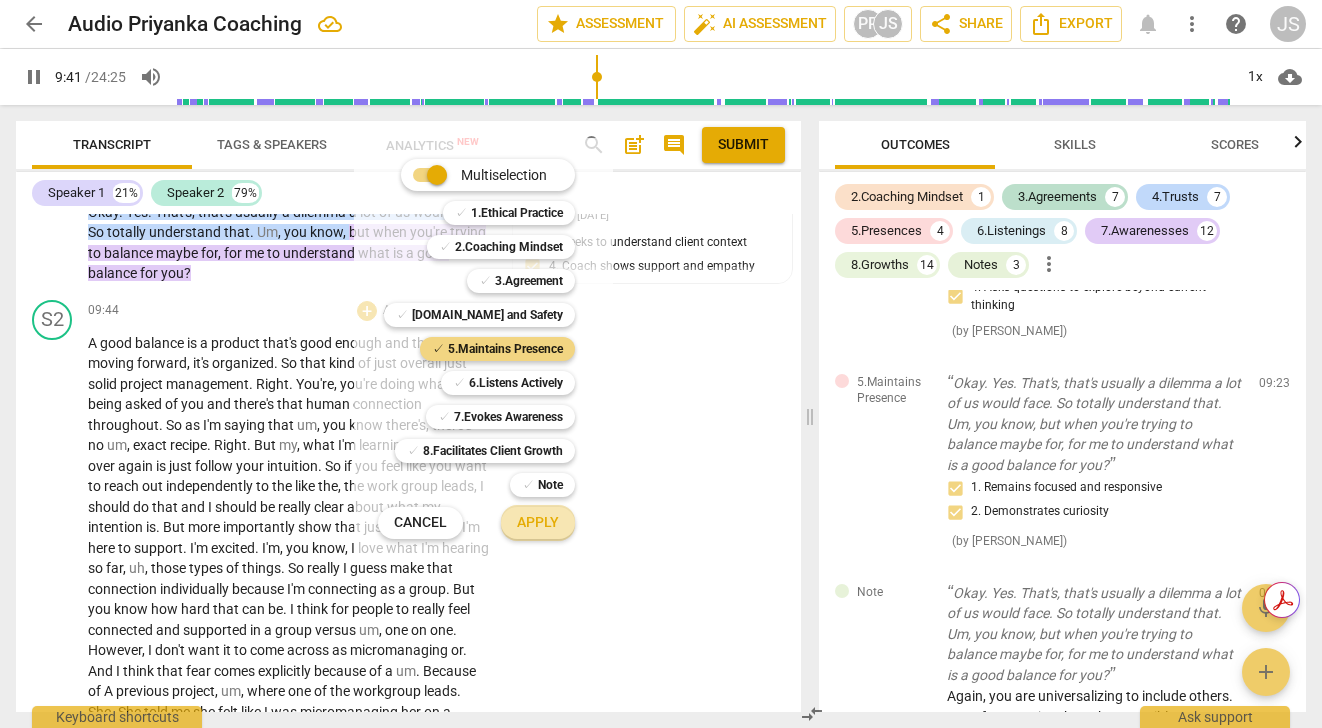 click on "Apply" at bounding box center (538, 523) 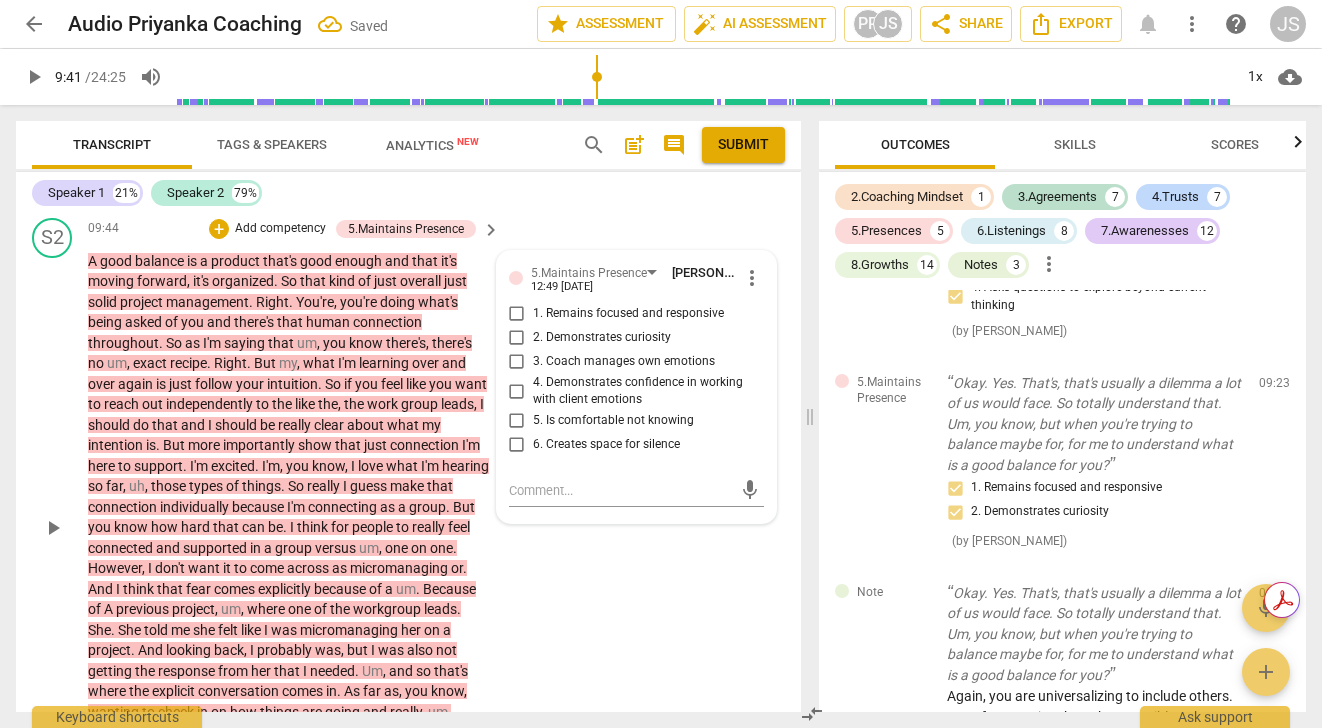 scroll, scrollTop: 3451, scrollLeft: 0, axis: vertical 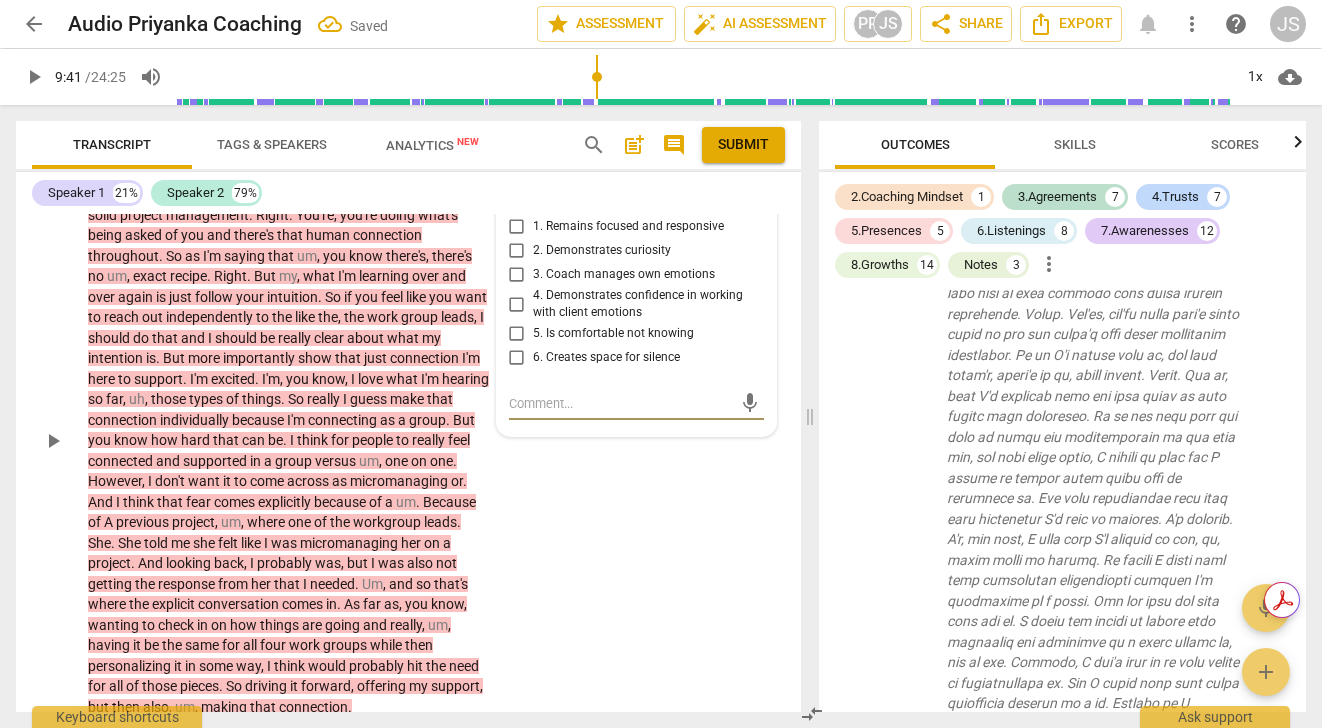 click on "6. Creates space for silence" at bounding box center [517, 358] 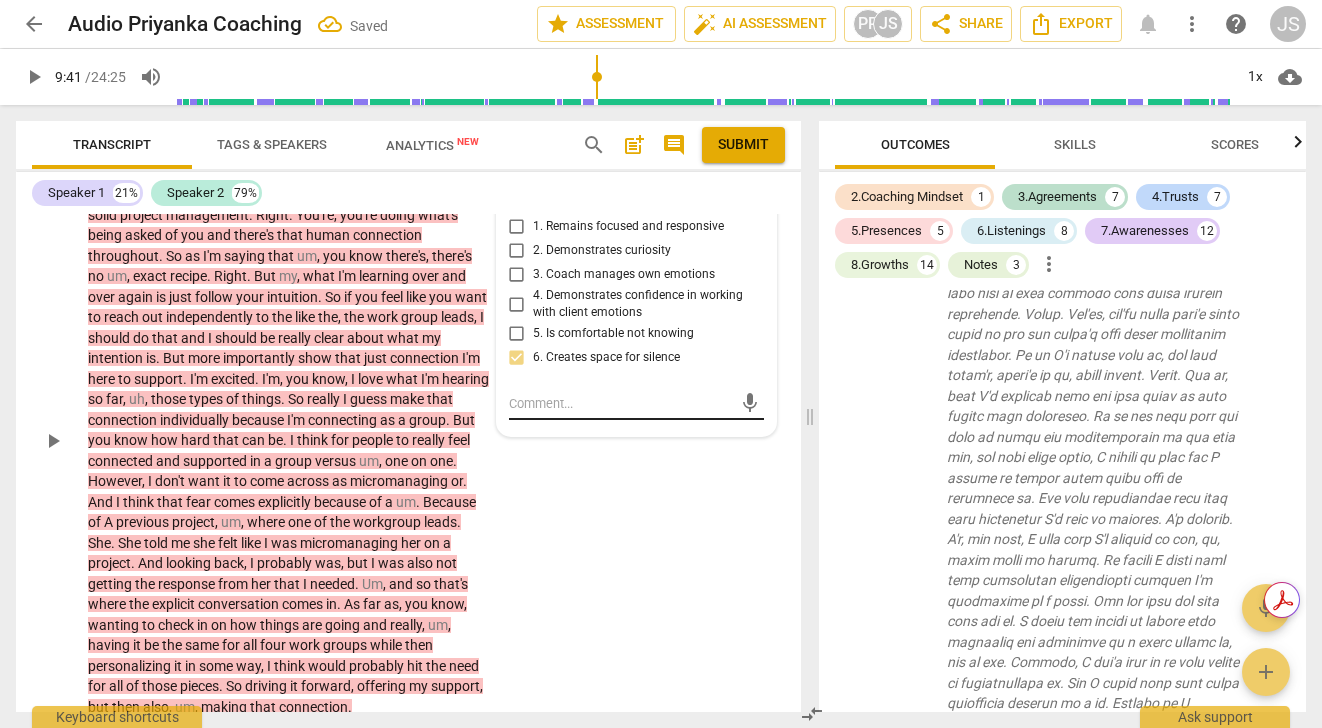 click at bounding box center [620, 403] 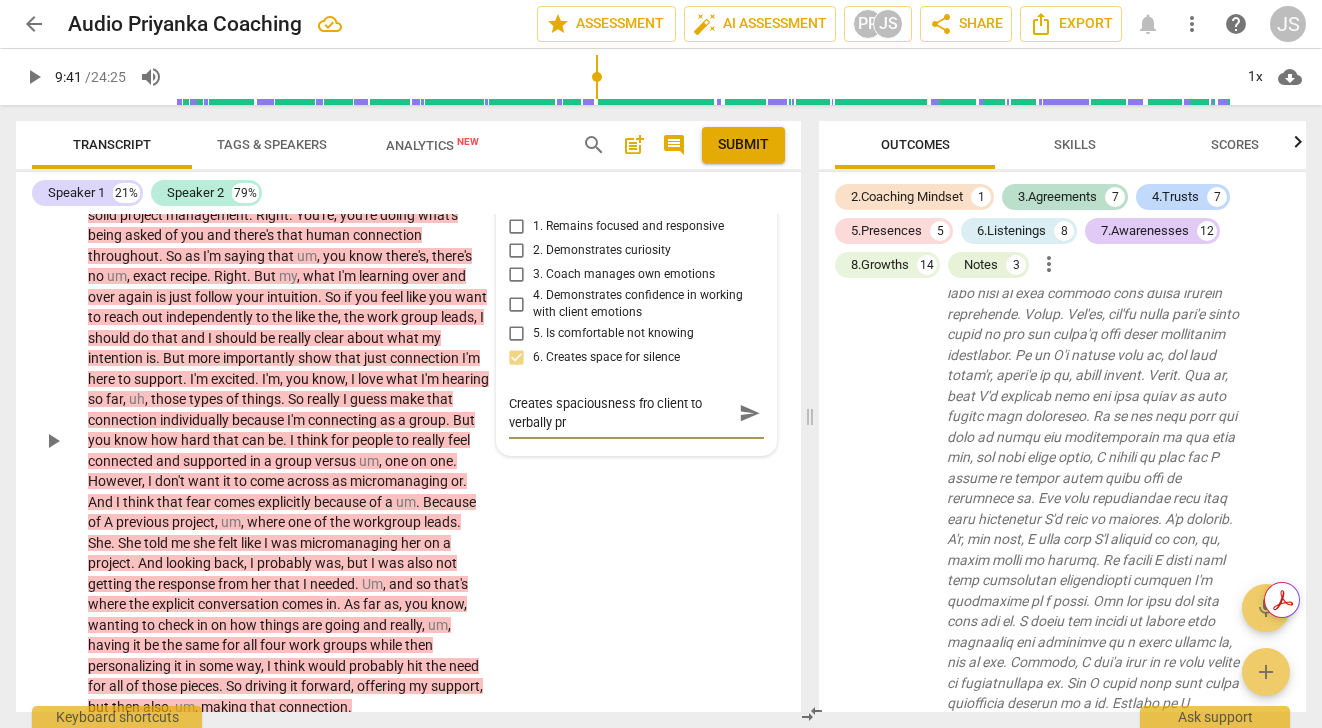 scroll, scrollTop: 0, scrollLeft: 0, axis: both 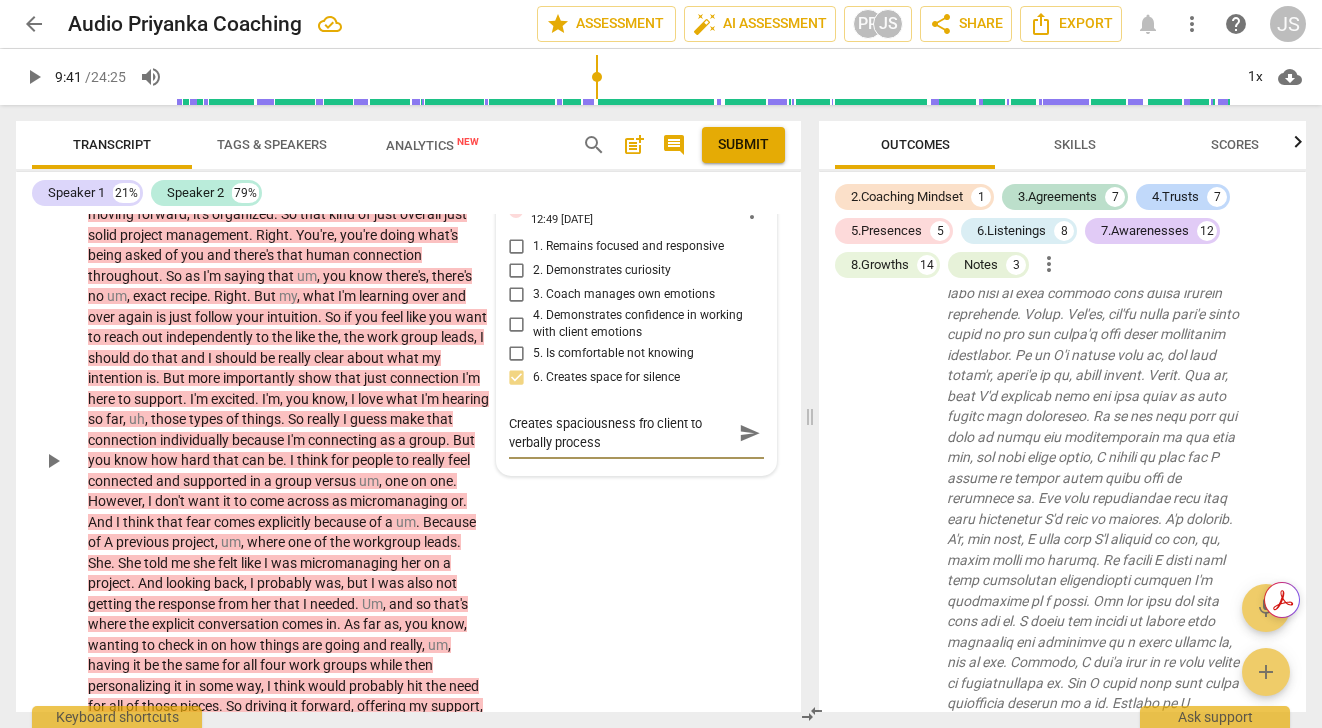 click on "send" at bounding box center [750, 433] 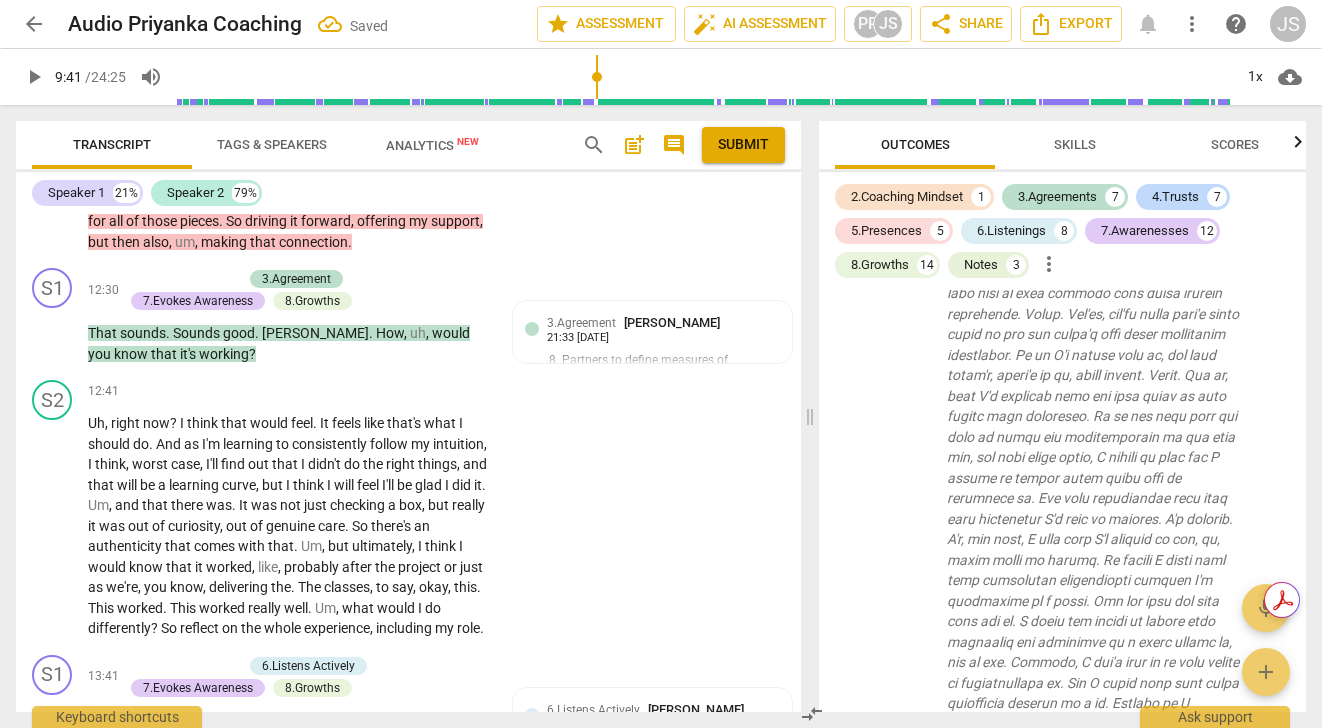 scroll, scrollTop: 3925, scrollLeft: 0, axis: vertical 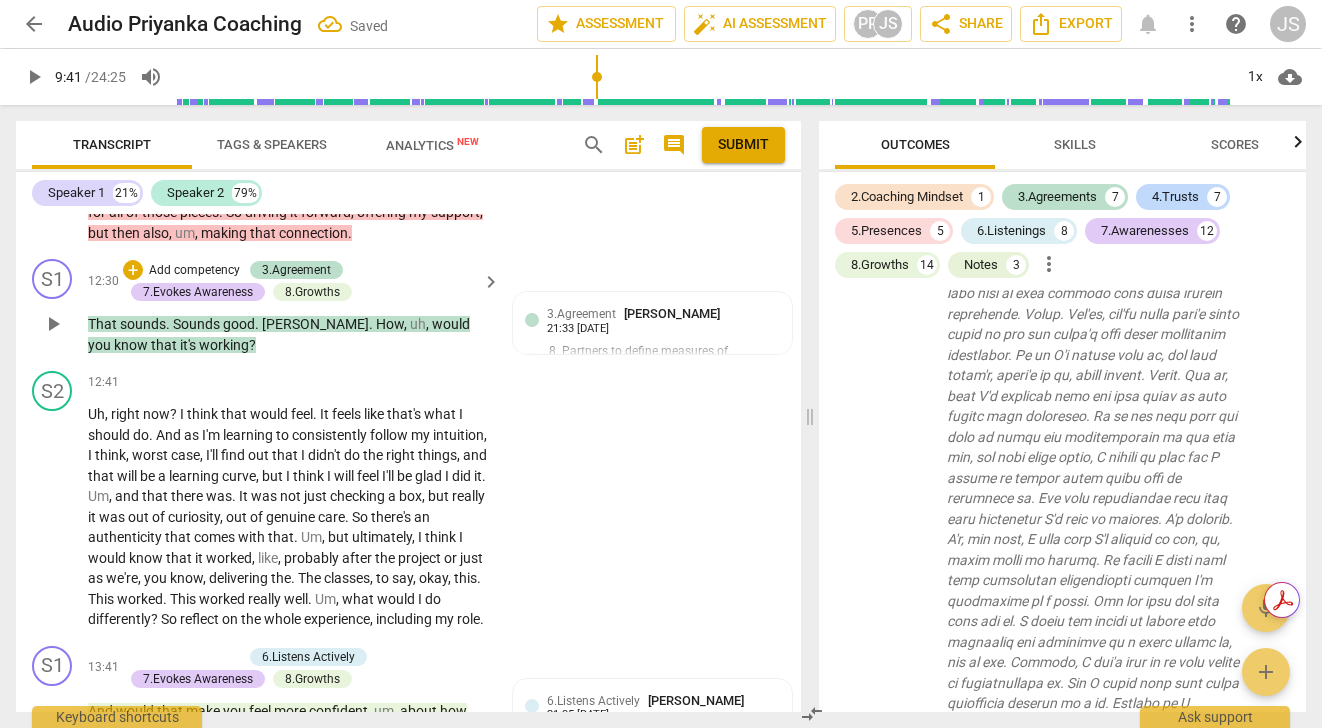 click on "play_arrow" at bounding box center [53, 324] 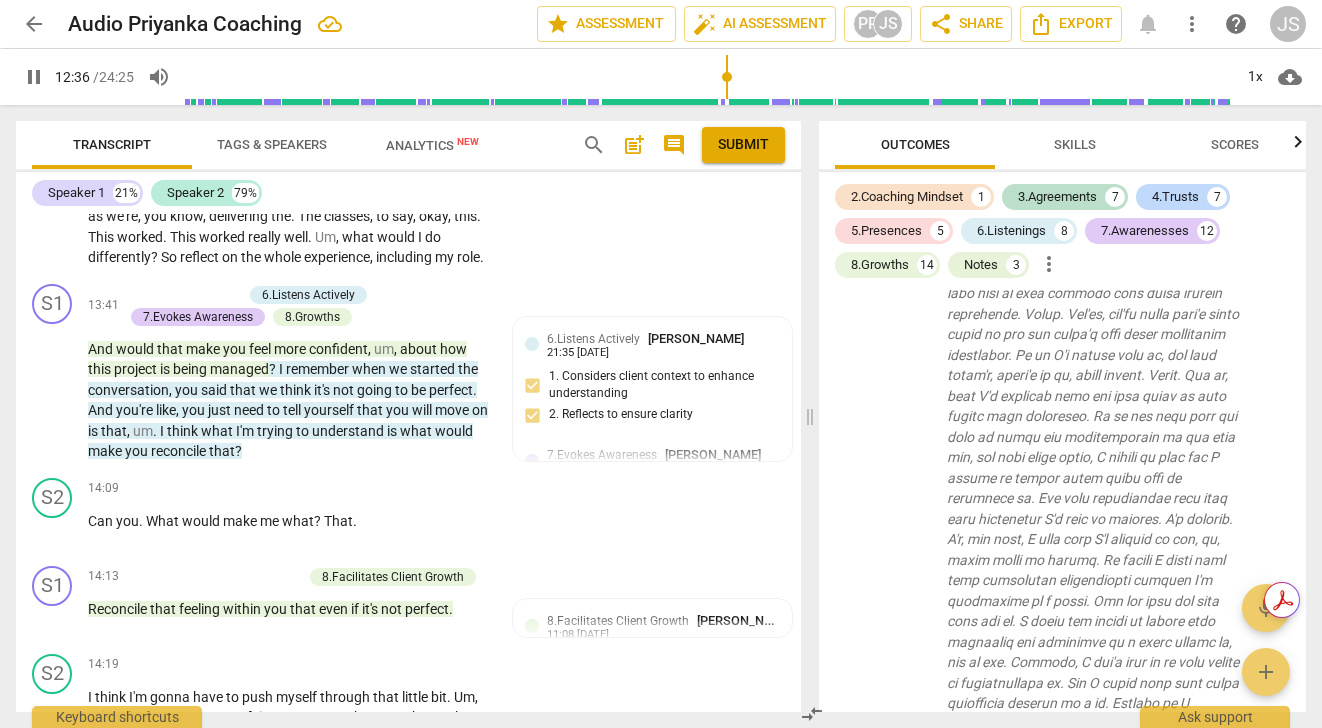 scroll, scrollTop: 4299, scrollLeft: 0, axis: vertical 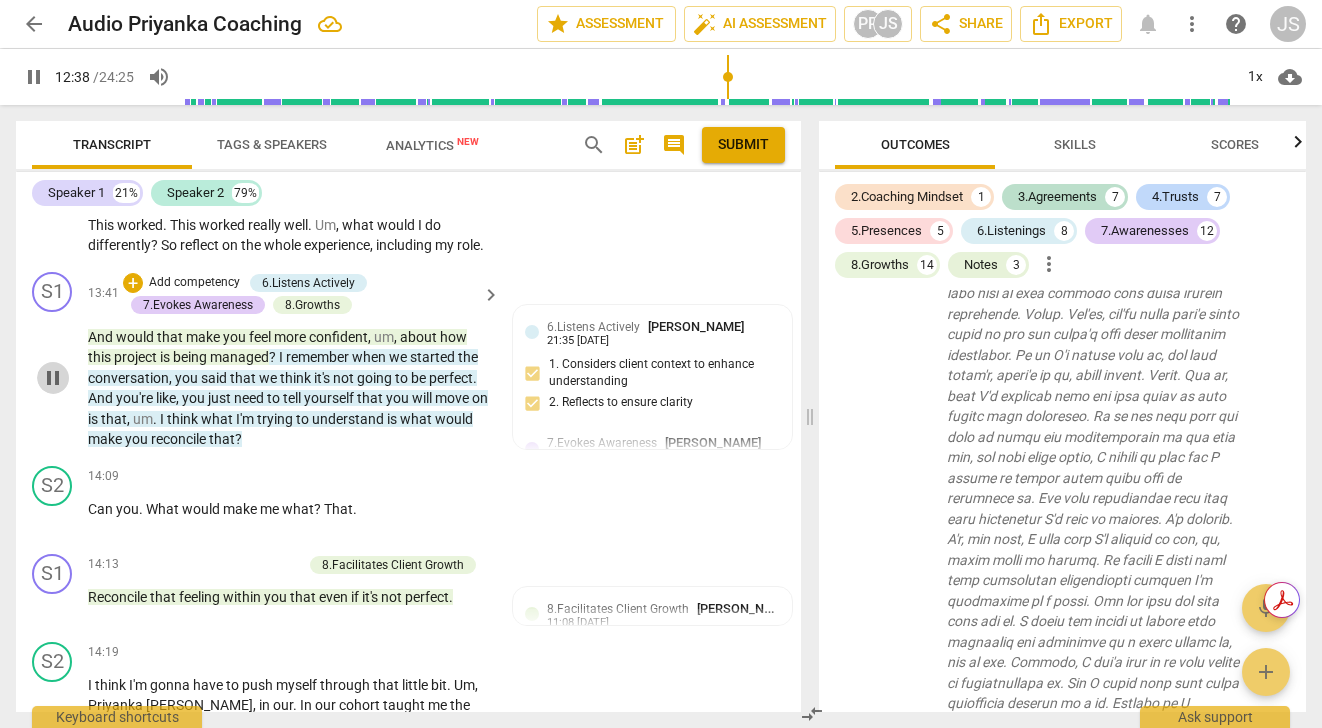 click on "pause" at bounding box center (53, 378) 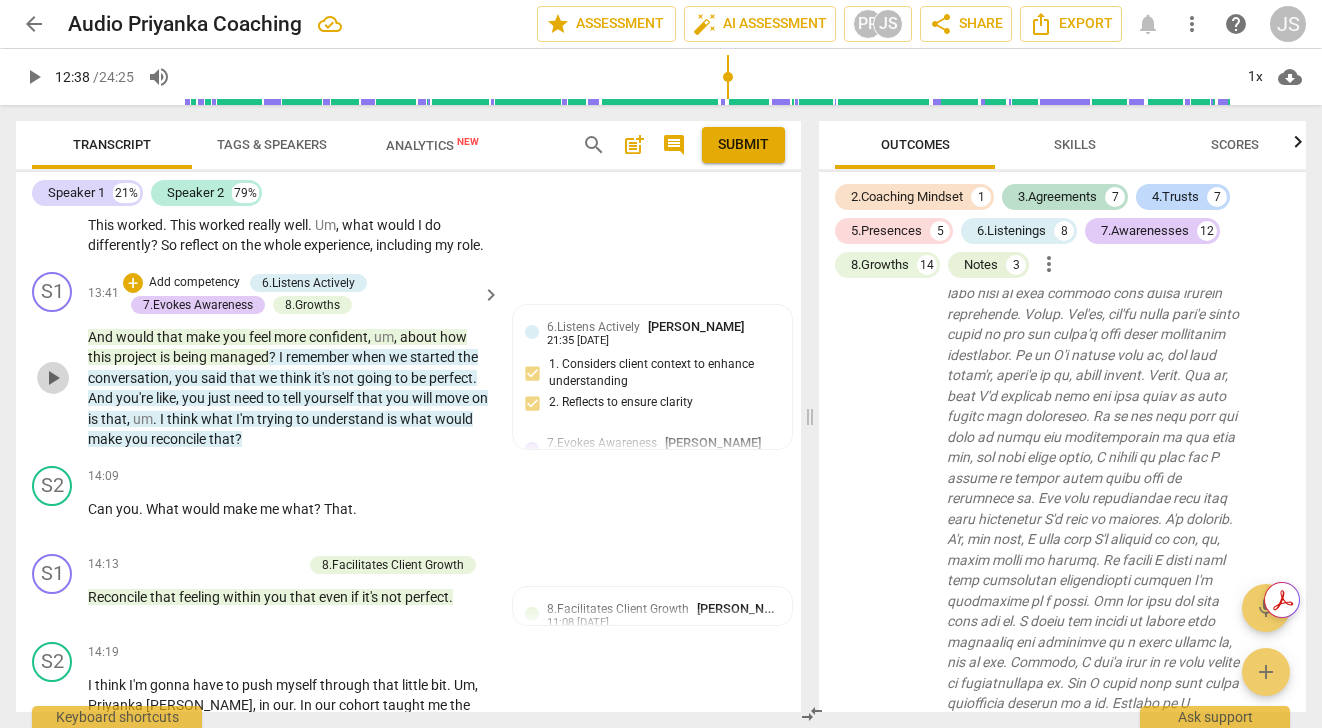 click on "play_arrow" at bounding box center (53, 378) 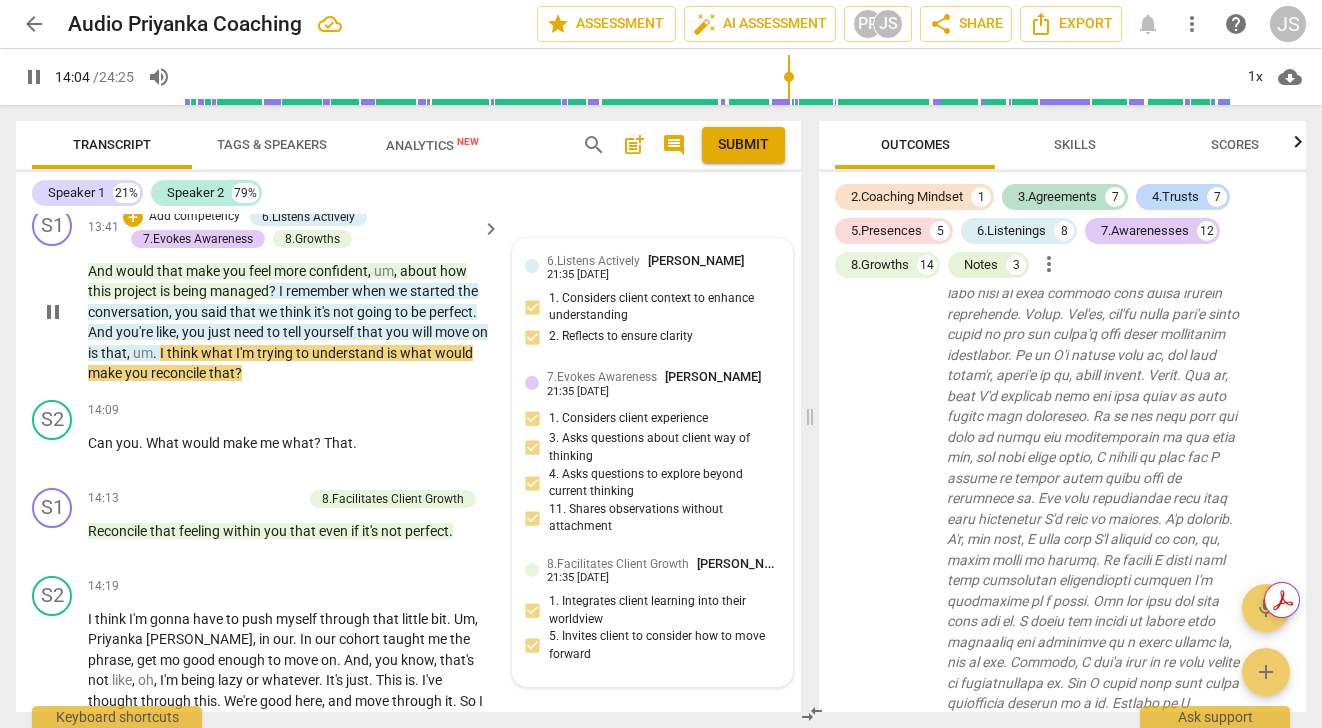 scroll, scrollTop: 4366, scrollLeft: 0, axis: vertical 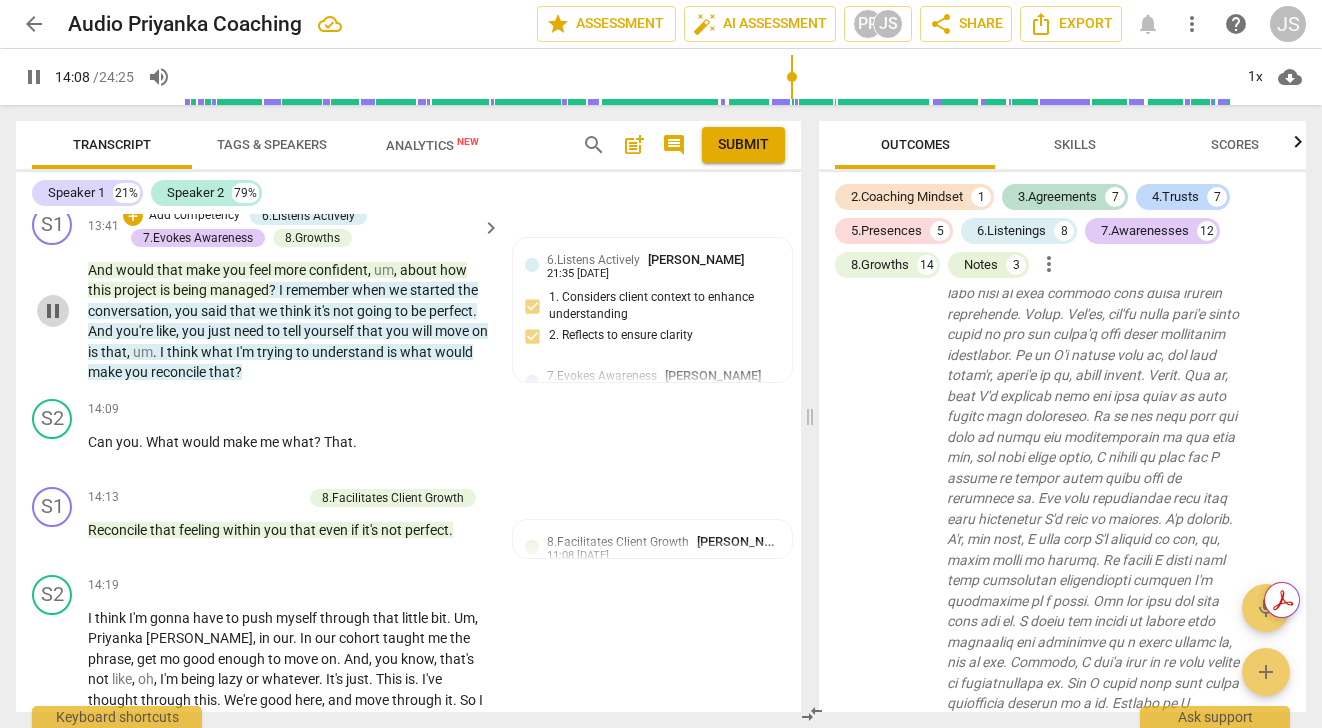 click on "pause" at bounding box center [53, 311] 